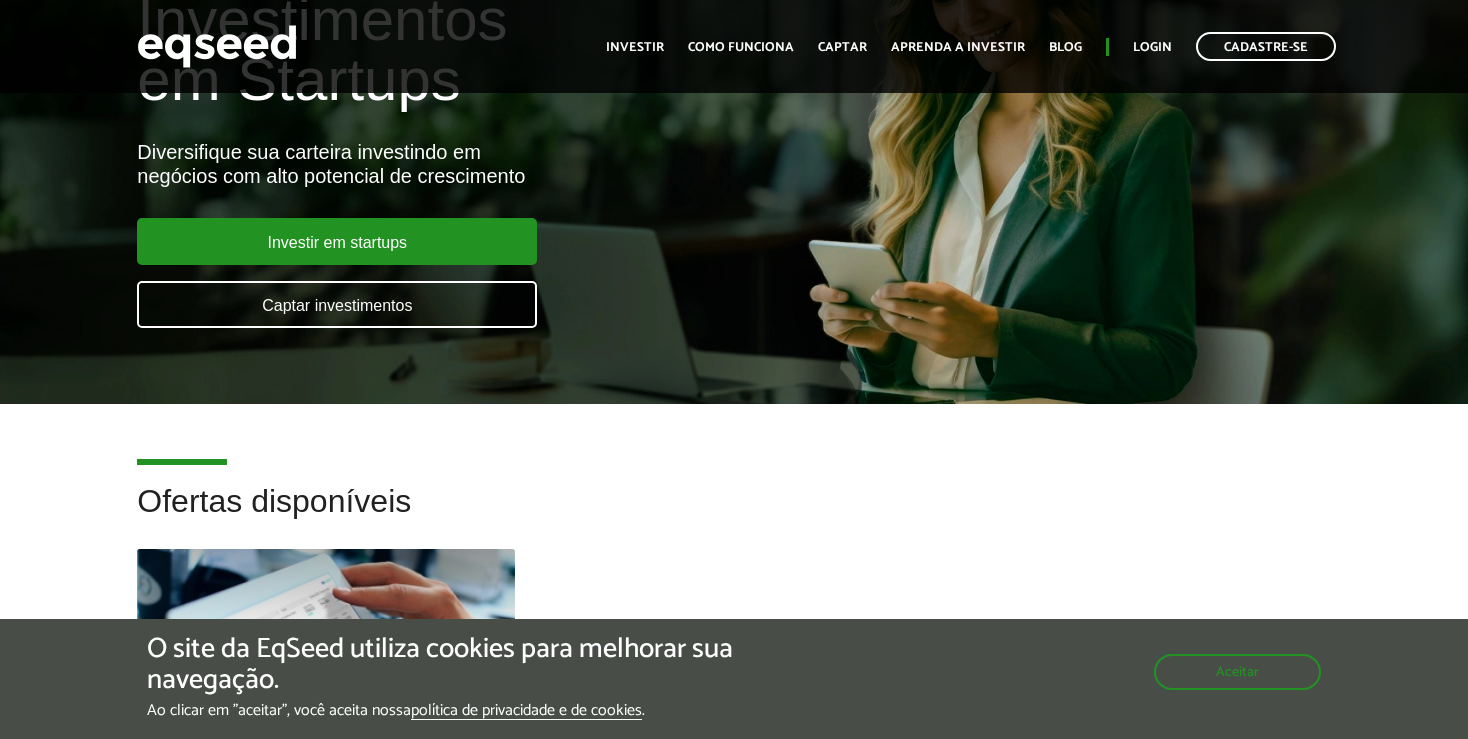scroll, scrollTop: 211, scrollLeft: 0, axis: vertical 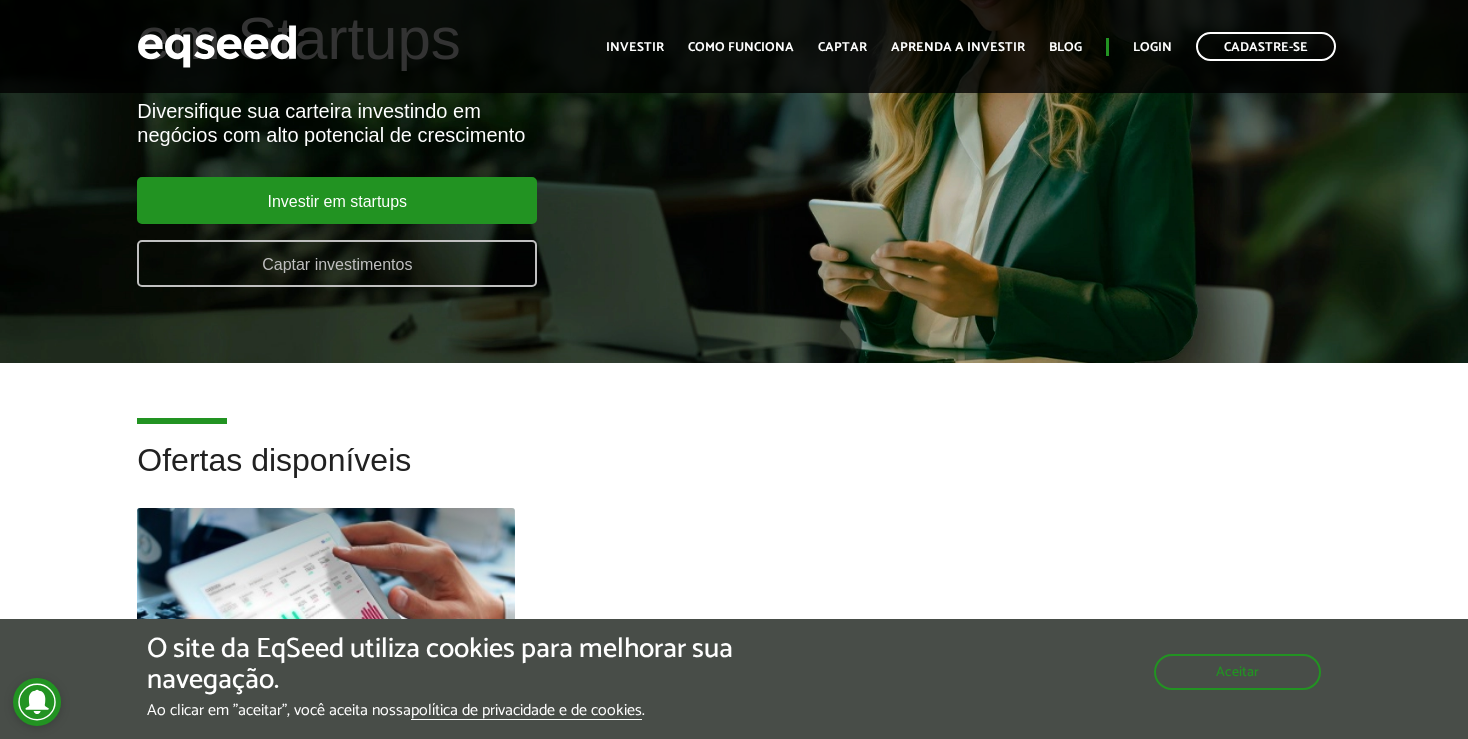 click on "Captar investimentos" at bounding box center [337, 263] 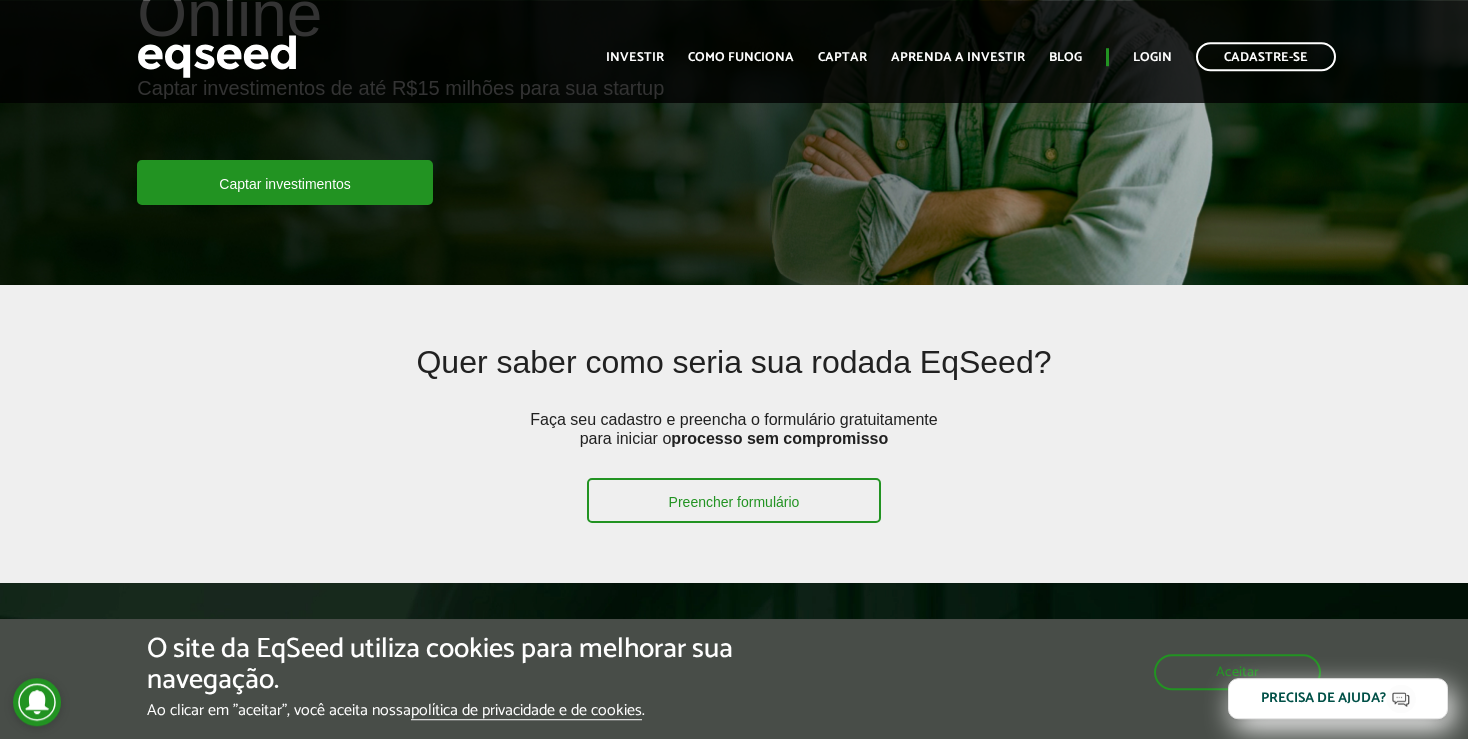 scroll, scrollTop: 316, scrollLeft: 0, axis: vertical 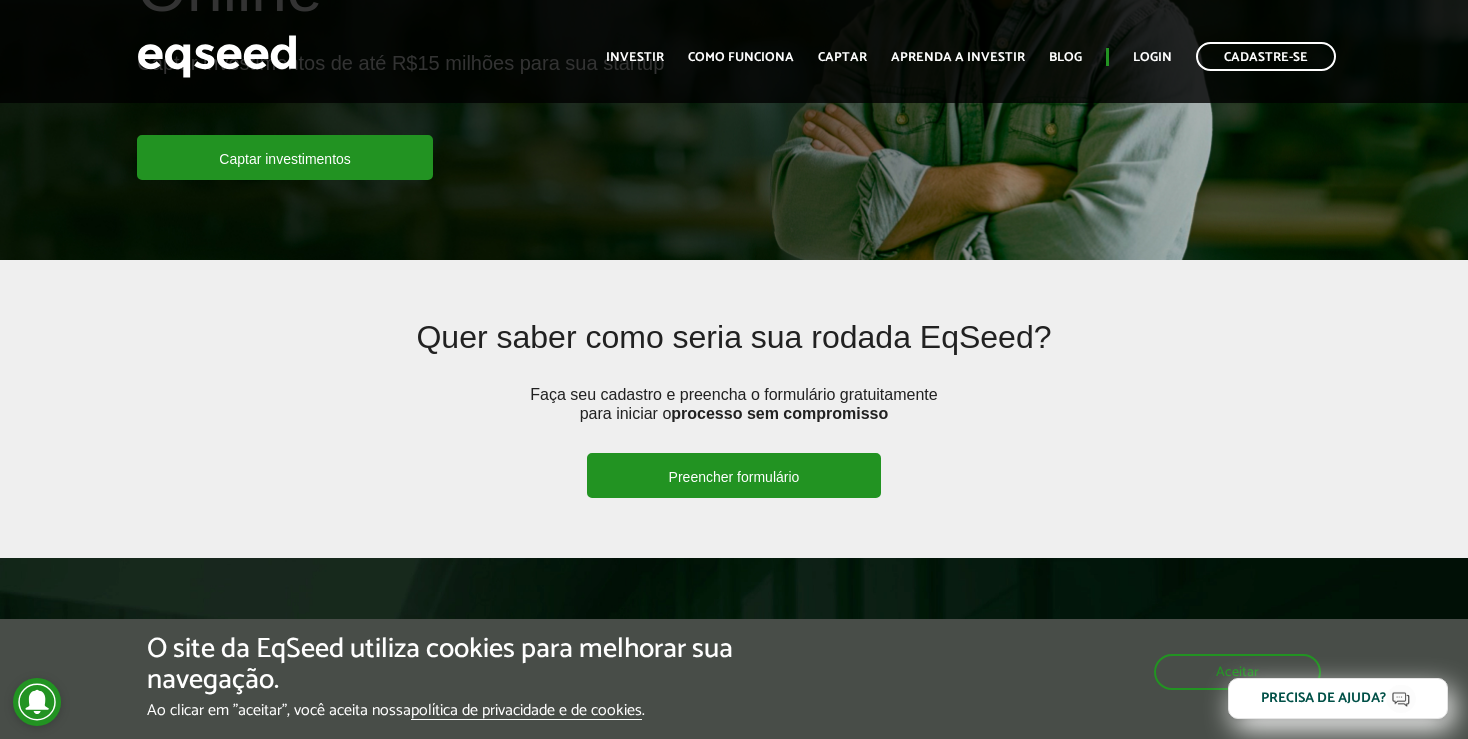 click on "Preencher formulário" at bounding box center [734, 475] 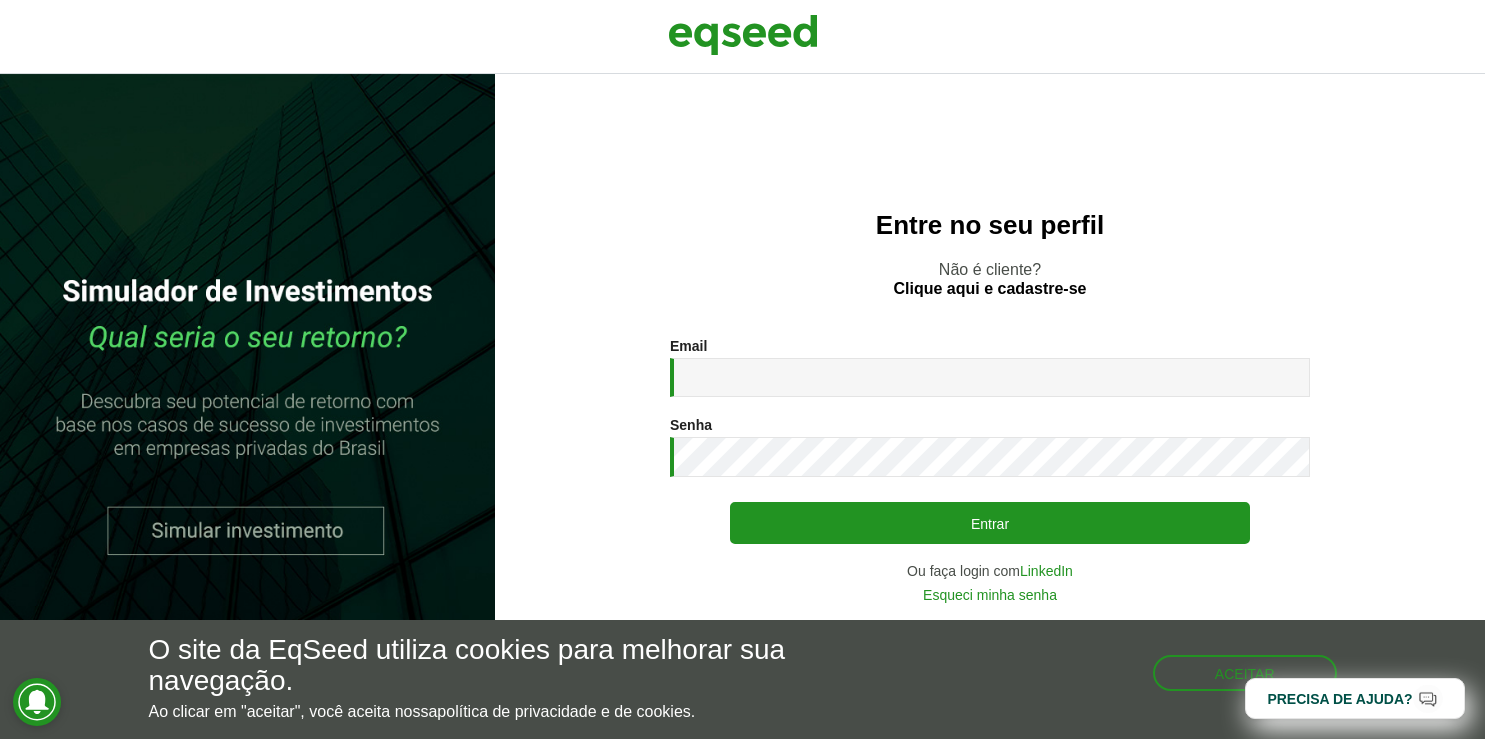 scroll, scrollTop: 0, scrollLeft: 0, axis: both 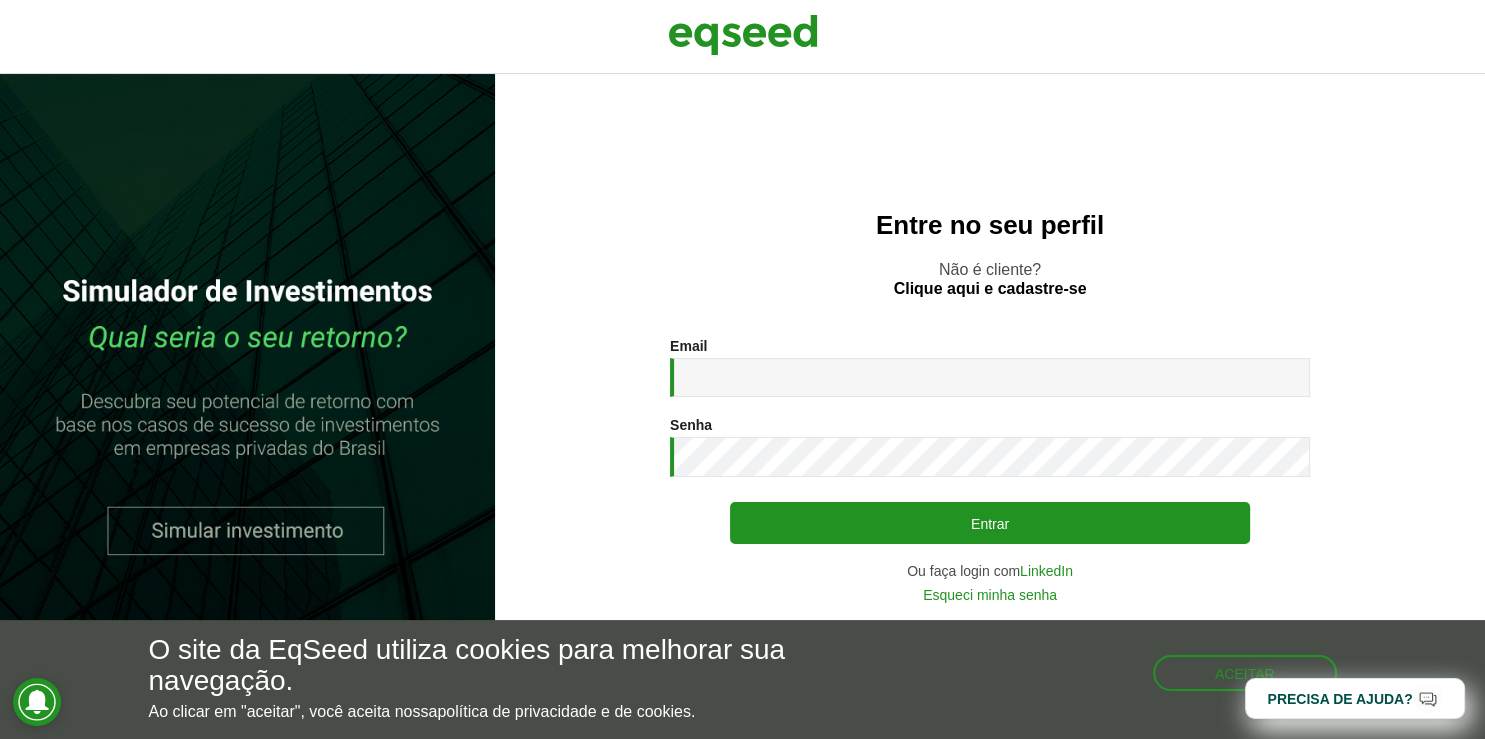 click on "Email  *" at bounding box center [990, 377] 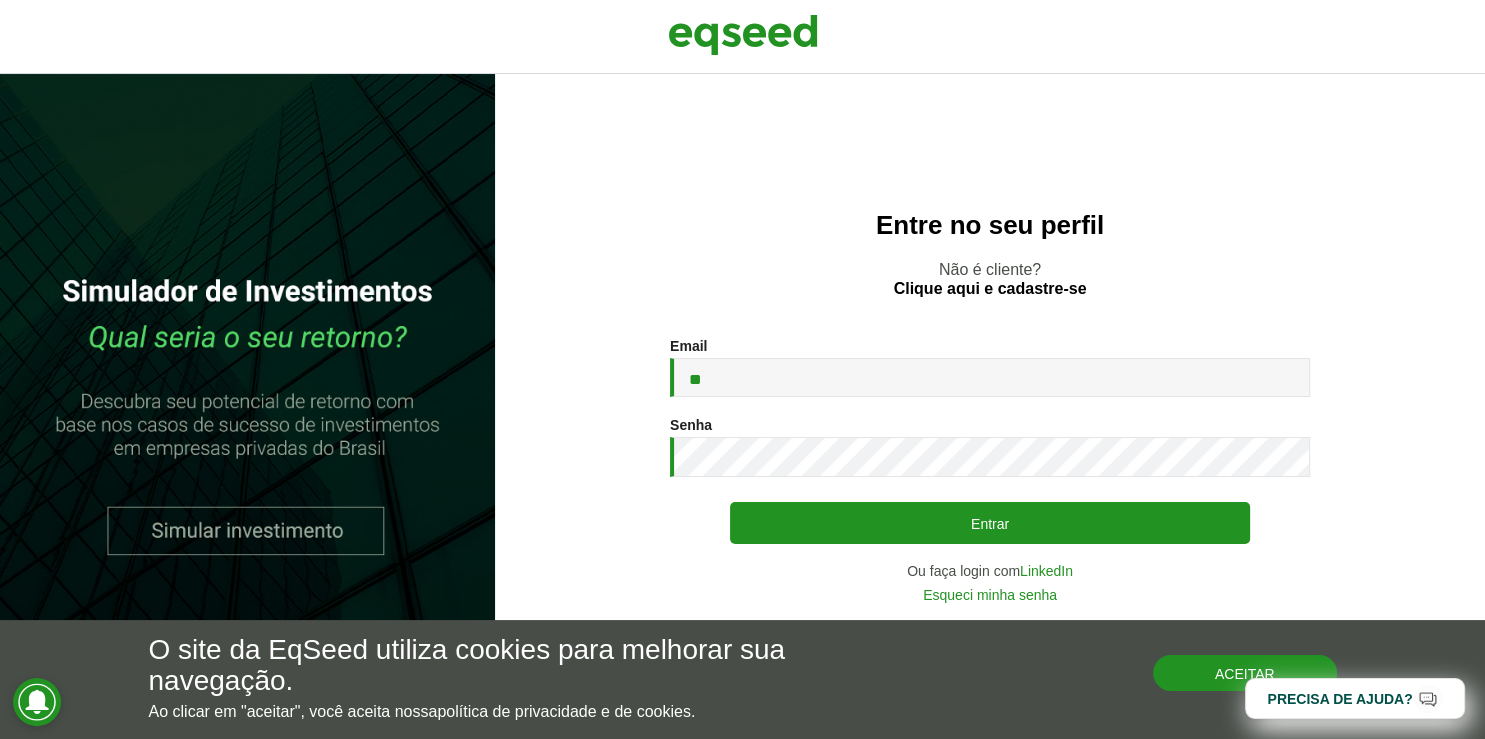 type on "**" 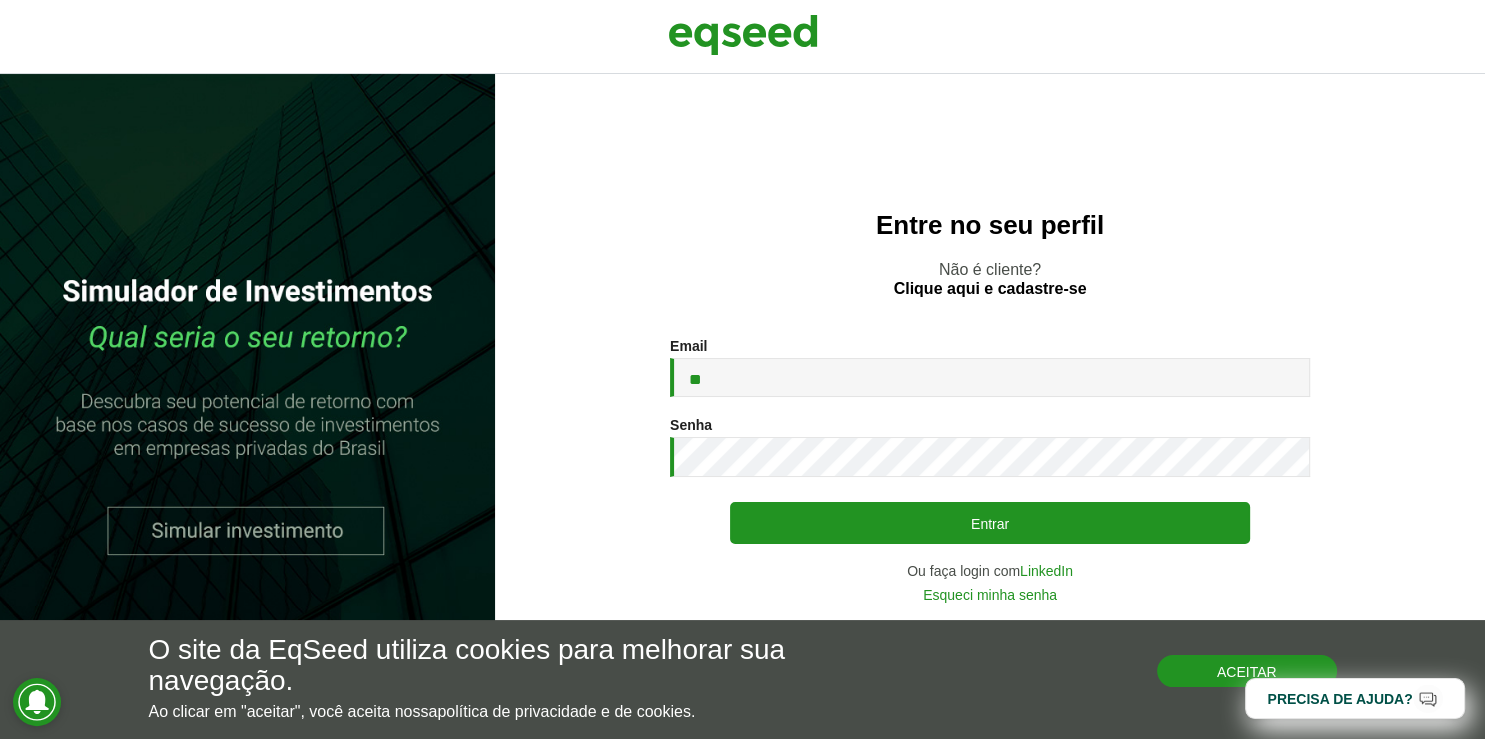 click on "Aceitar" at bounding box center [1247, 671] 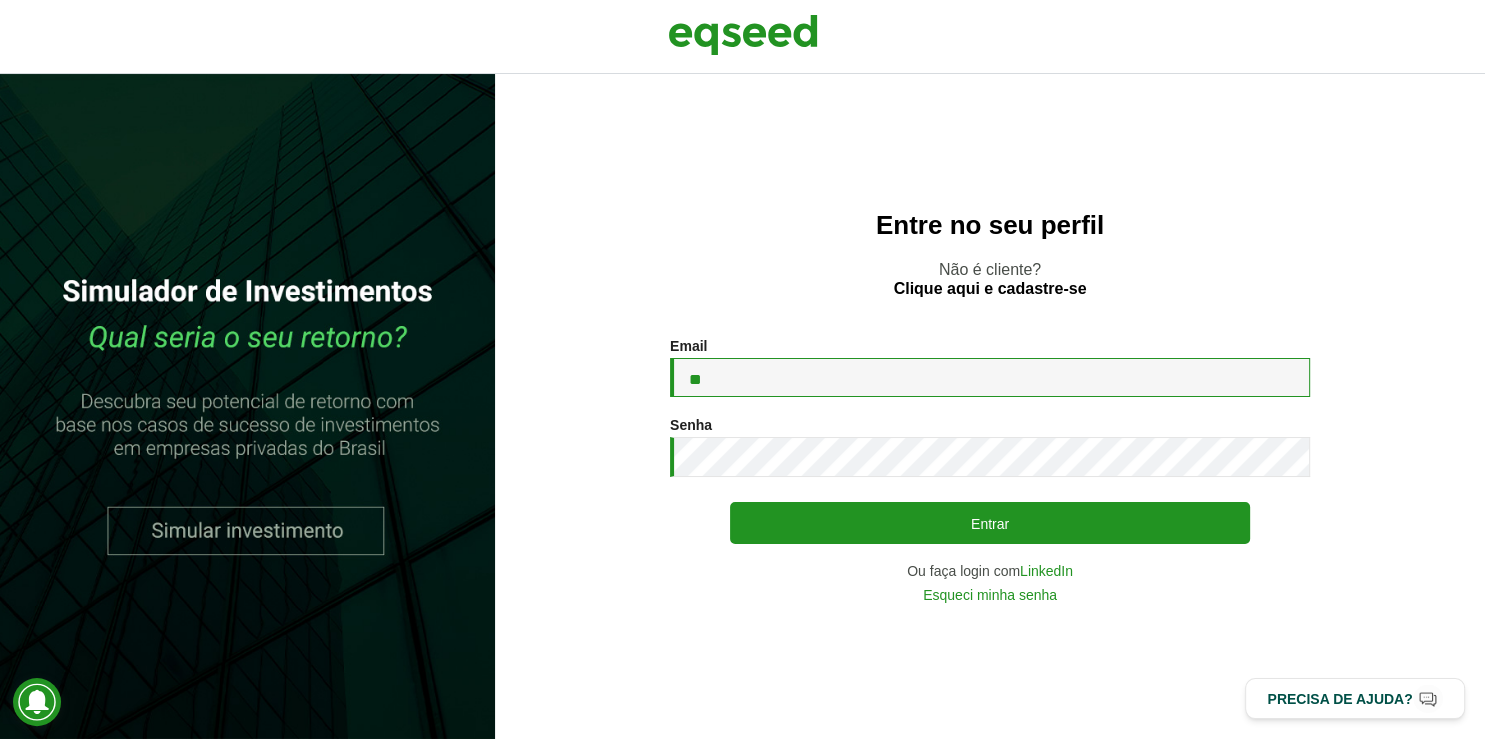 click on "**" at bounding box center [990, 377] 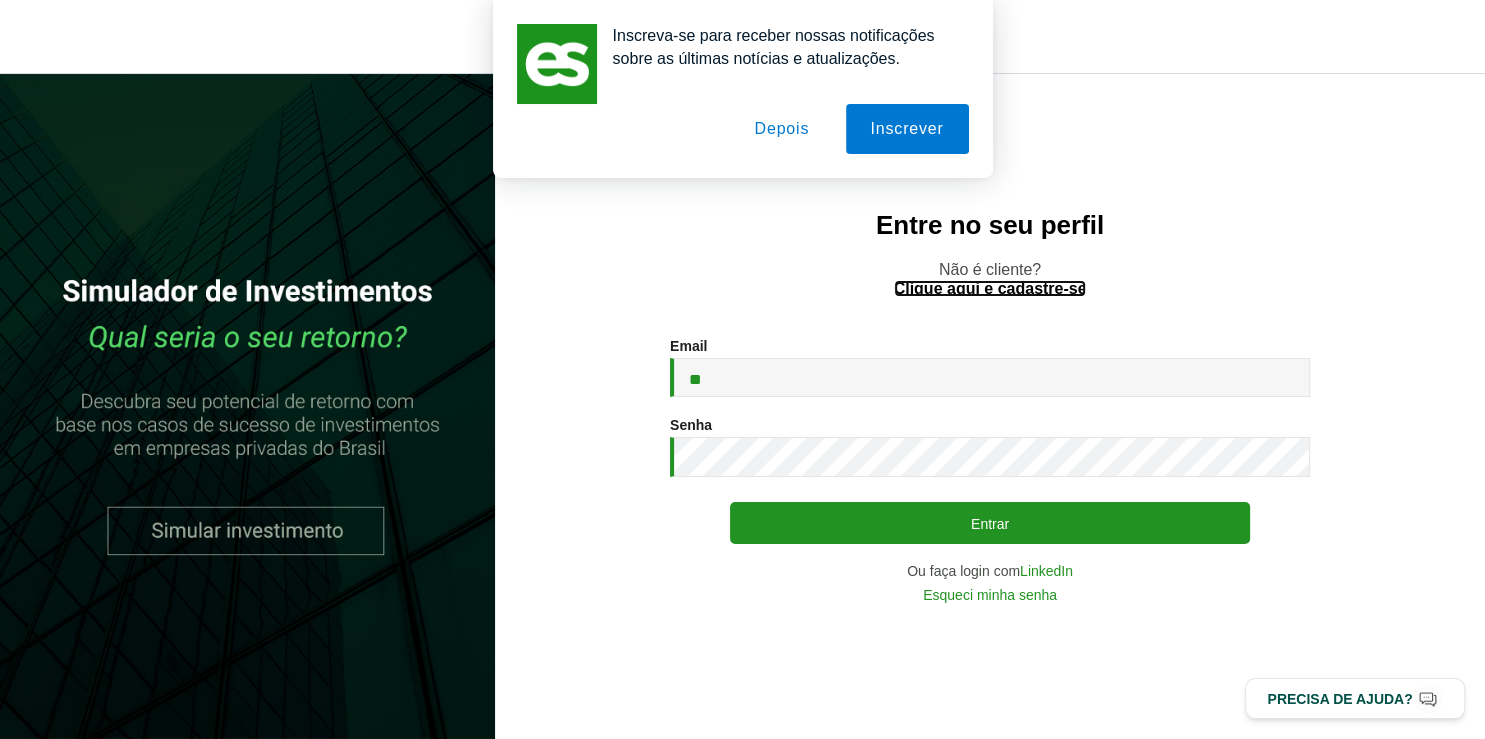 click on "Clique aqui e cadastre-se" at bounding box center [990, 289] 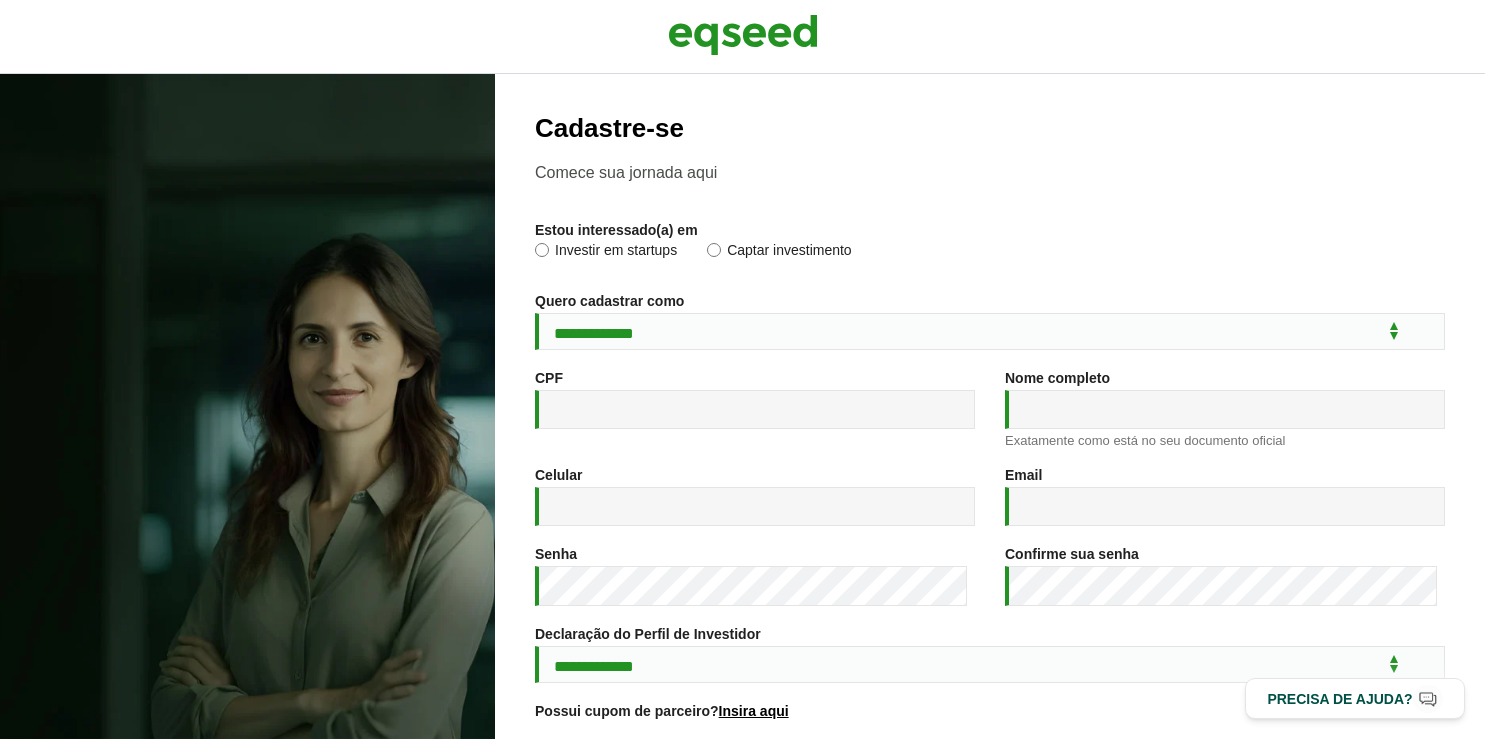 scroll, scrollTop: 0, scrollLeft: 0, axis: both 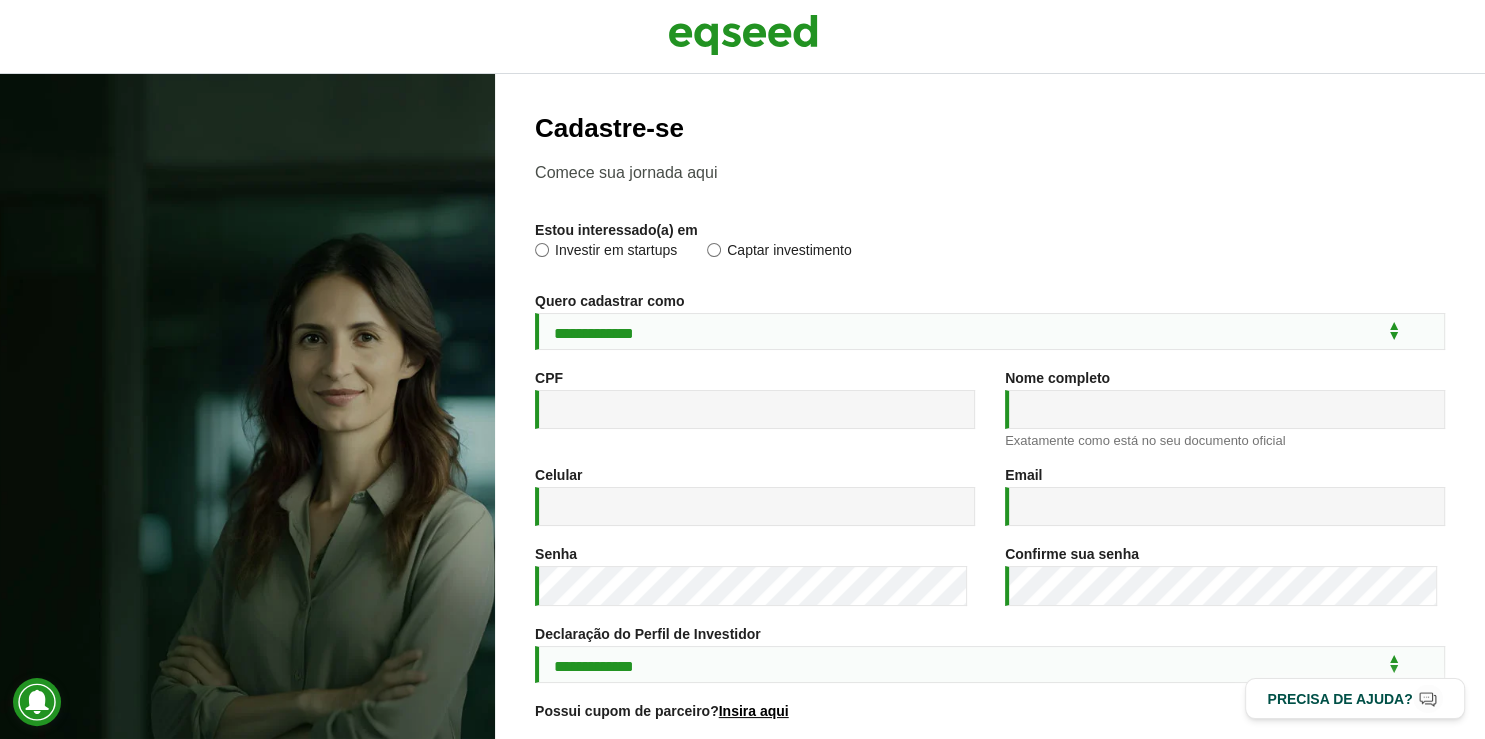 click on "Captar investimento" at bounding box center [779, 253] 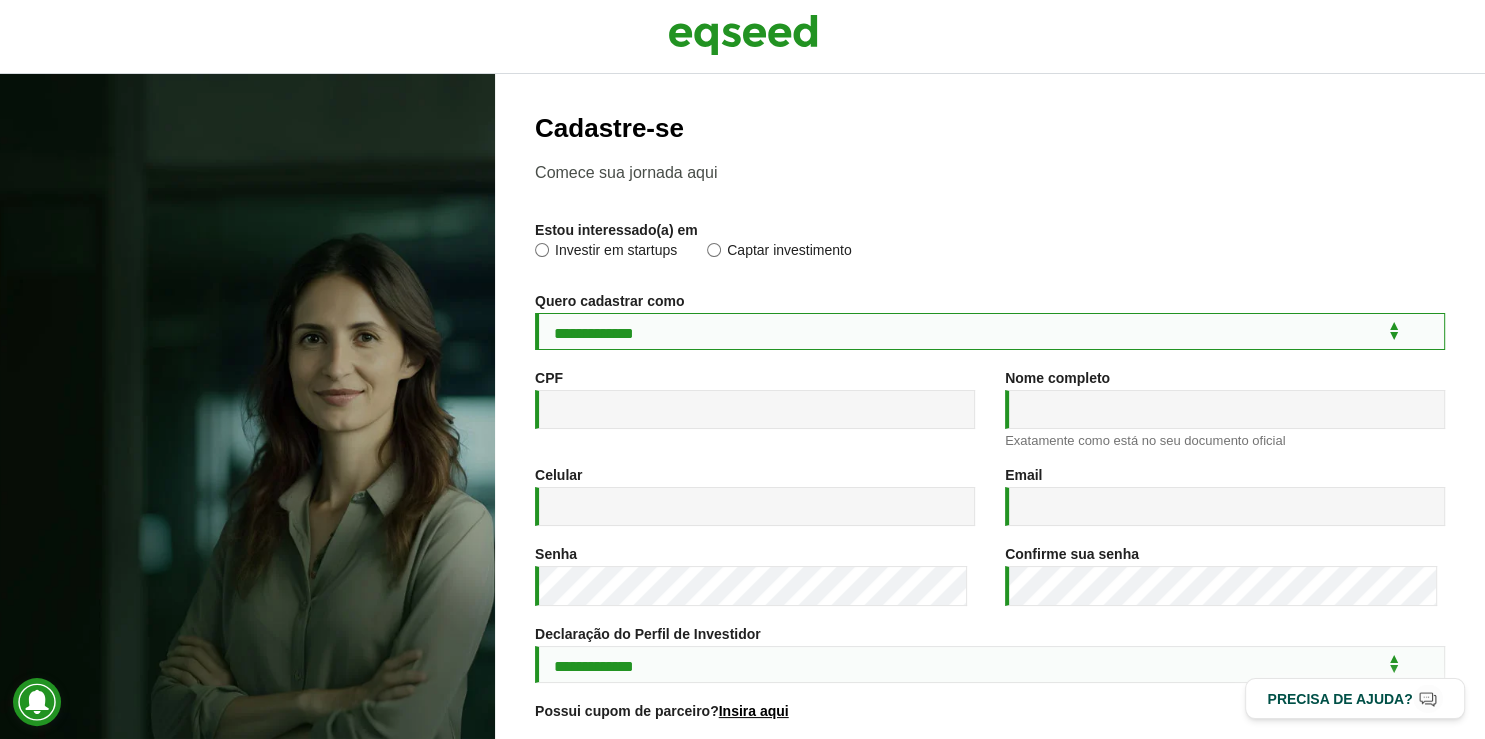 click on "**********" at bounding box center (990, 331) 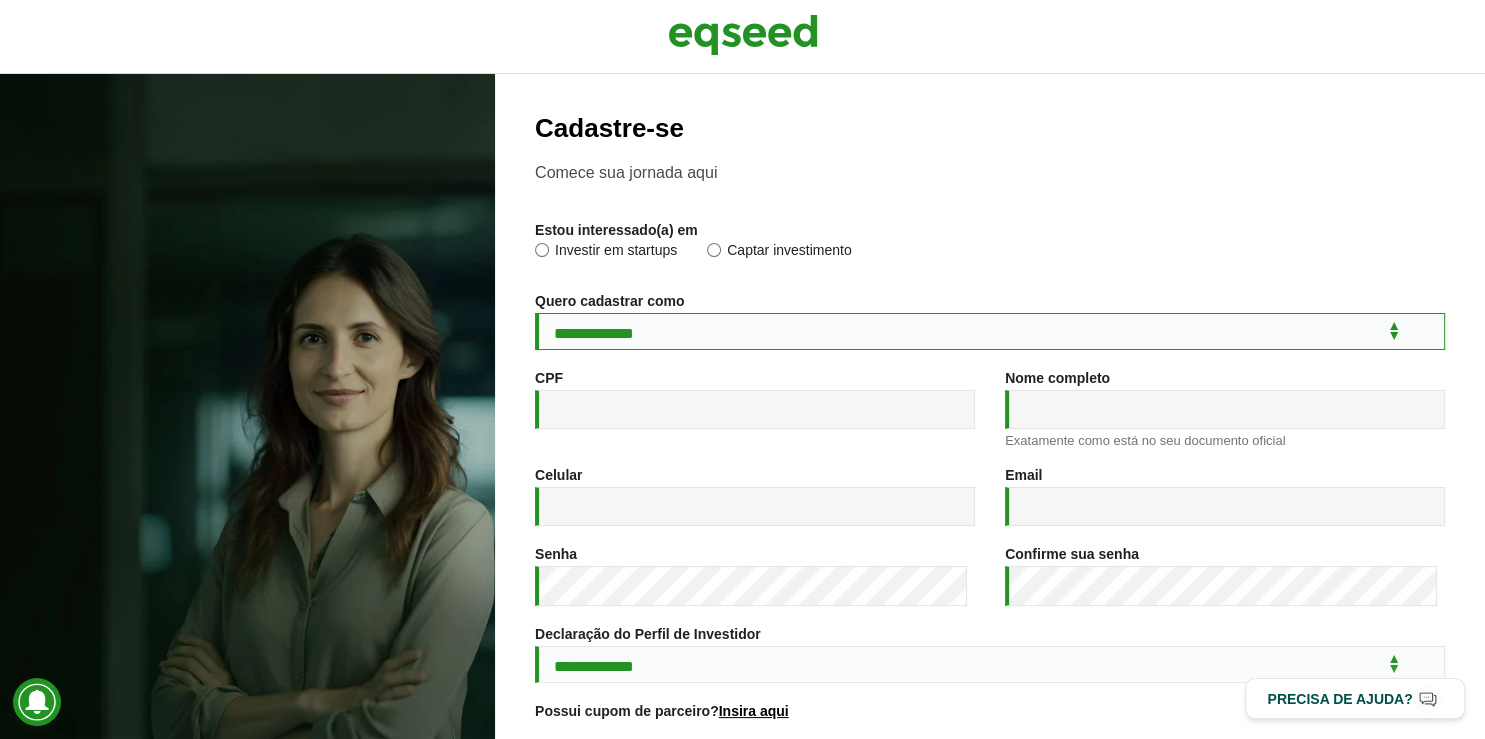 select on "***" 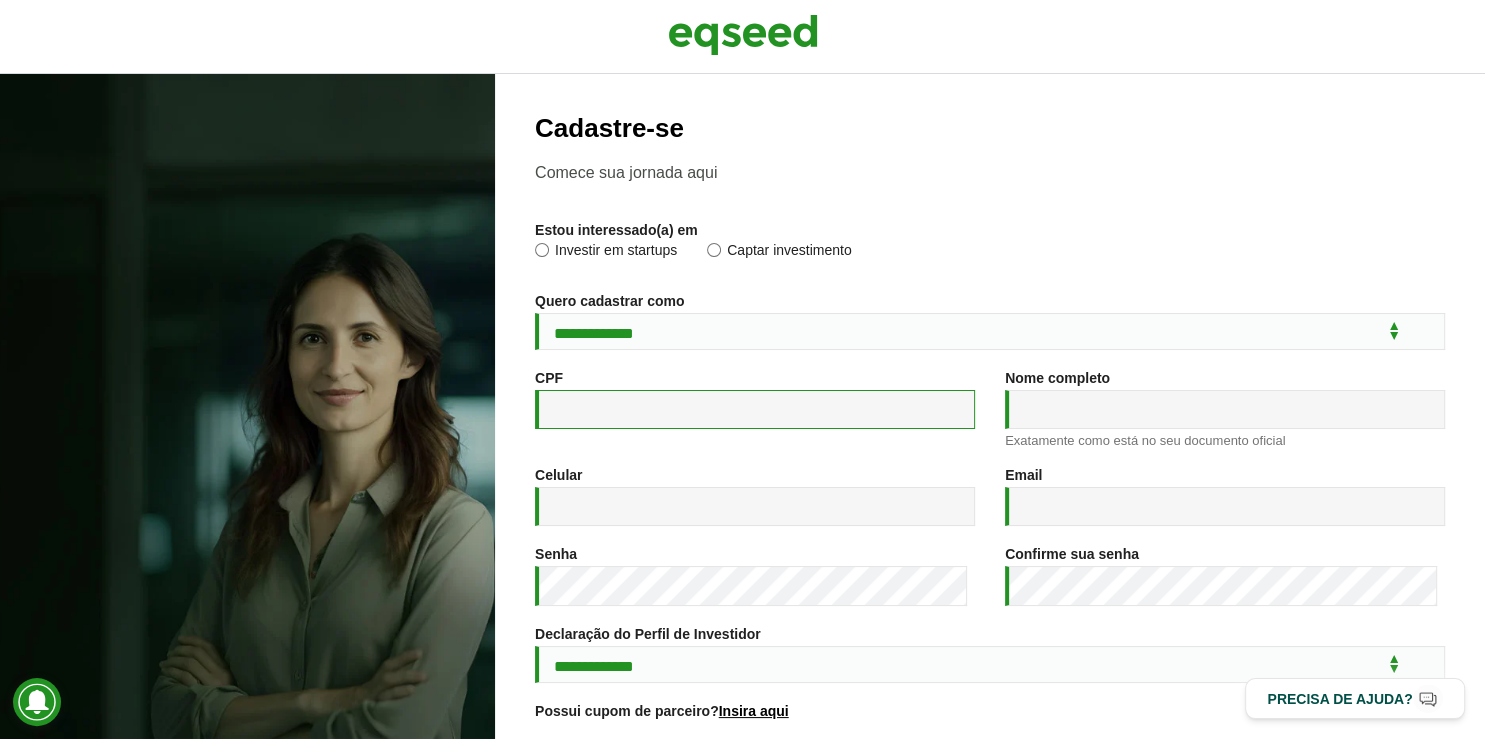 click on "CPF  *" at bounding box center [755, 409] 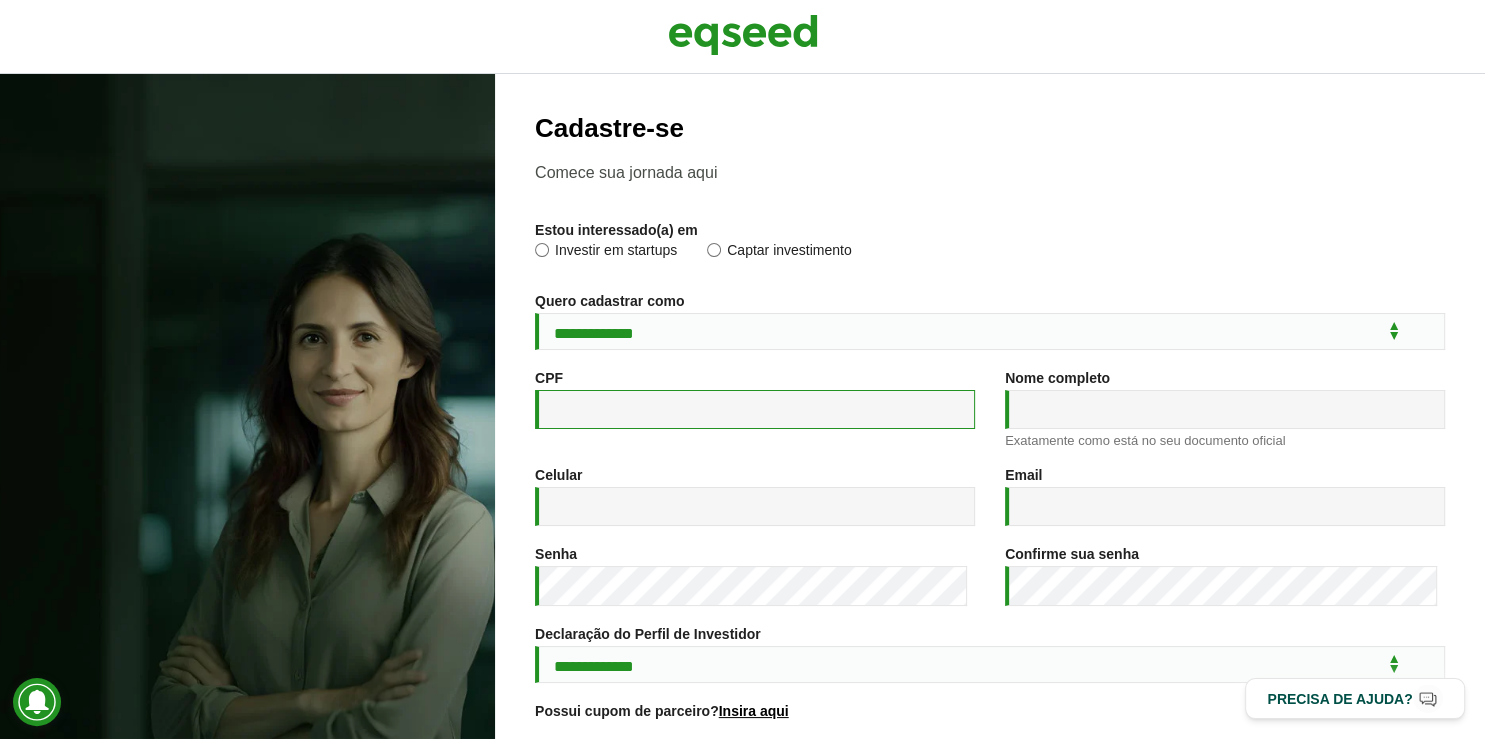 click on "CPF  *" at bounding box center (755, 409) 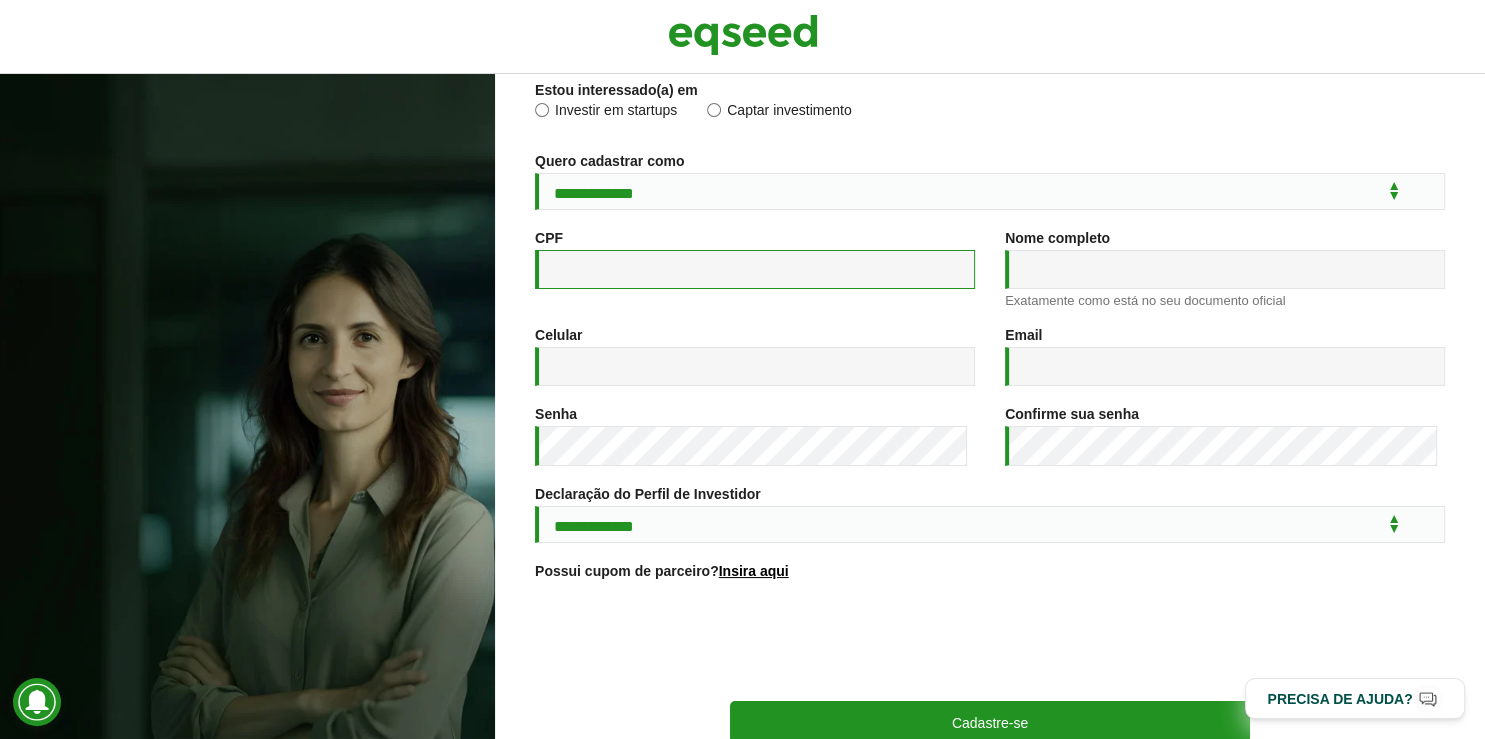 scroll, scrollTop: 0, scrollLeft: 0, axis: both 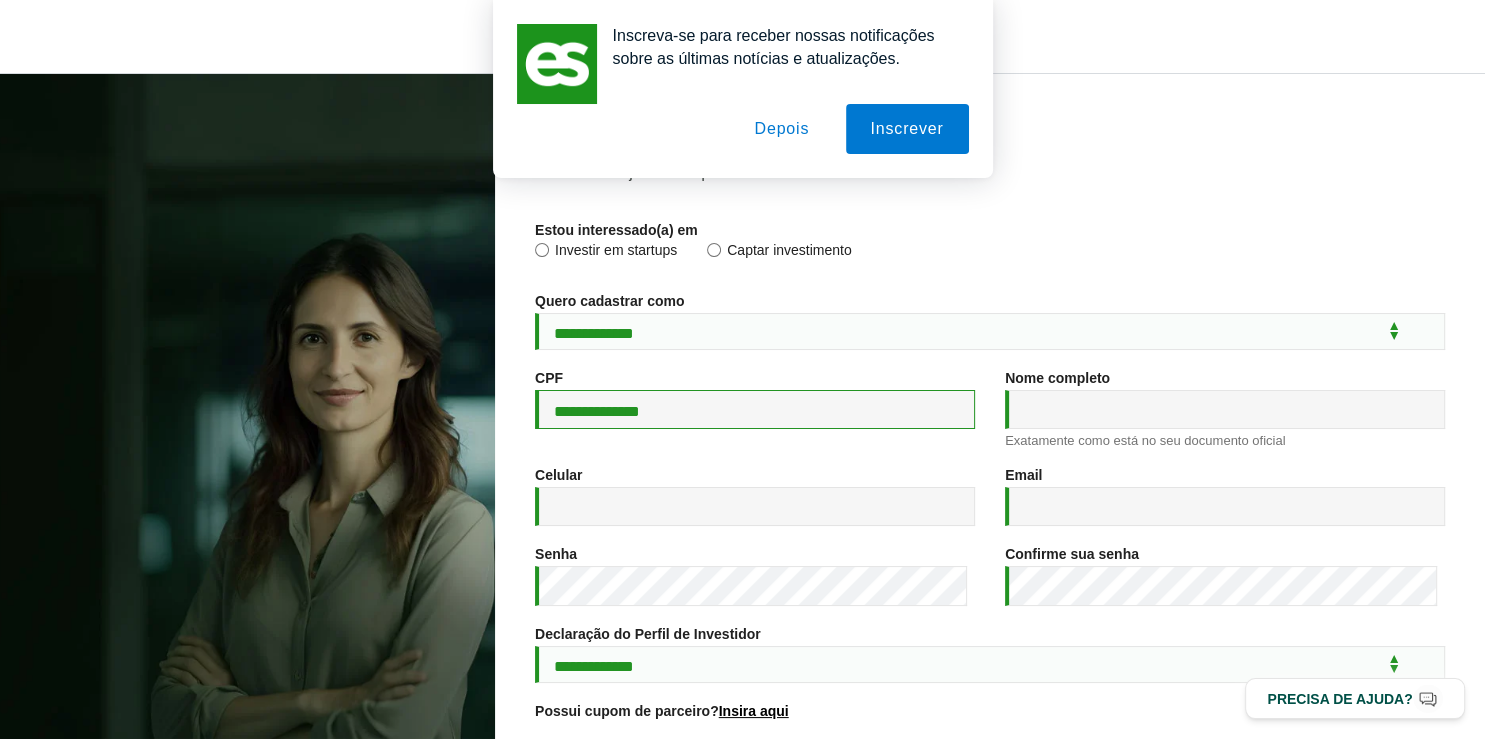 type on "**********" 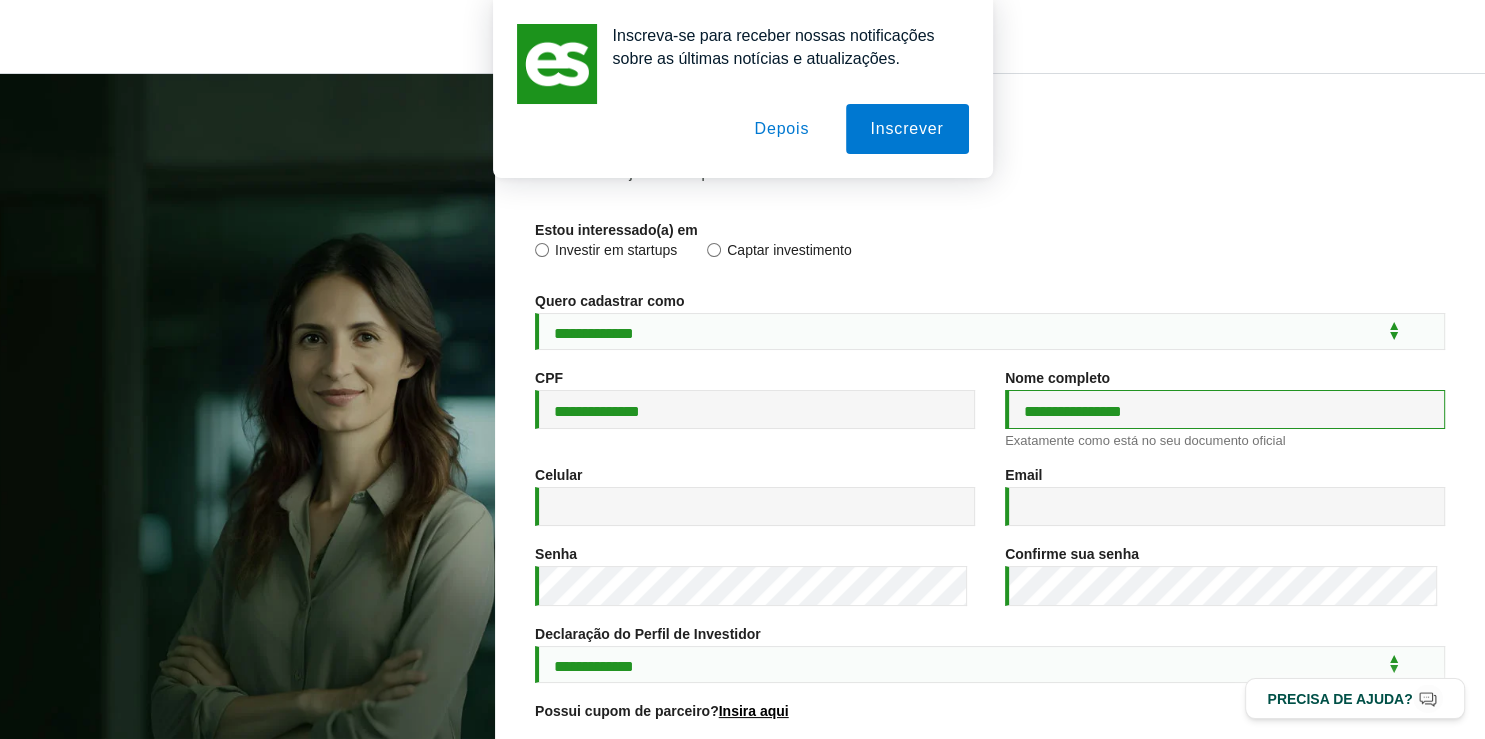 type on "**********" 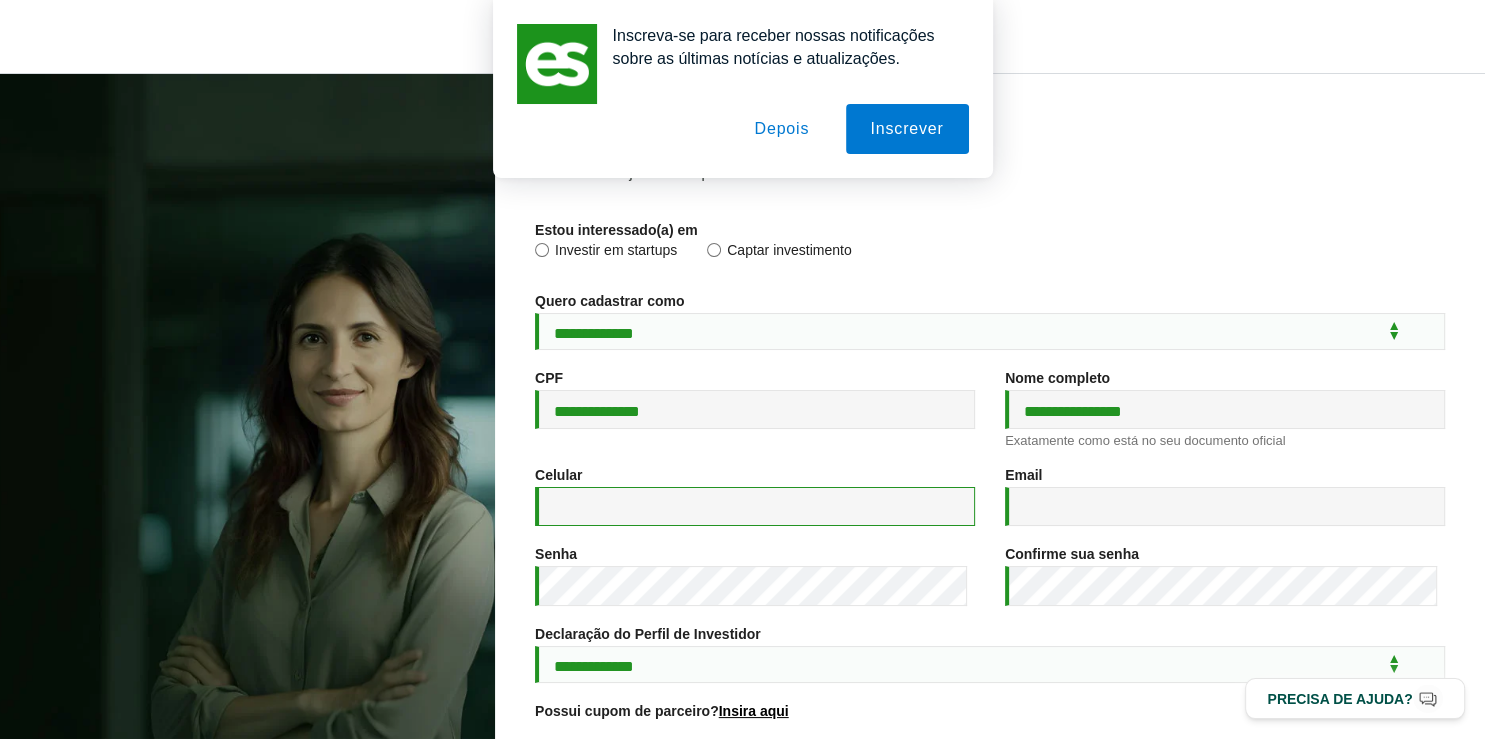 click on "Celular  *" at bounding box center (755, 506) 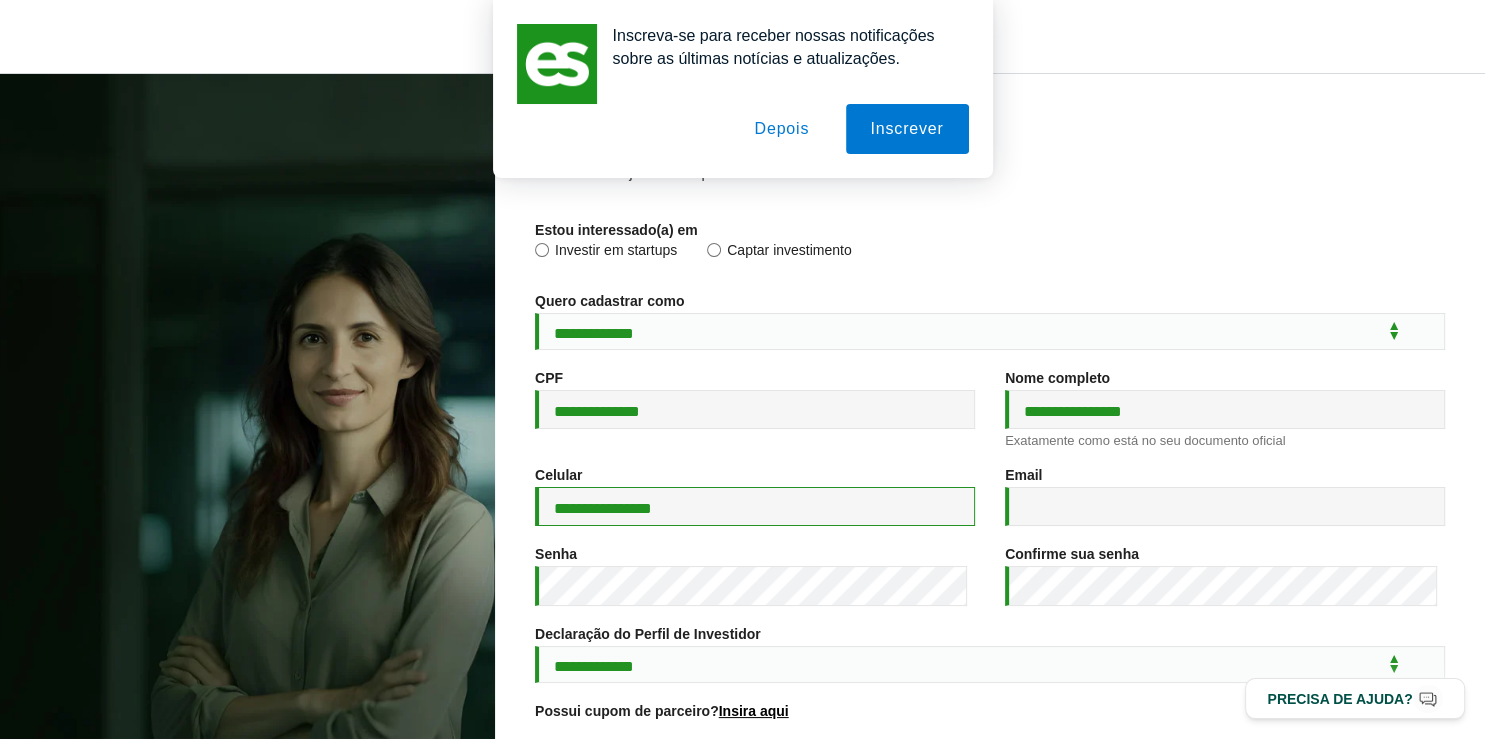 type on "**********" 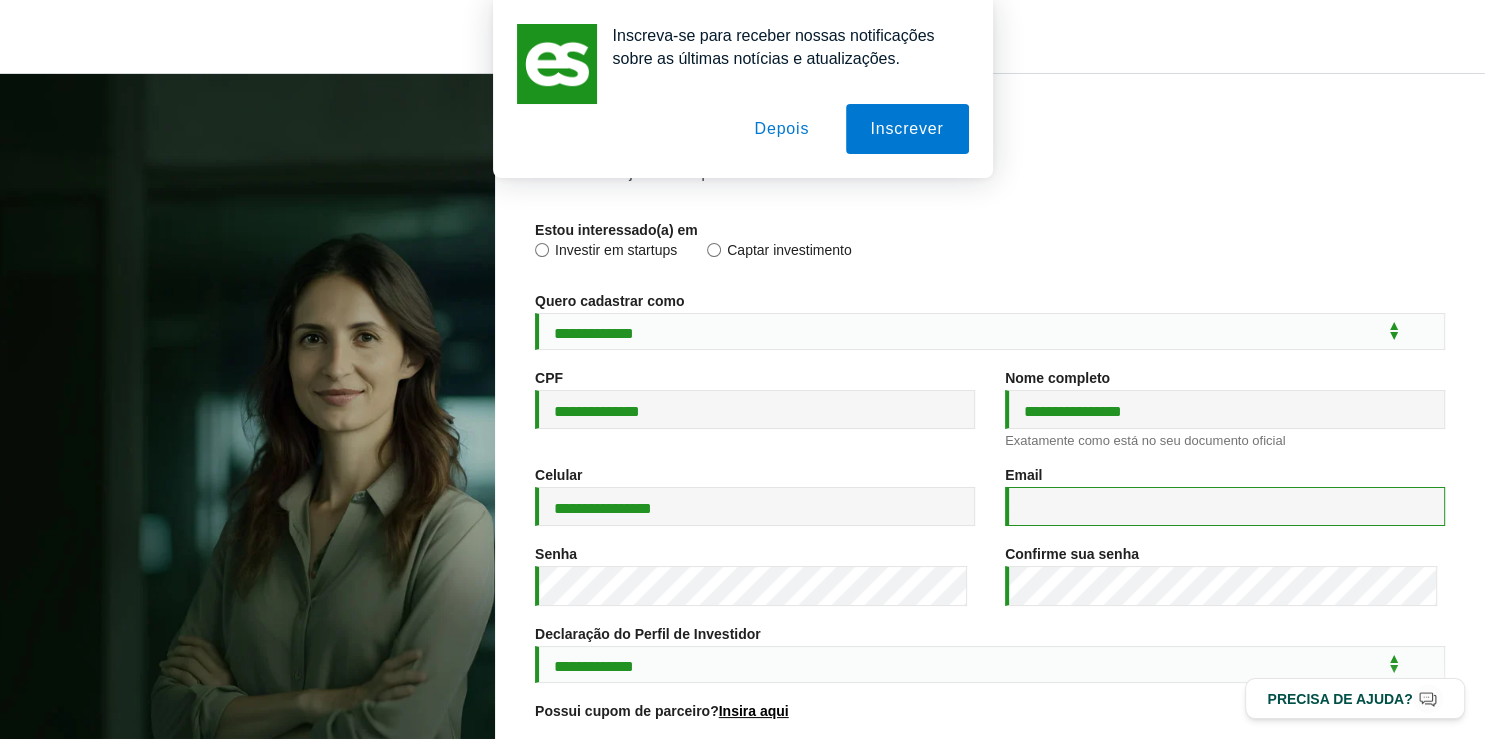 click on "Email  *" at bounding box center [1225, 506] 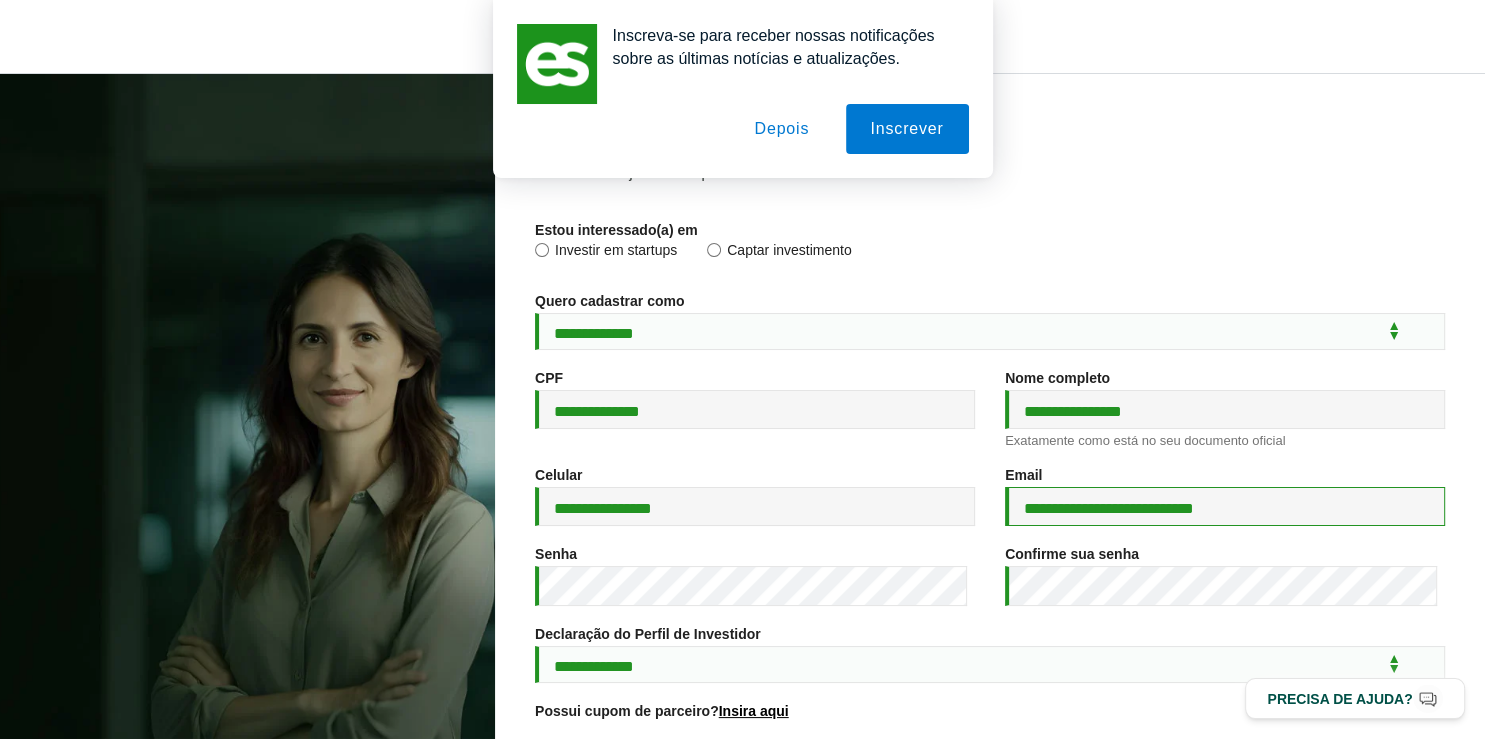 type on "**********" 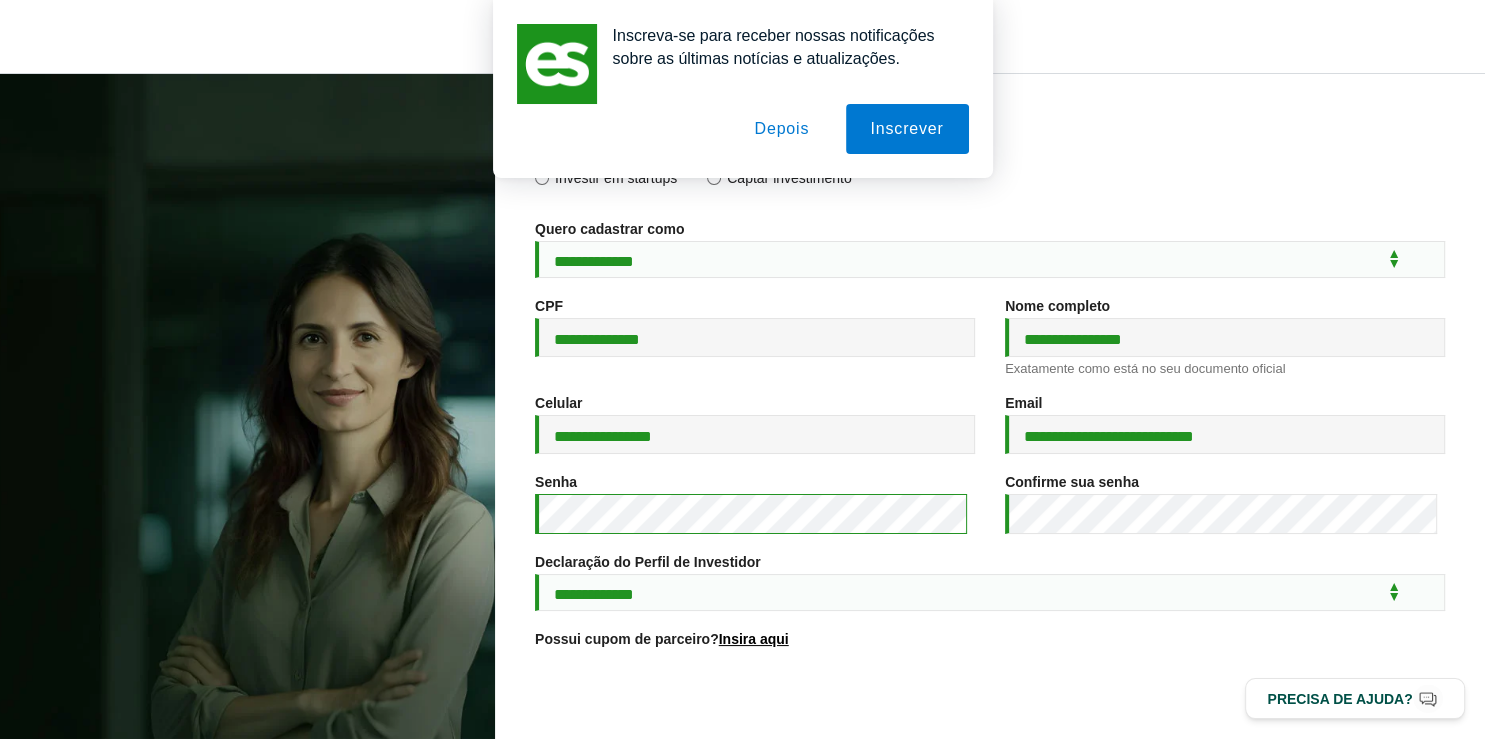 scroll, scrollTop: 105, scrollLeft: 0, axis: vertical 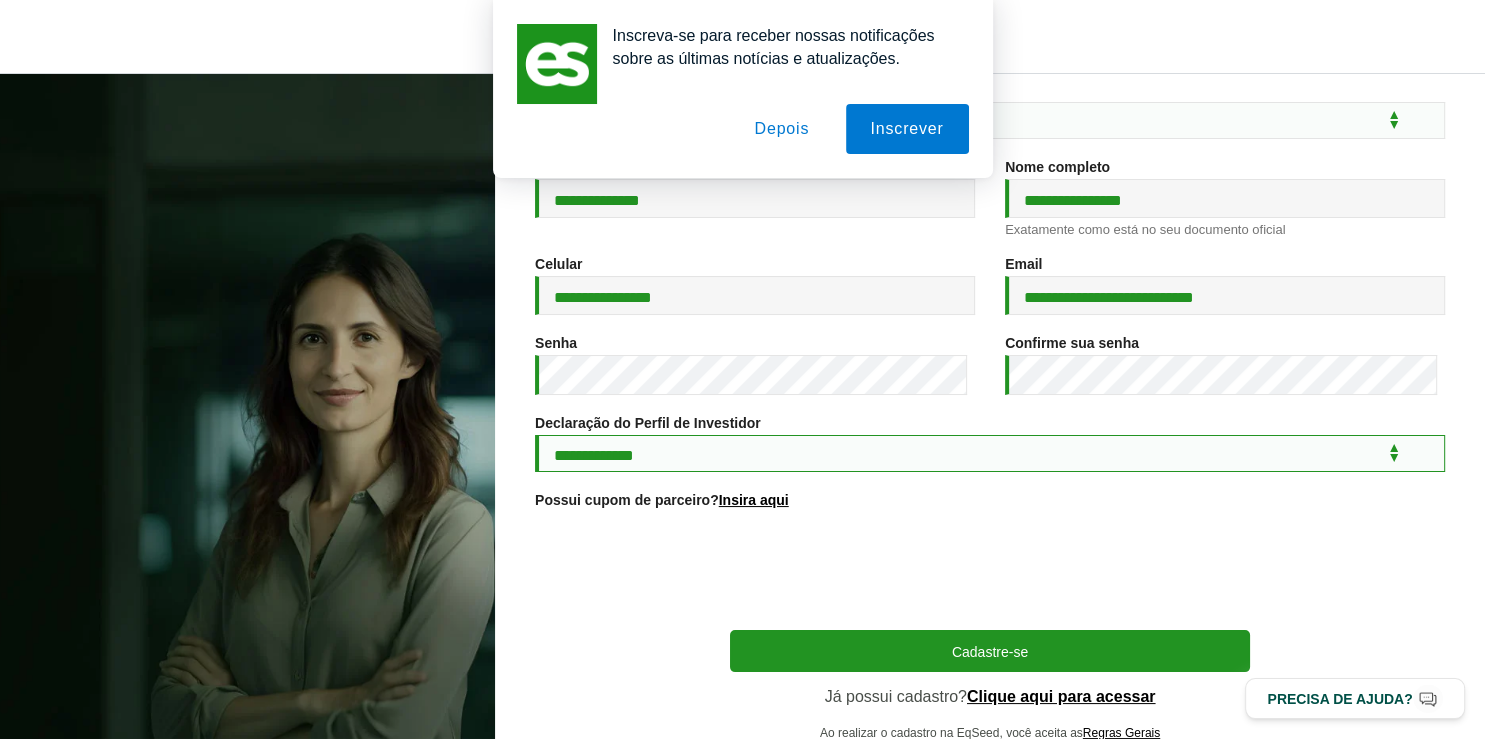click on "**********" at bounding box center (990, 453) 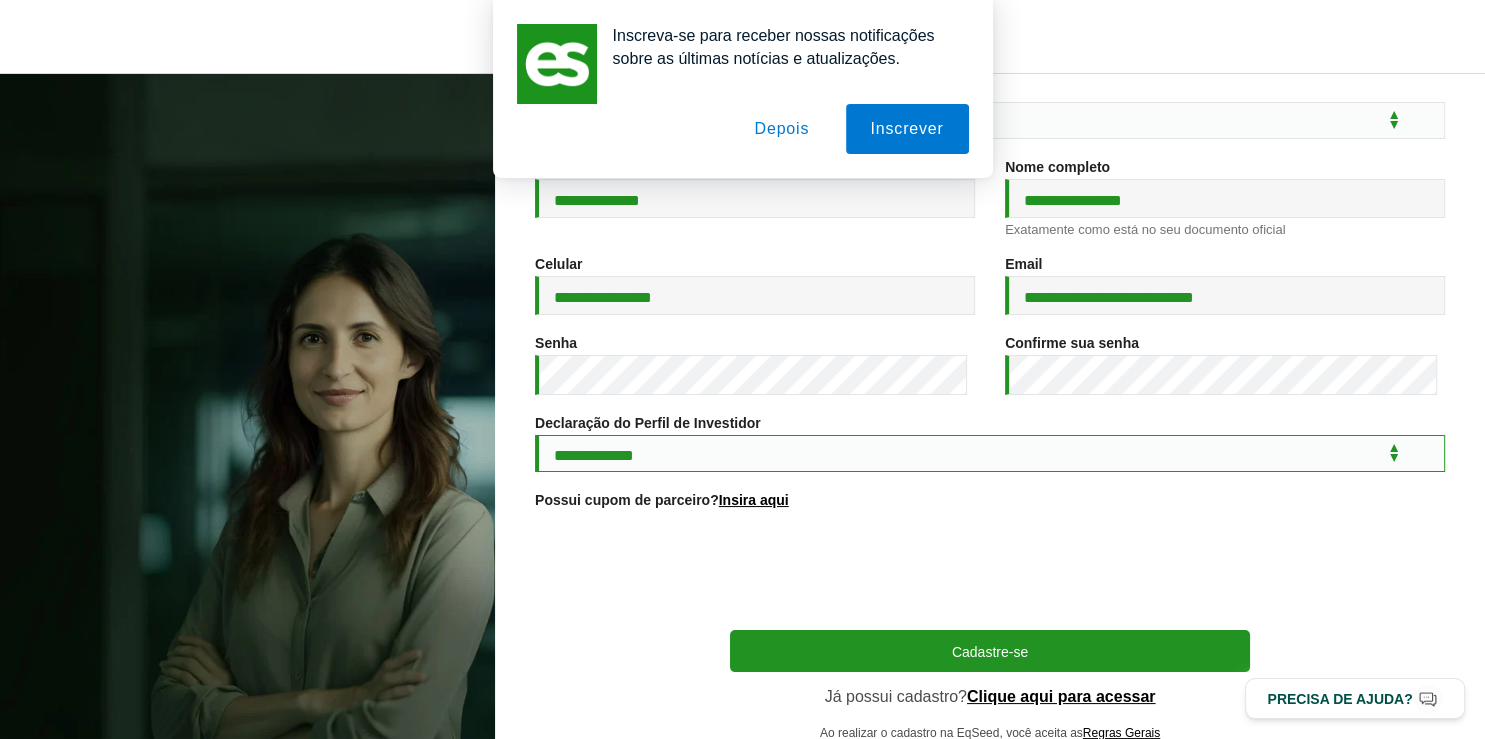 select on "***" 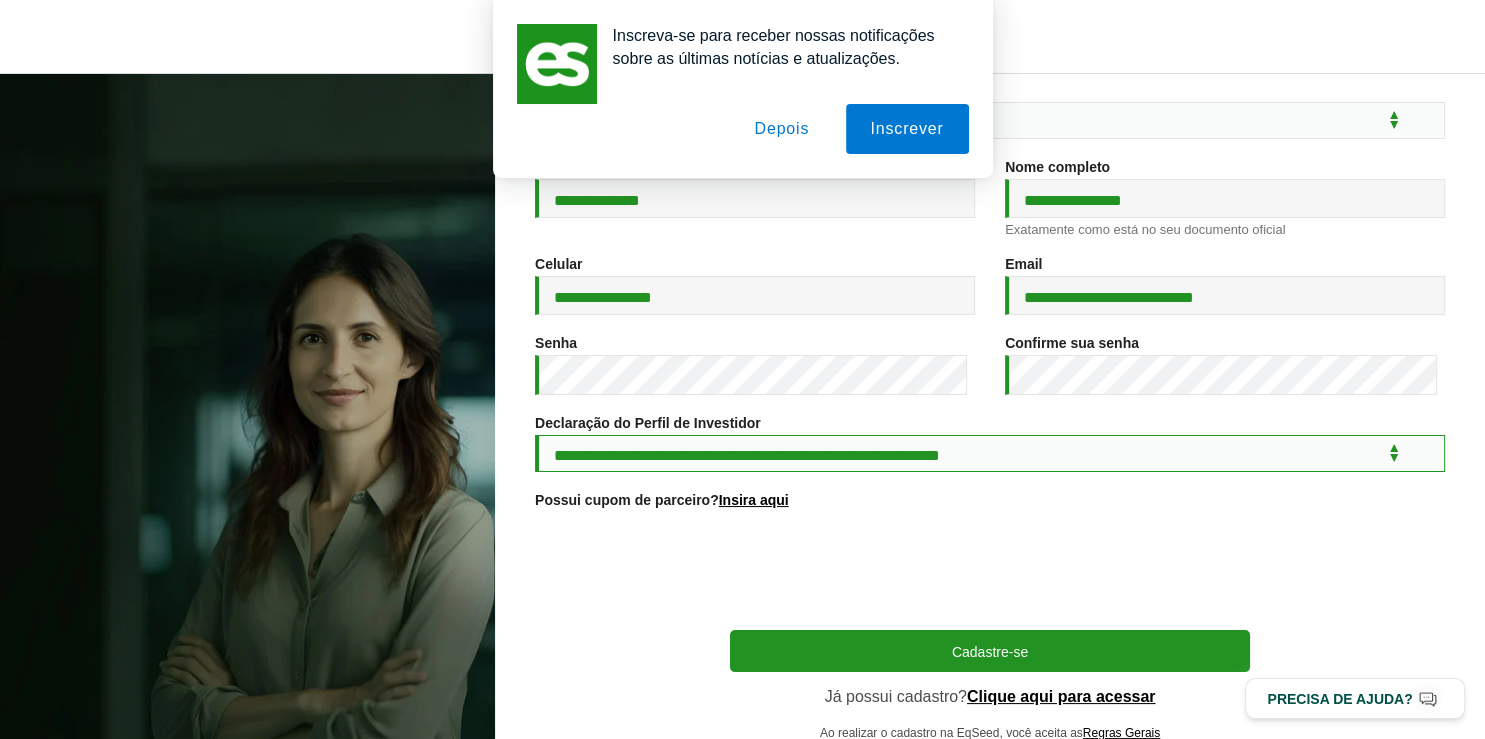 click on "**********" at bounding box center (0, 0) 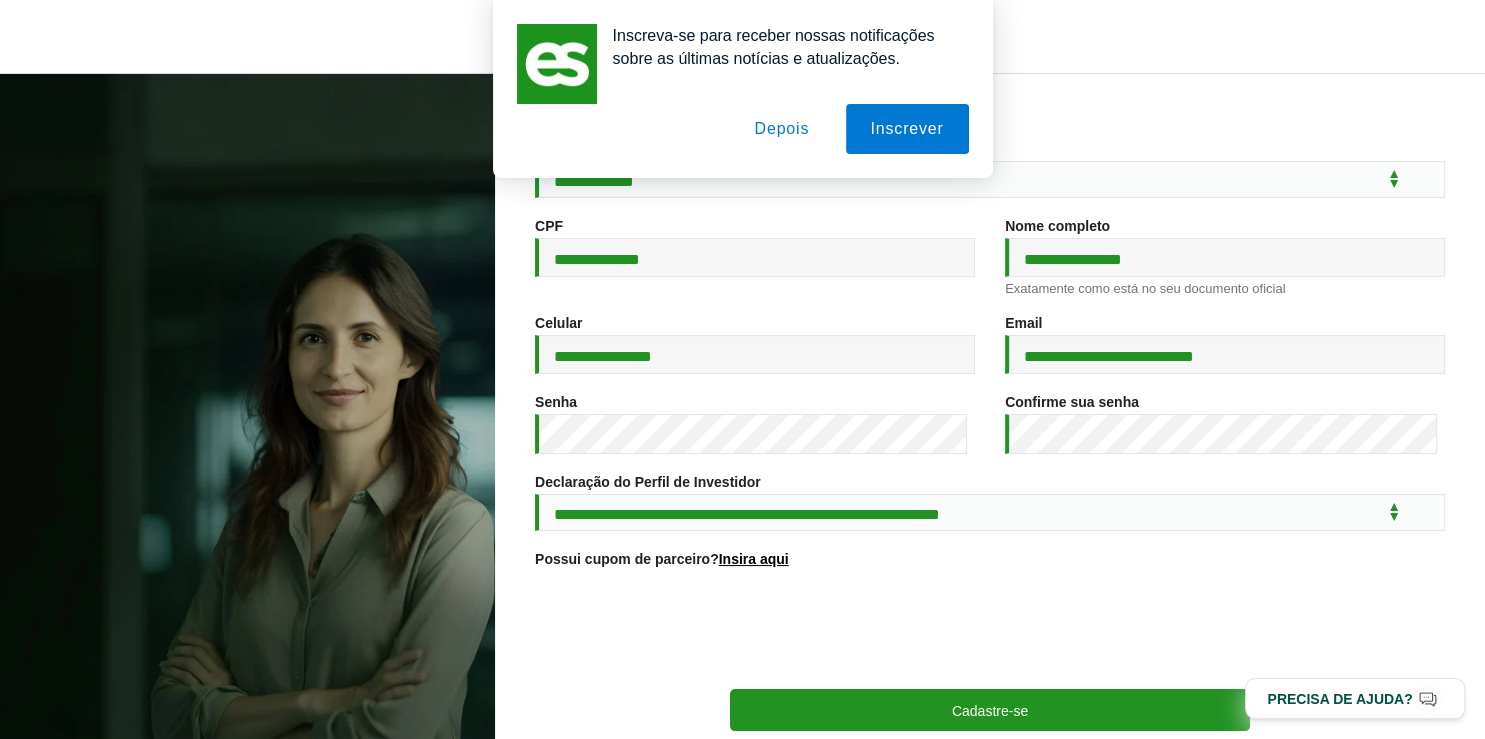 scroll, scrollTop: 211, scrollLeft: 0, axis: vertical 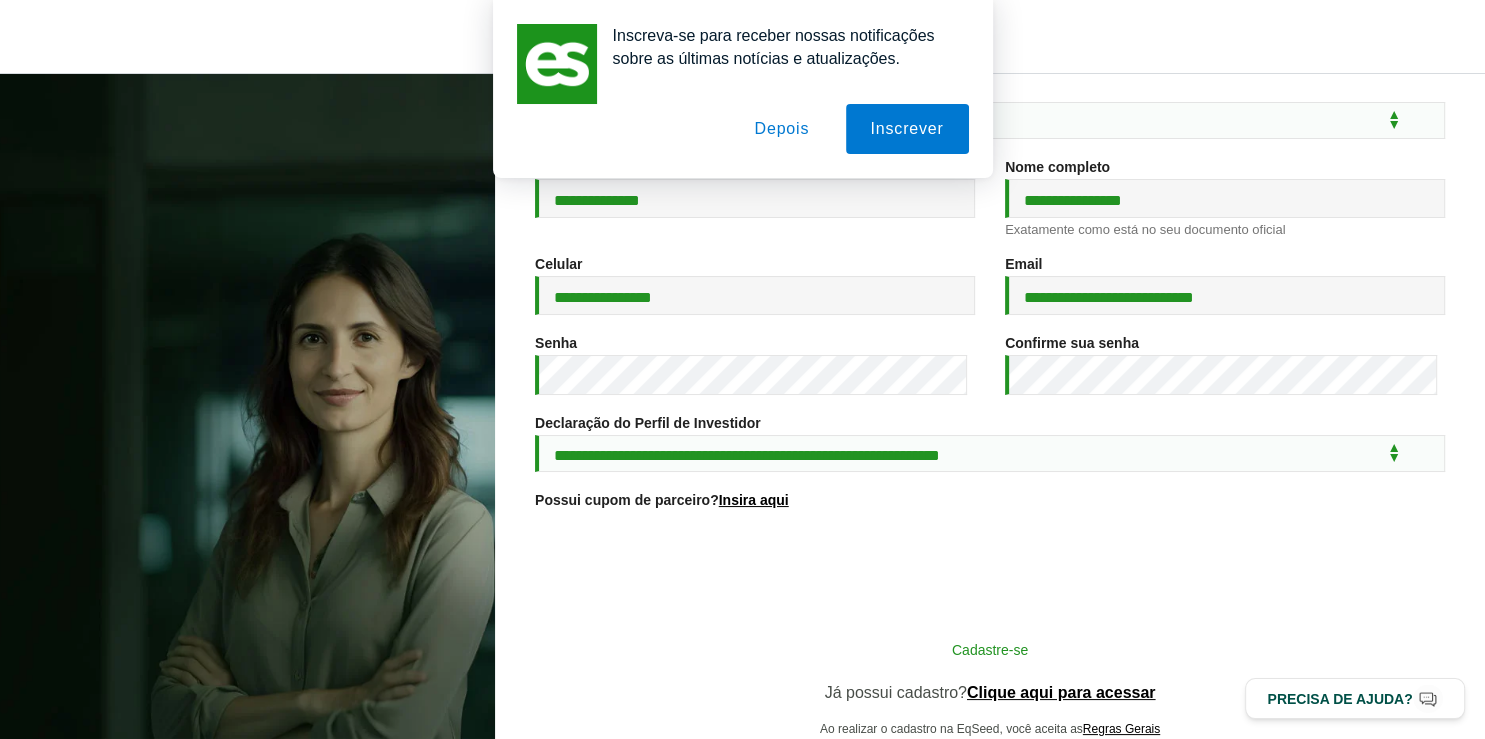 click on "Cadastre-se" at bounding box center [990, 649] 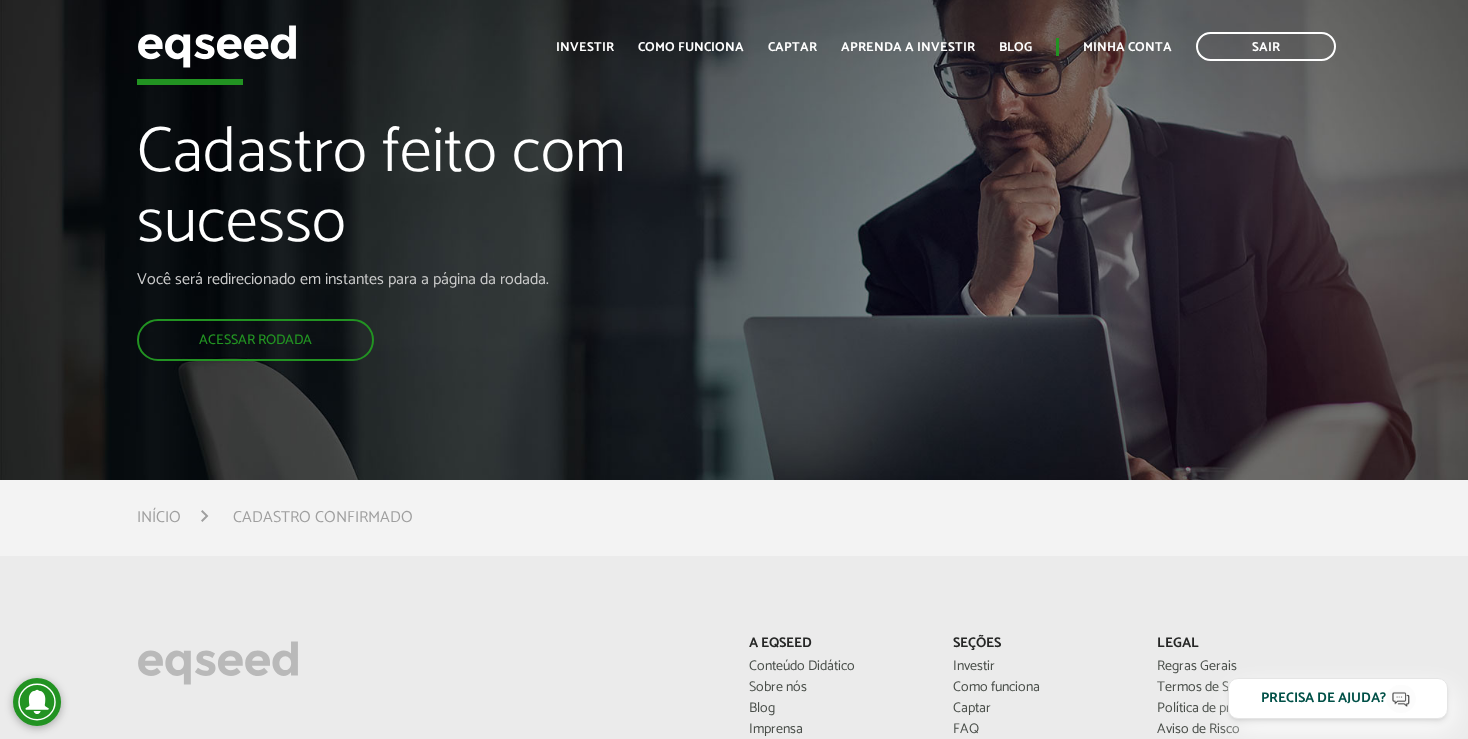 scroll, scrollTop: 0, scrollLeft: 0, axis: both 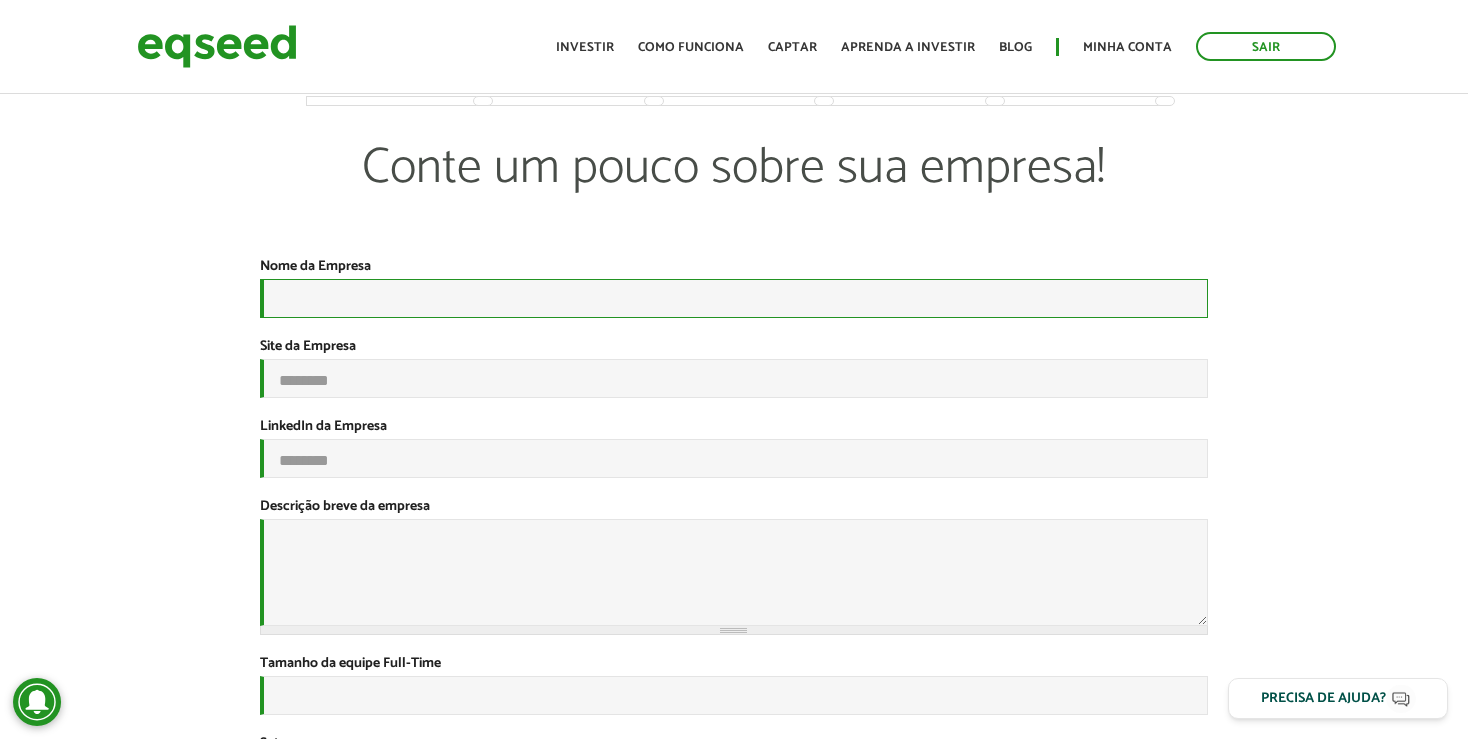 click on "Nome da Empresa  *" at bounding box center [734, 298] 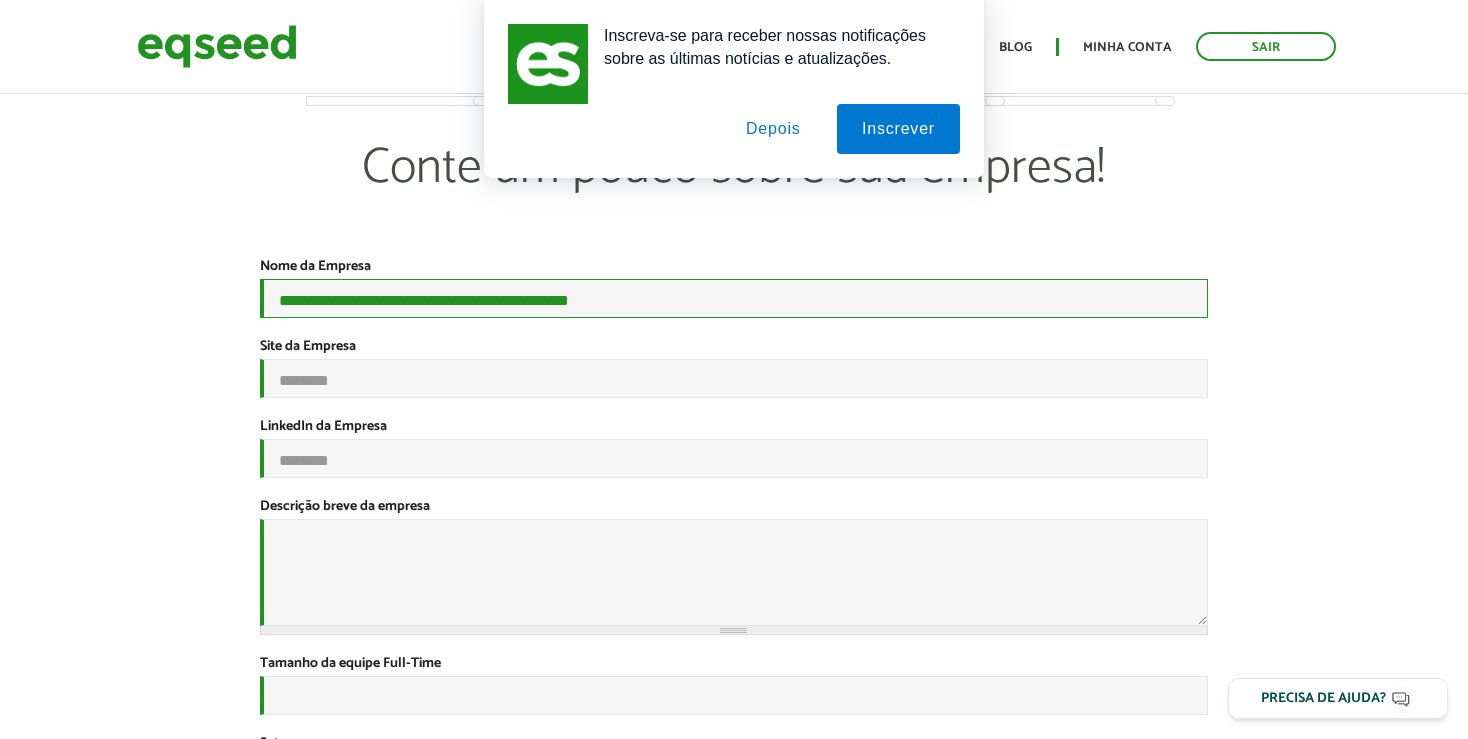 type on "**********" 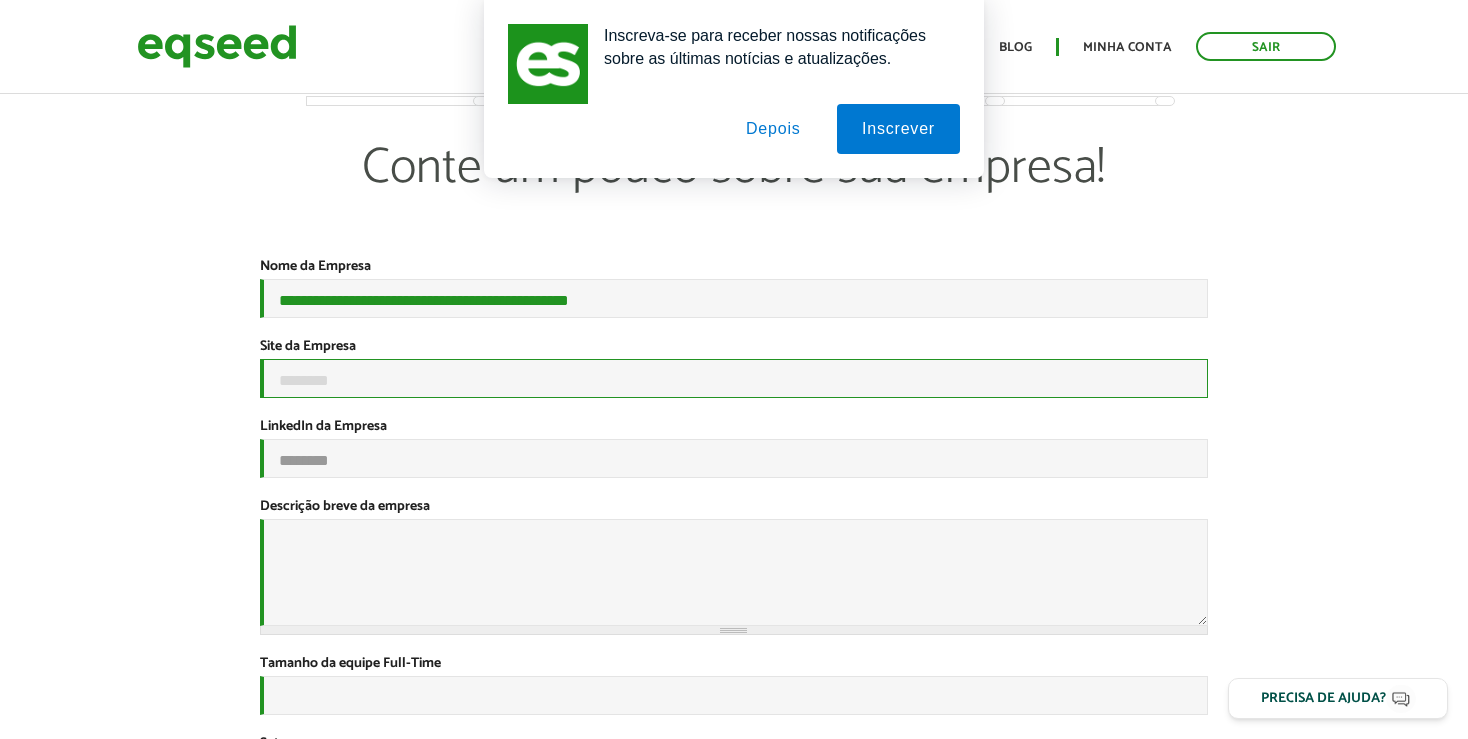 click on "Site da Empresa" at bounding box center [734, 378] 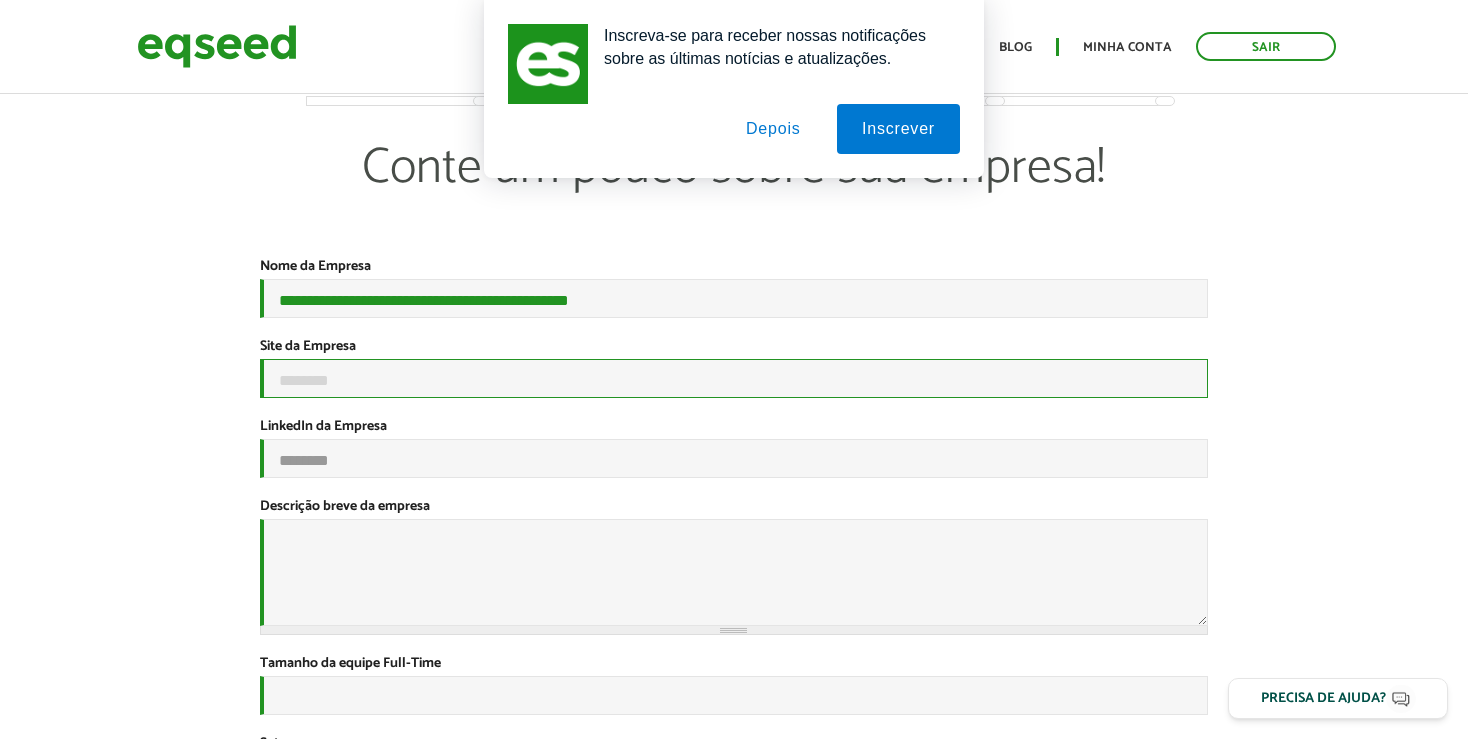 paste on "**********" 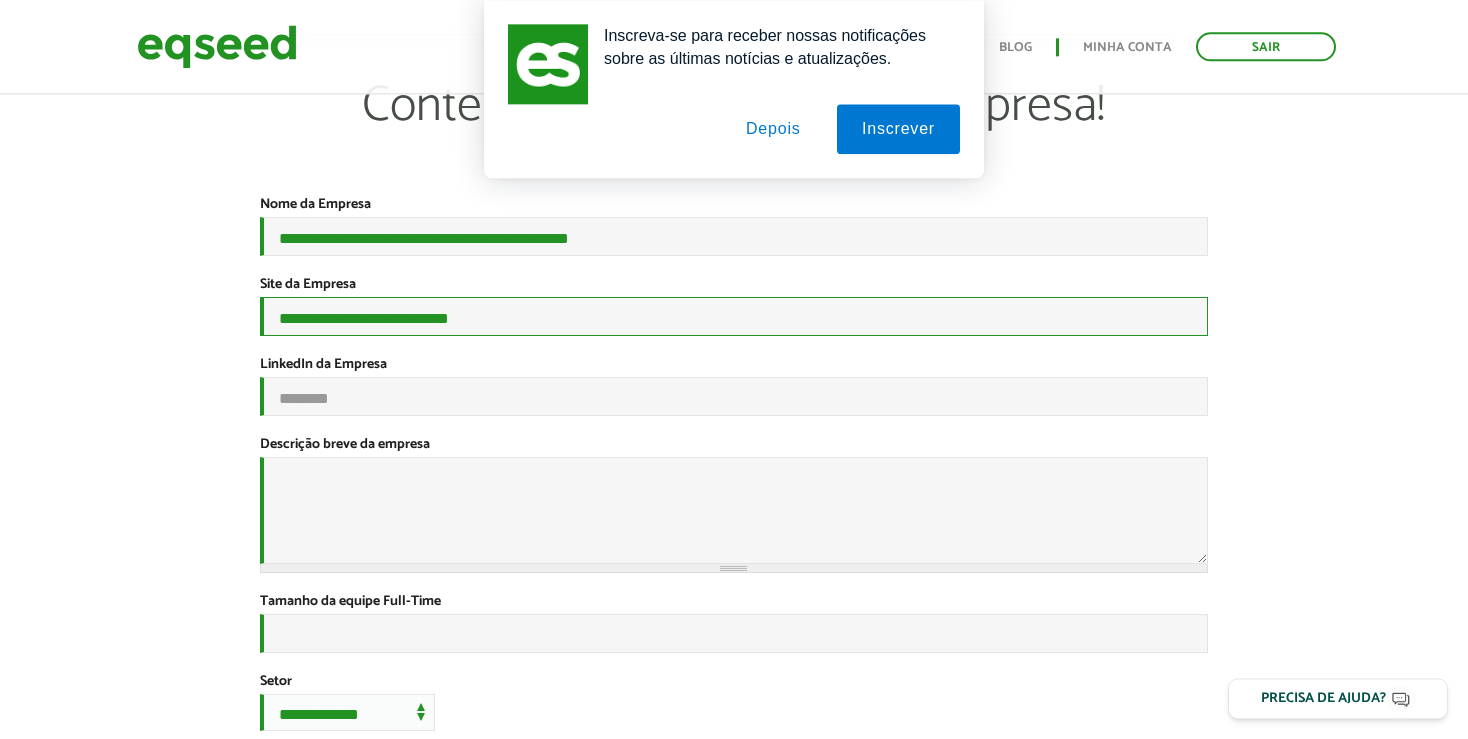 scroll, scrollTop: 105, scrollLeft: 0, axis: vertical 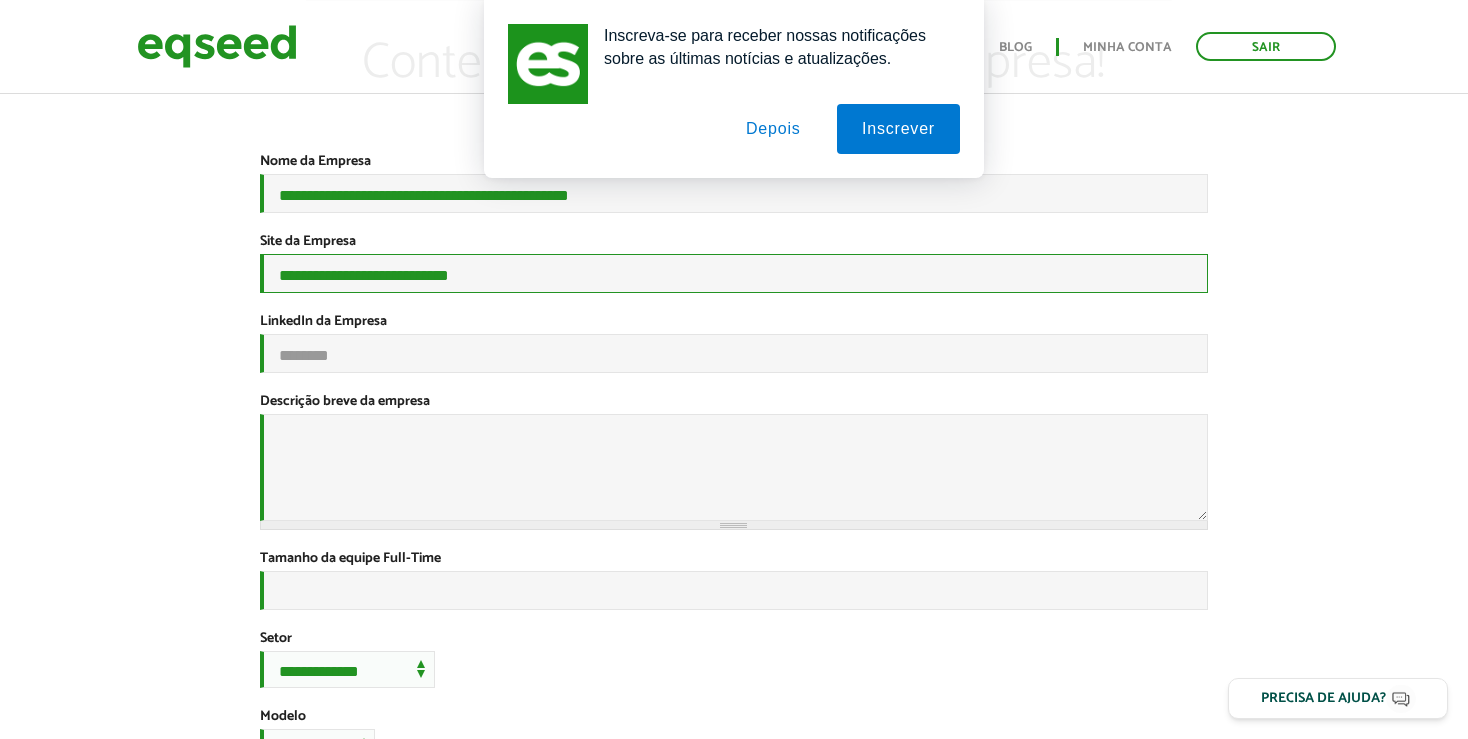 type on "**********" 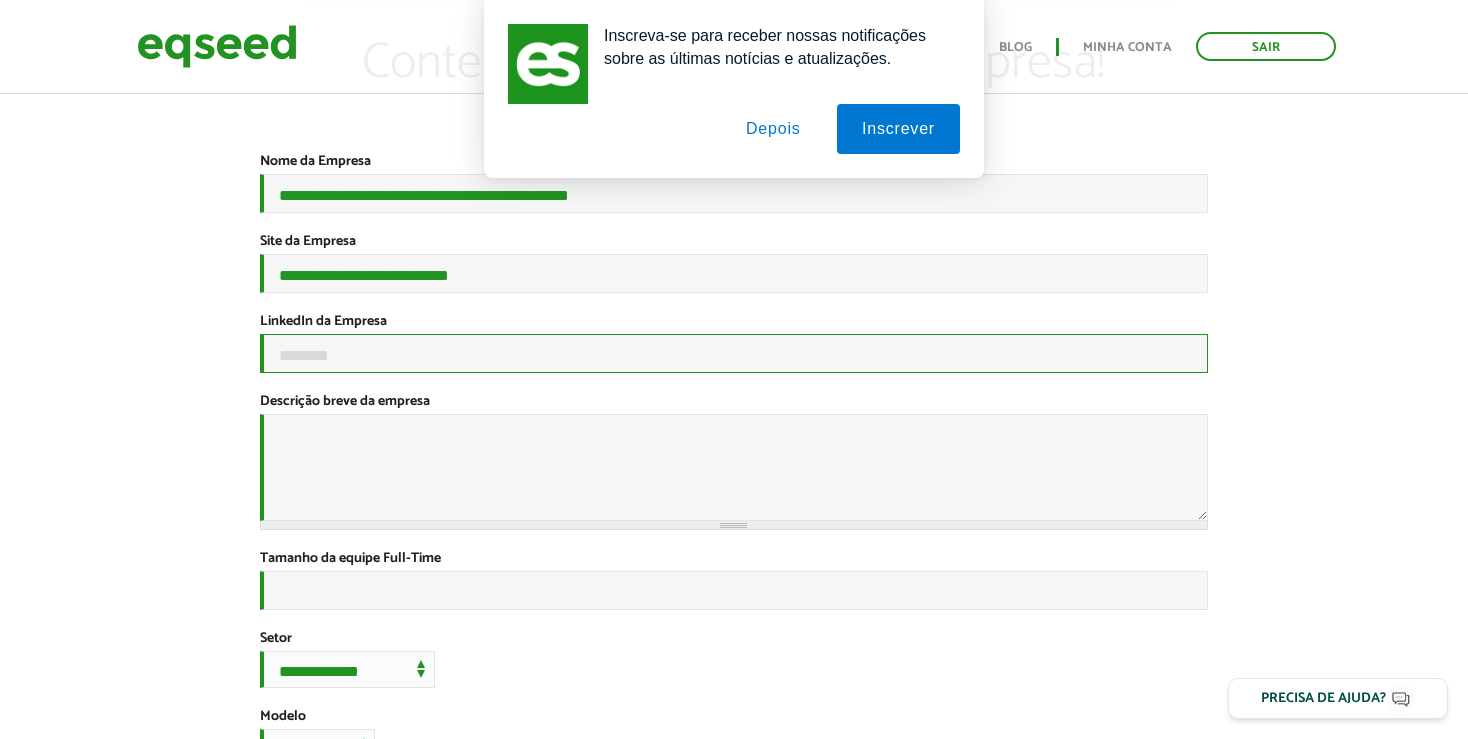 click on "LinkedIn da Empresa" at bounding box center [734, 353] 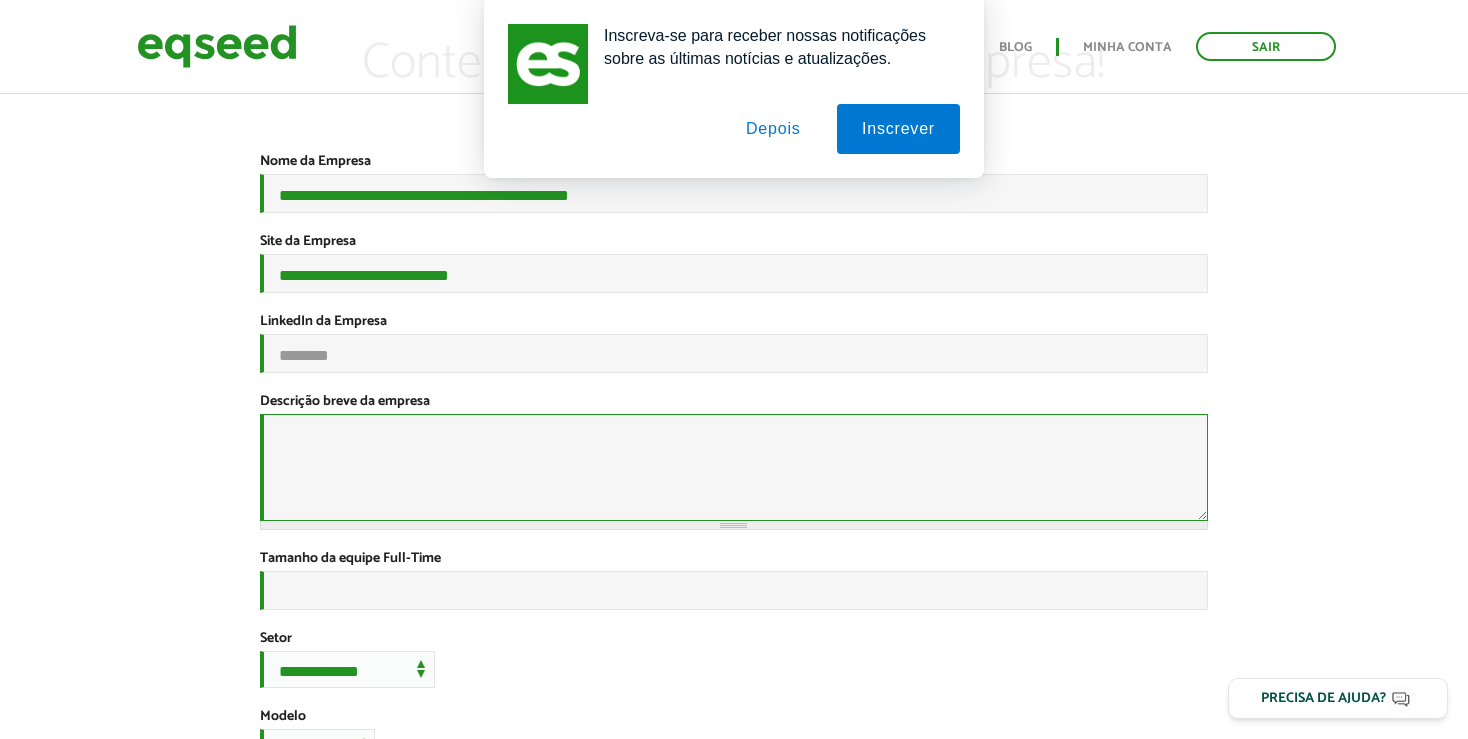 click on "Descrição breve da empresa  *" at bounding box center [734, 467] 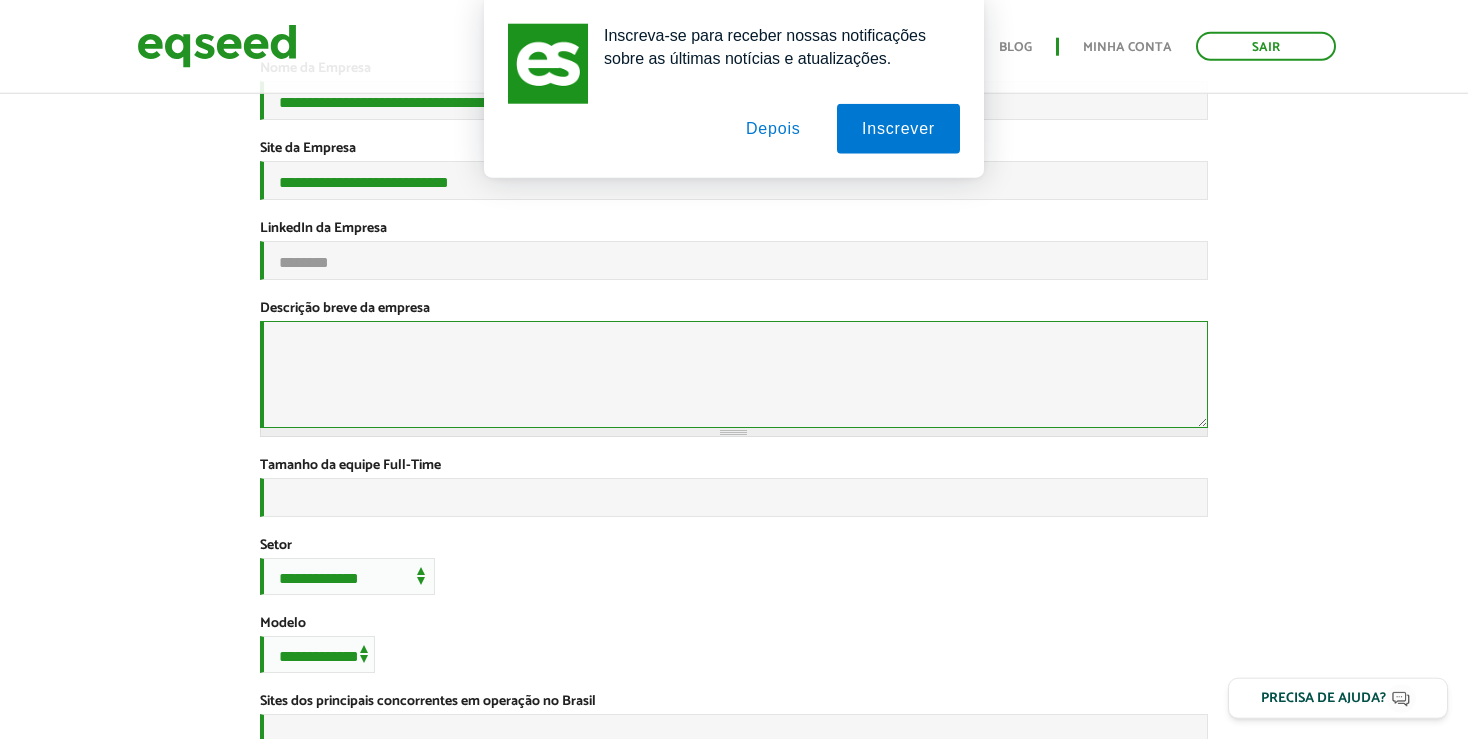 scroll, scrollTop: 316, scrollLeft: 0, axis: vertical 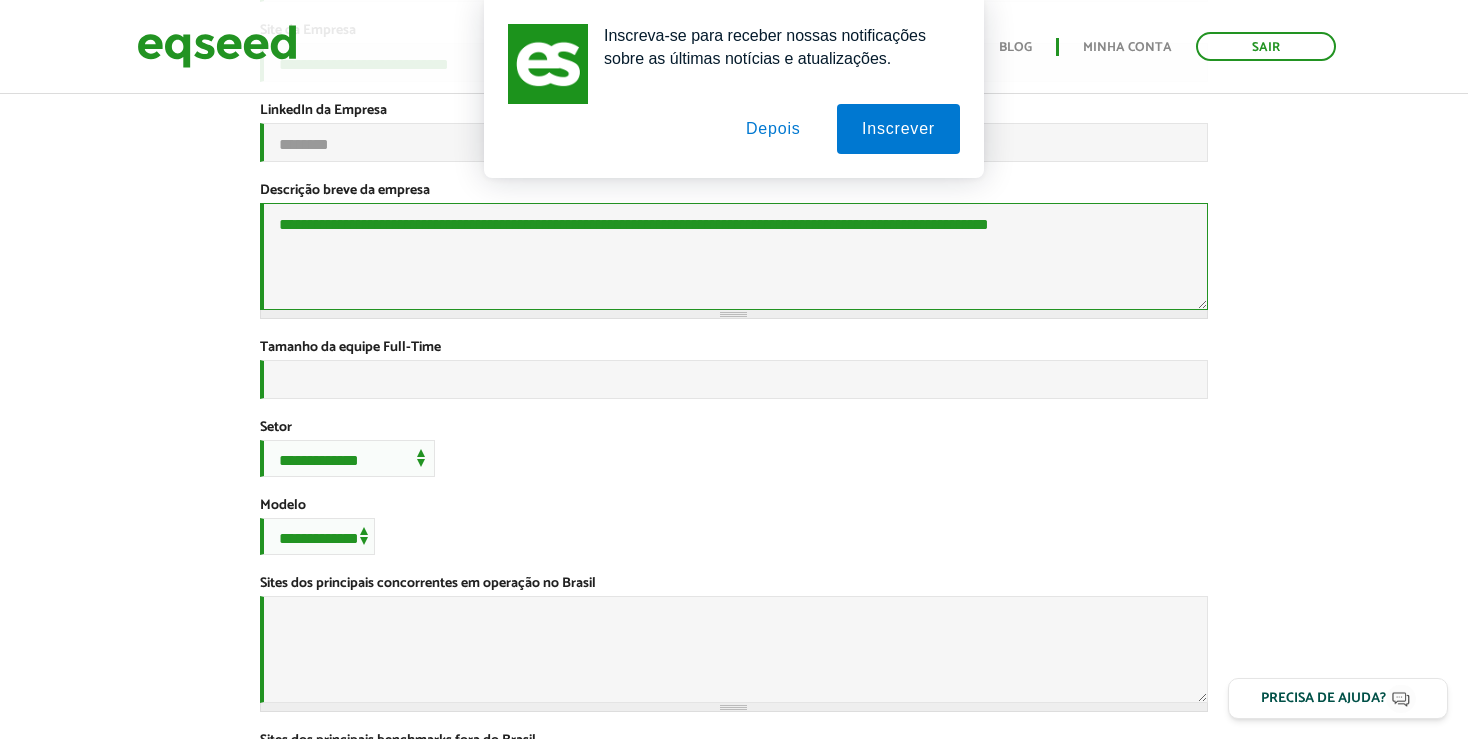 click on "**********" at bounding box center (734, 256) 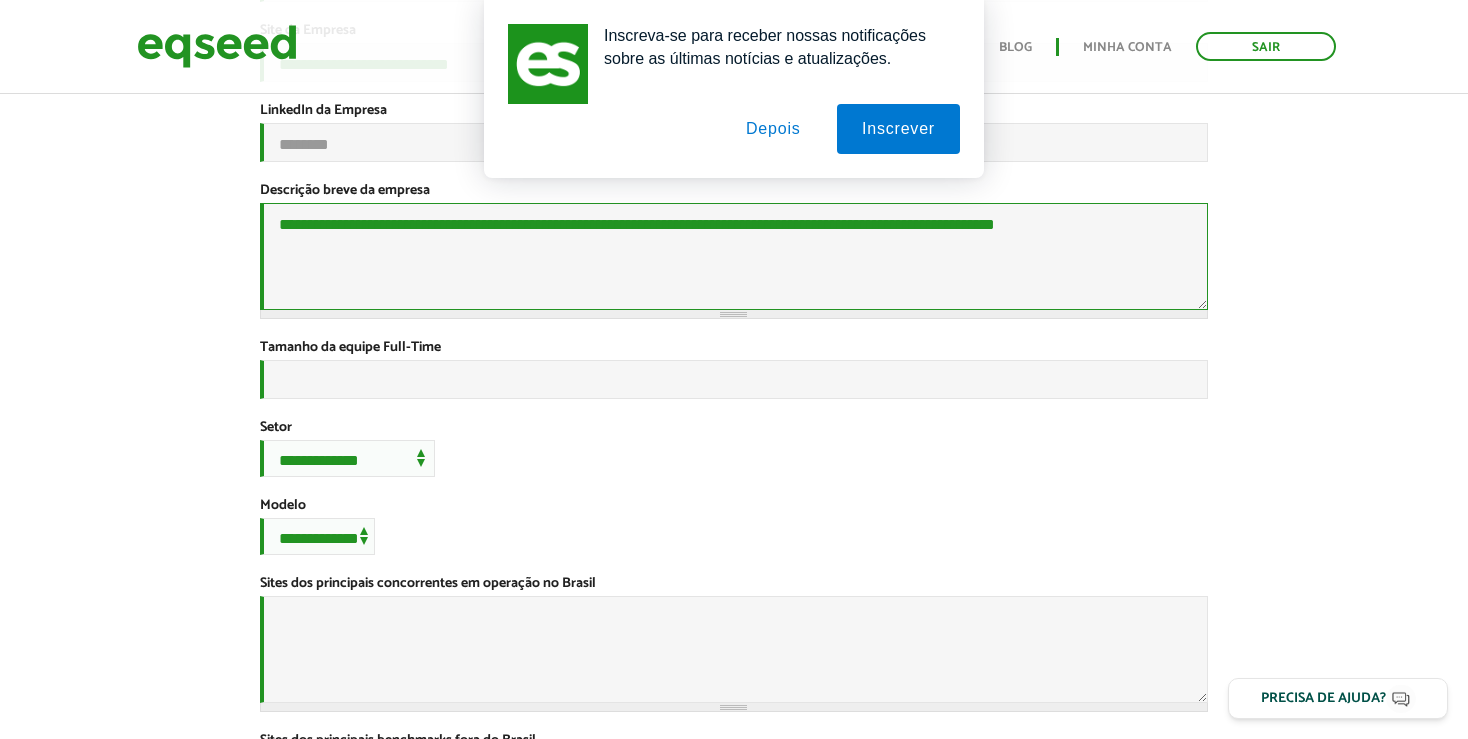 click on "**********" at bounding box center (734, 256) 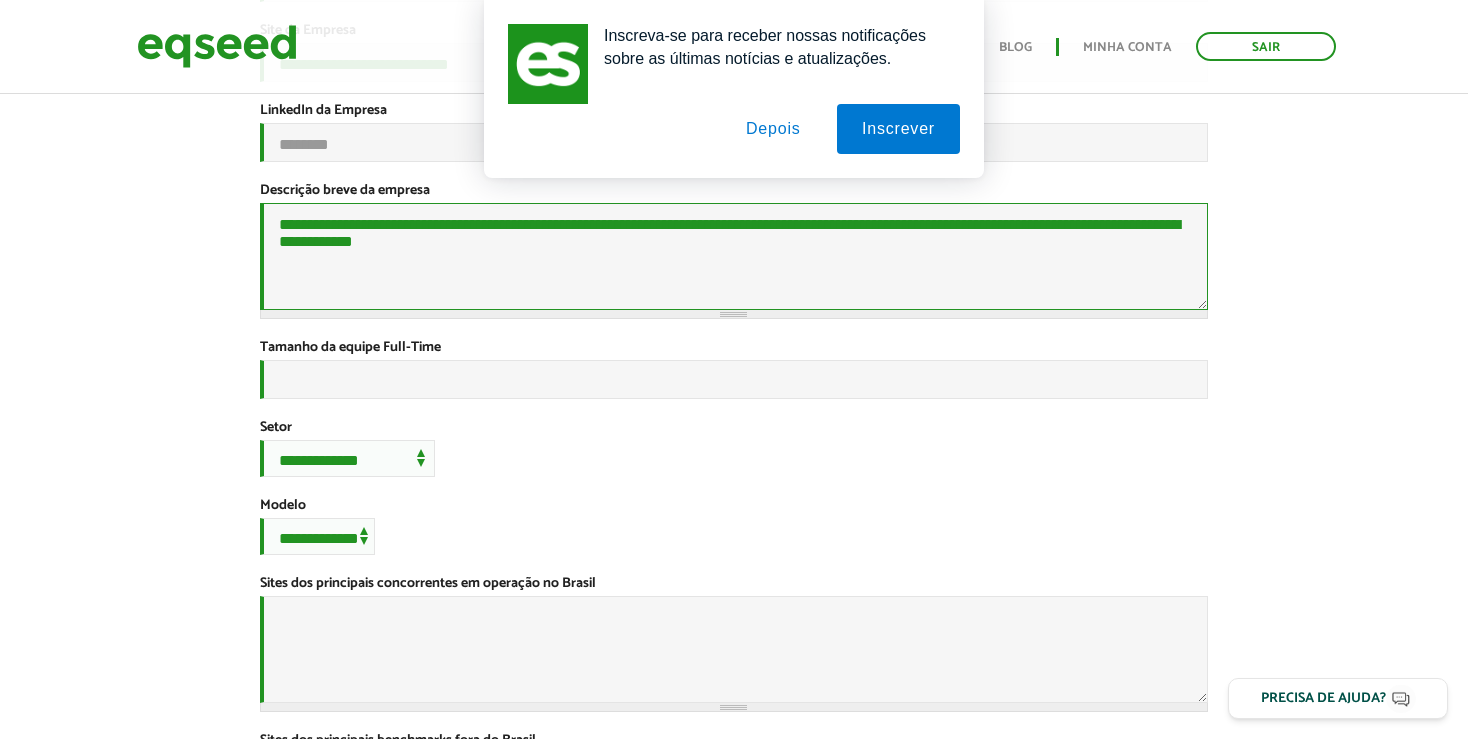click on "**********" at bounding box center (734, 256) 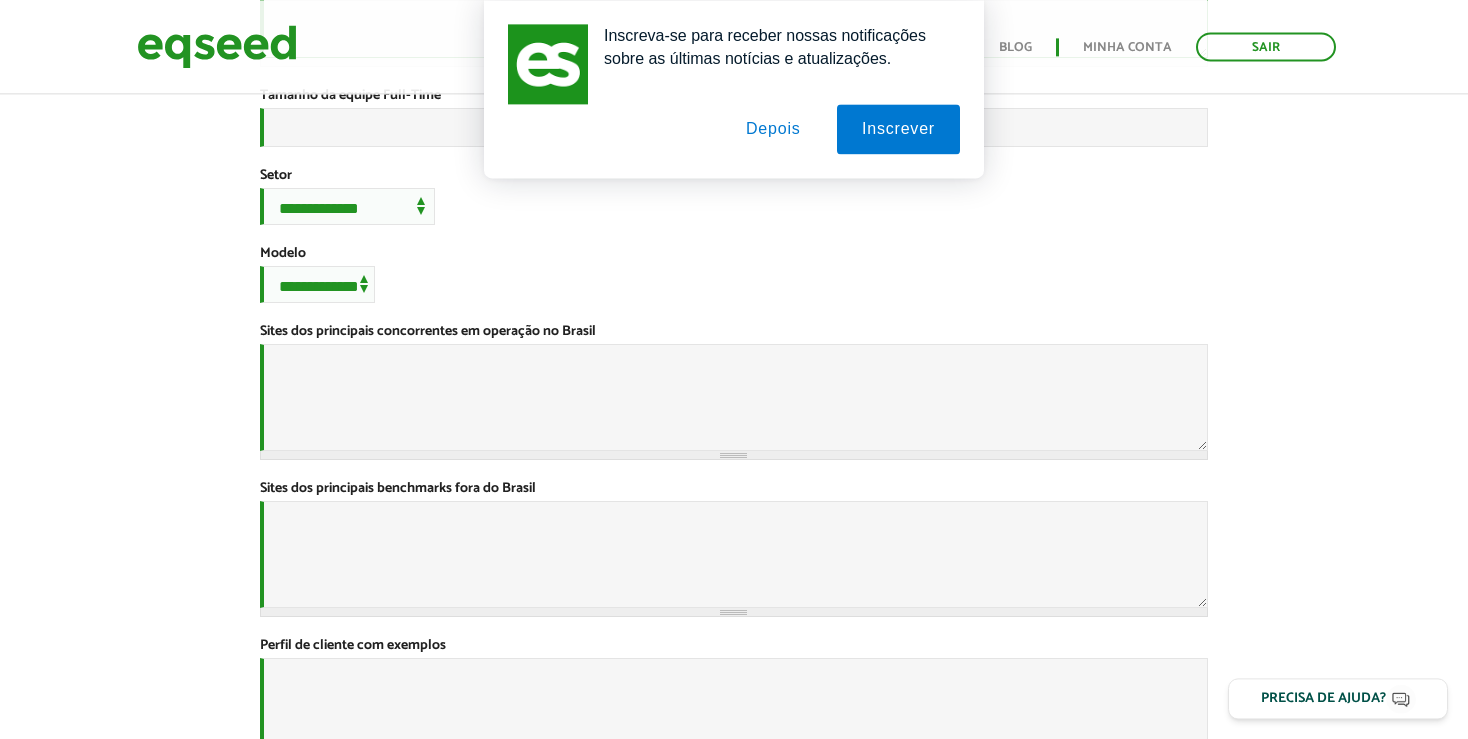 scroll, scrollTop: 633, scrollLeft: 0, axis: vertical 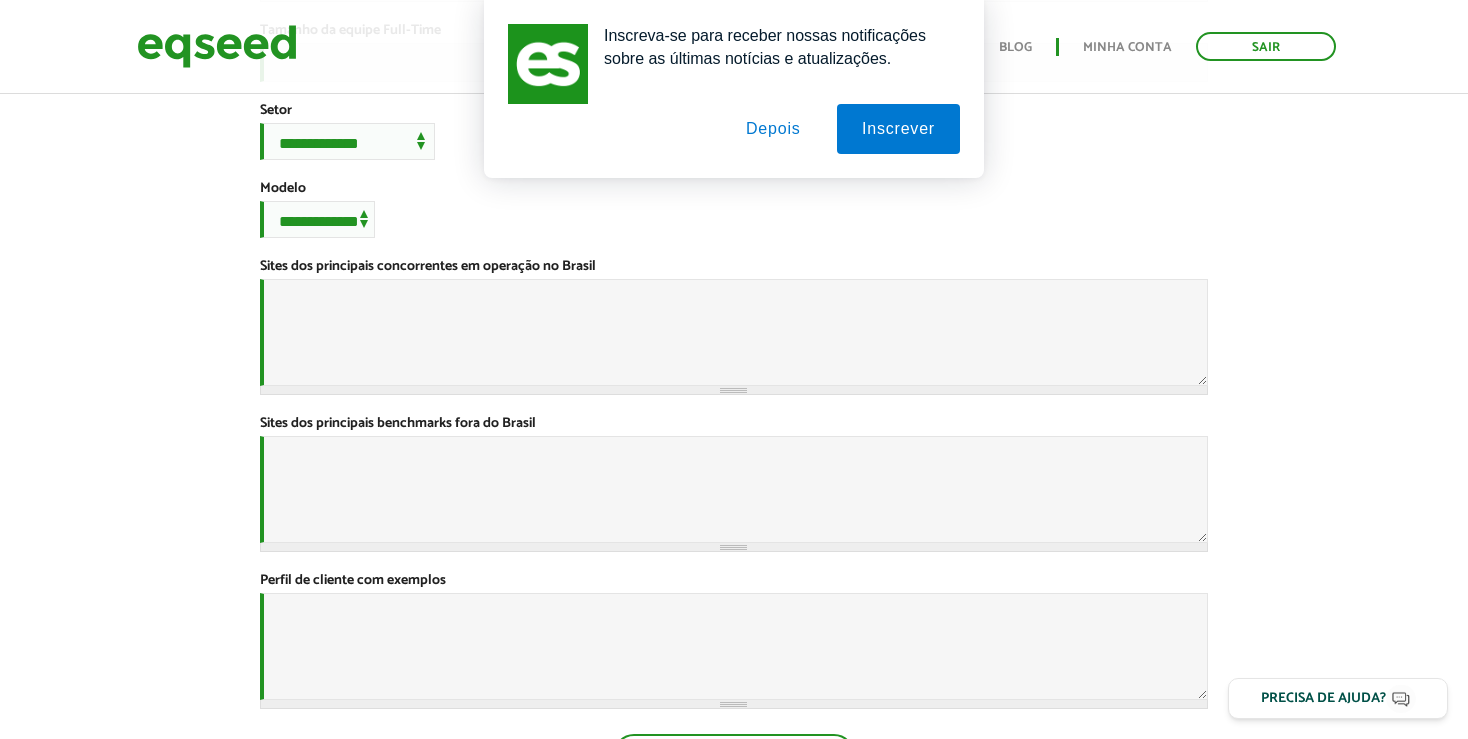 type on "**********" 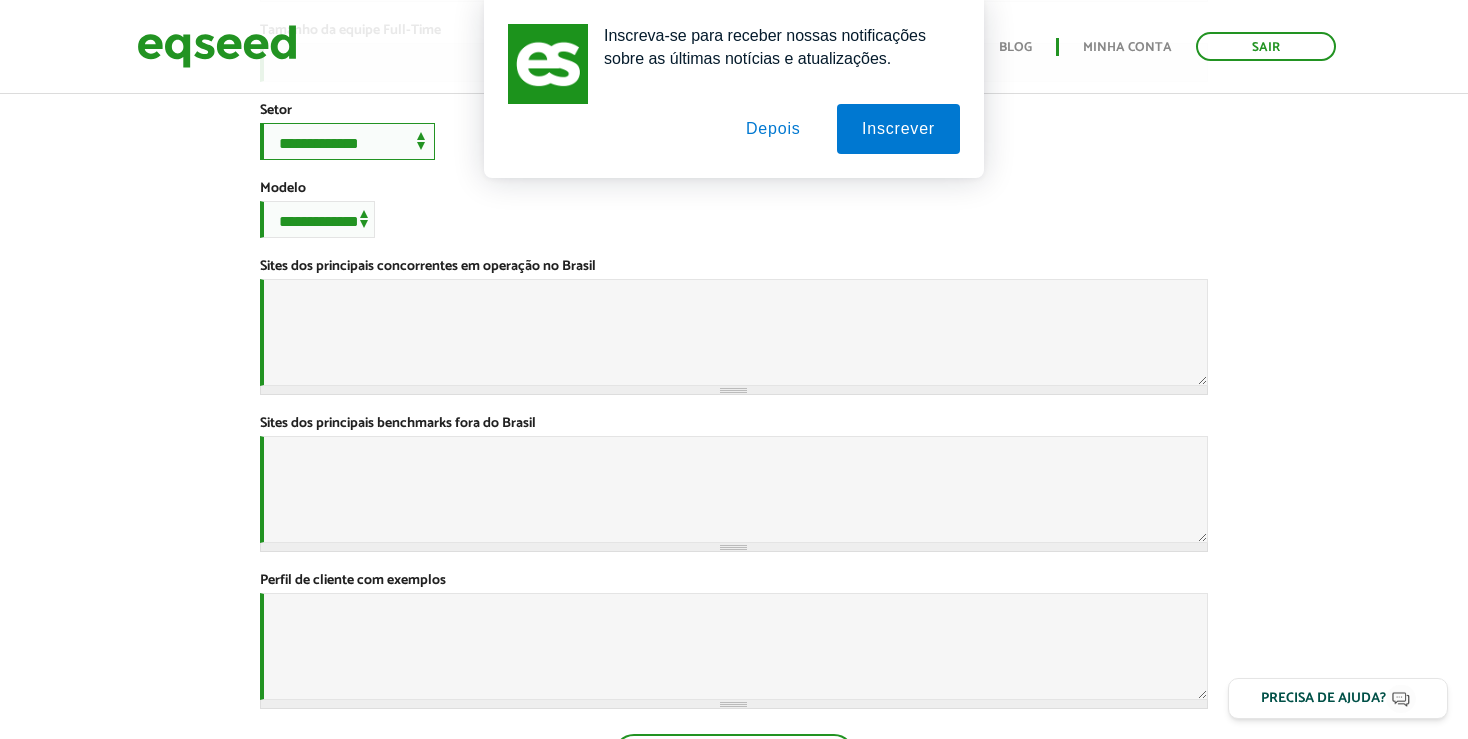 click on "**********" at bounding box center (347, 141) 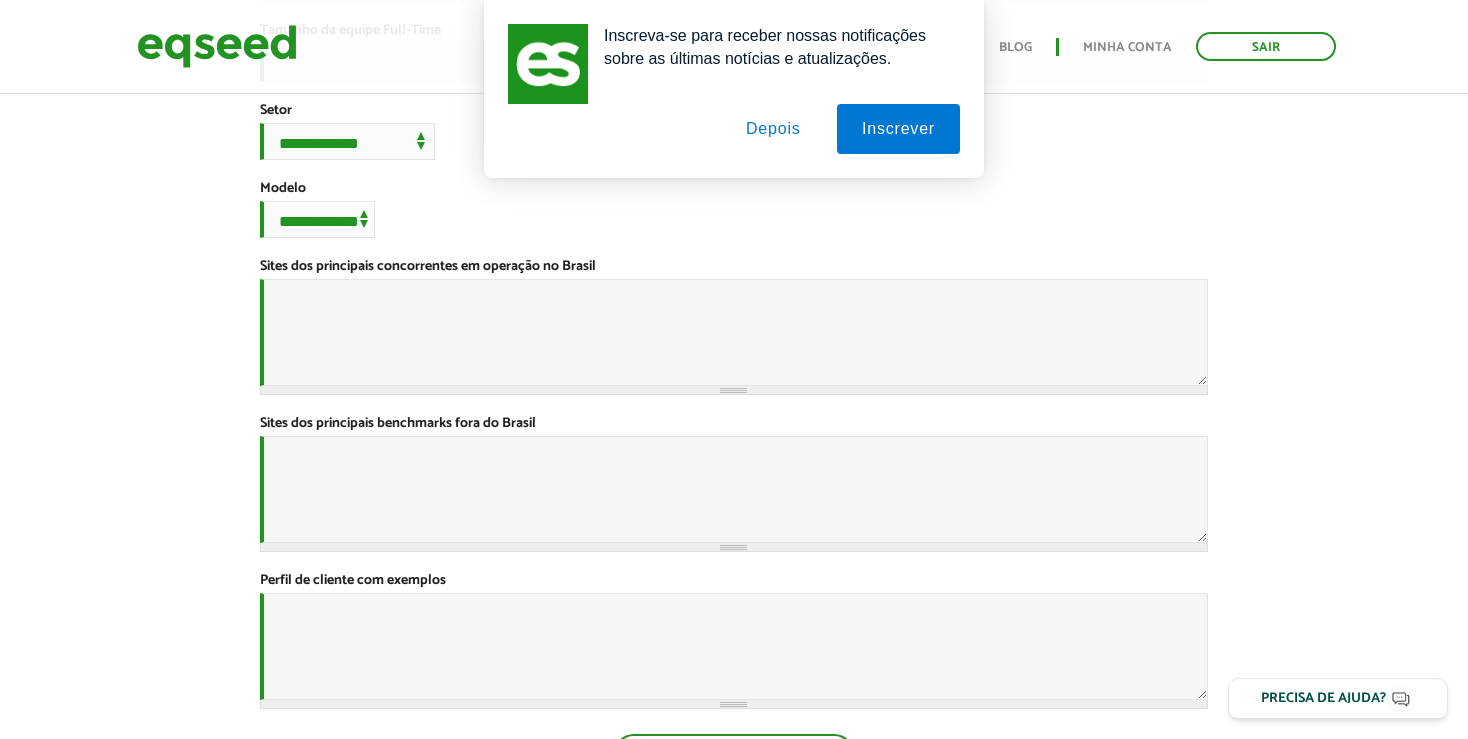 drag, startPoint x: 415, startPoint y: 222, endPoint x: 576, endPoint y: 270, distance: 168.00298 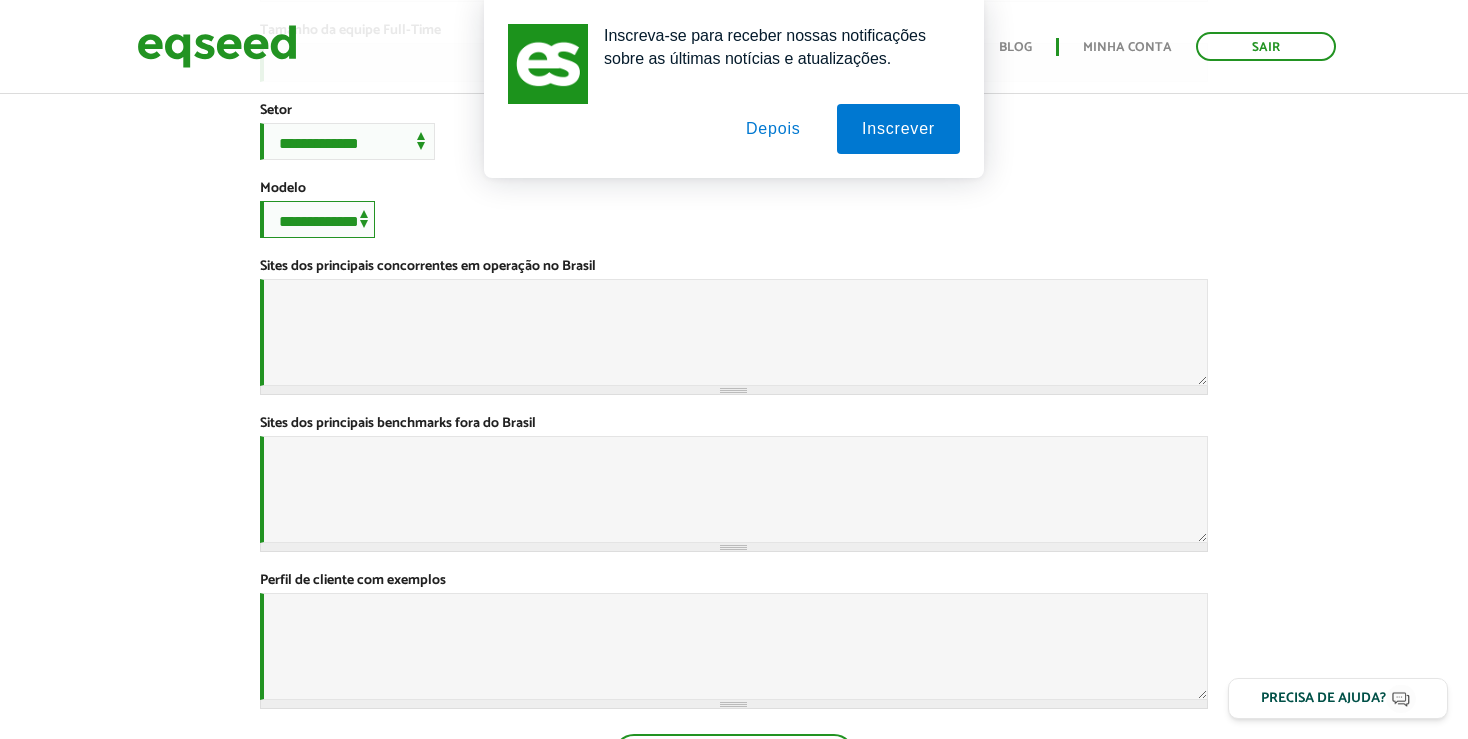 click on "**********" at bounding box center [317, 219] 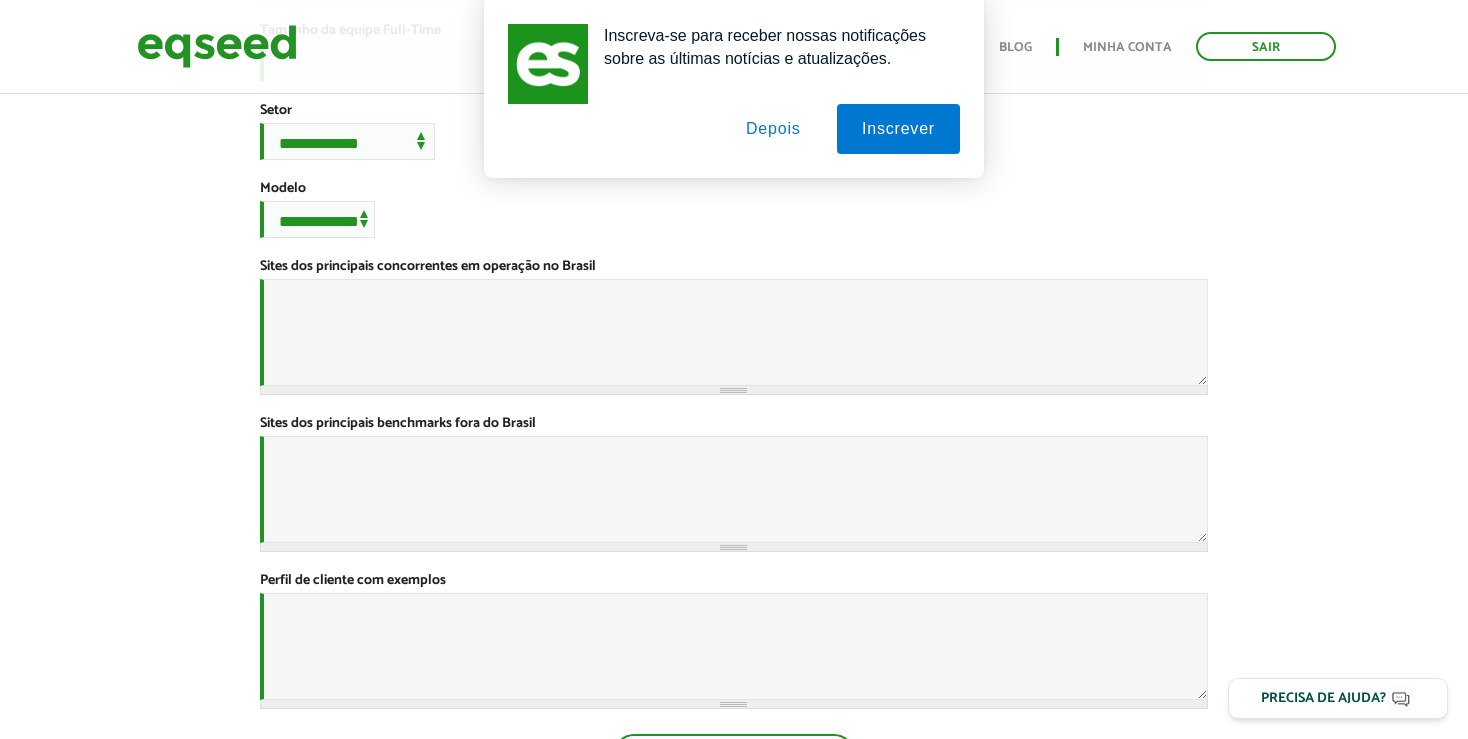drag, startPoint x: 352, startPoint y: 300, endPoint x: 480, endPoint y: 330, distance: 131.46863 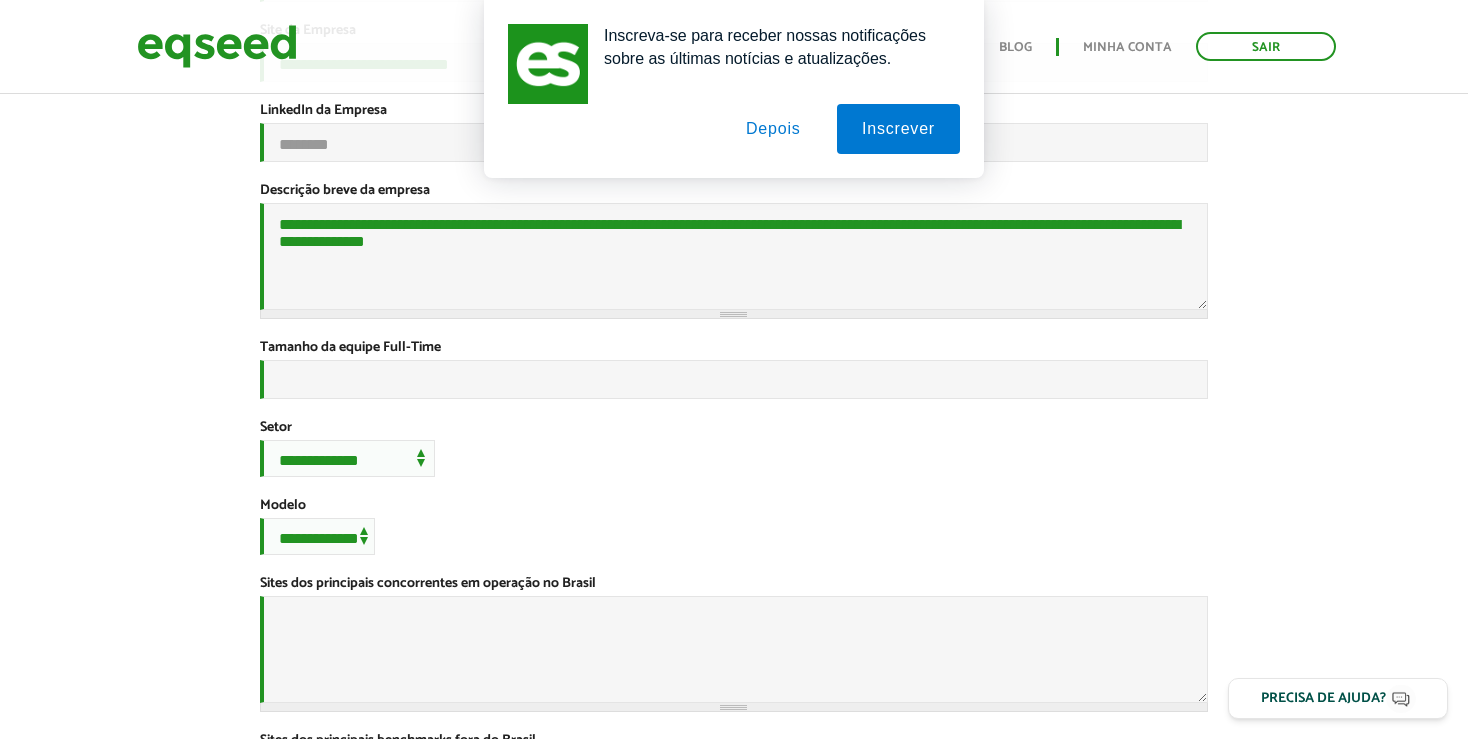 scroll, scrollTop: 0, scrollLeft: 0, axis: both 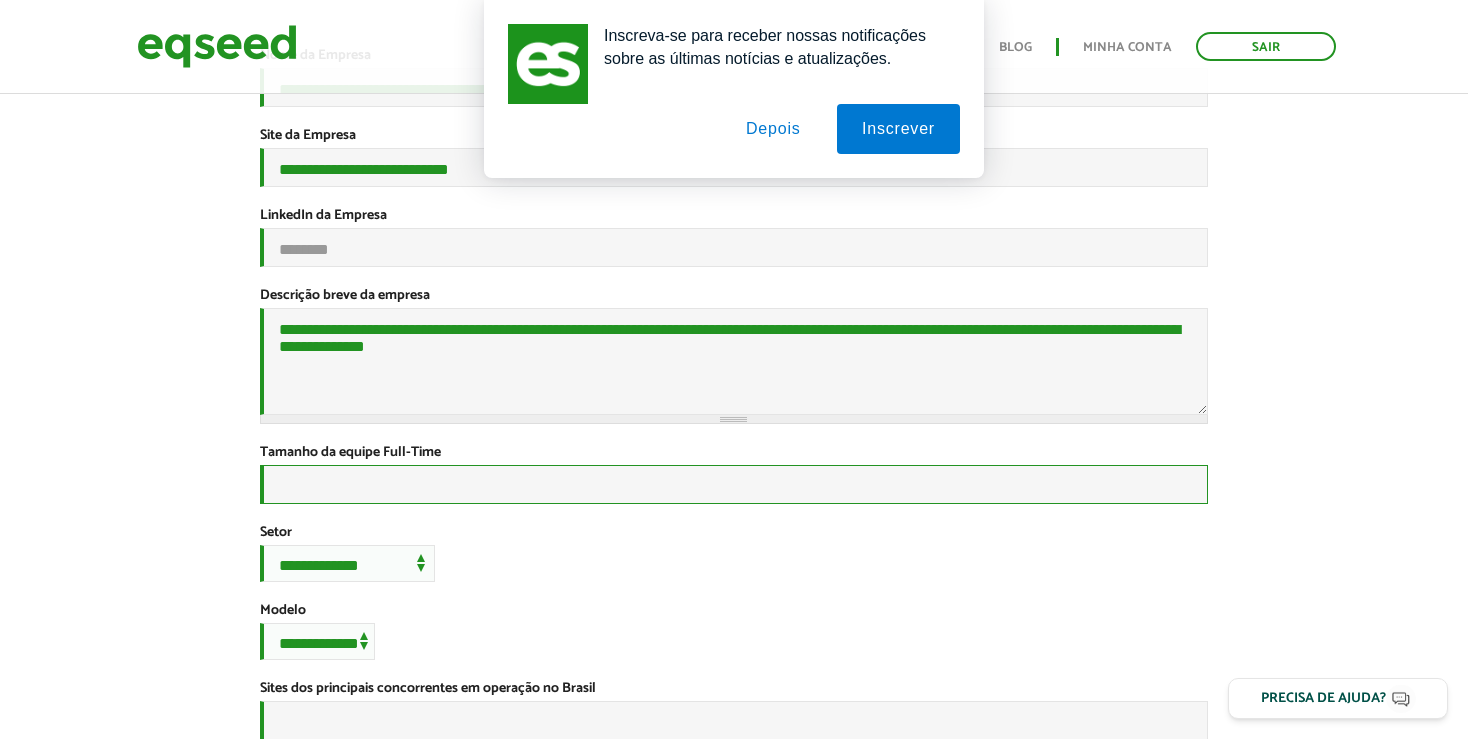 click on "Tamanho da equipe Full-Time  *" at bounding box center [734, 484] 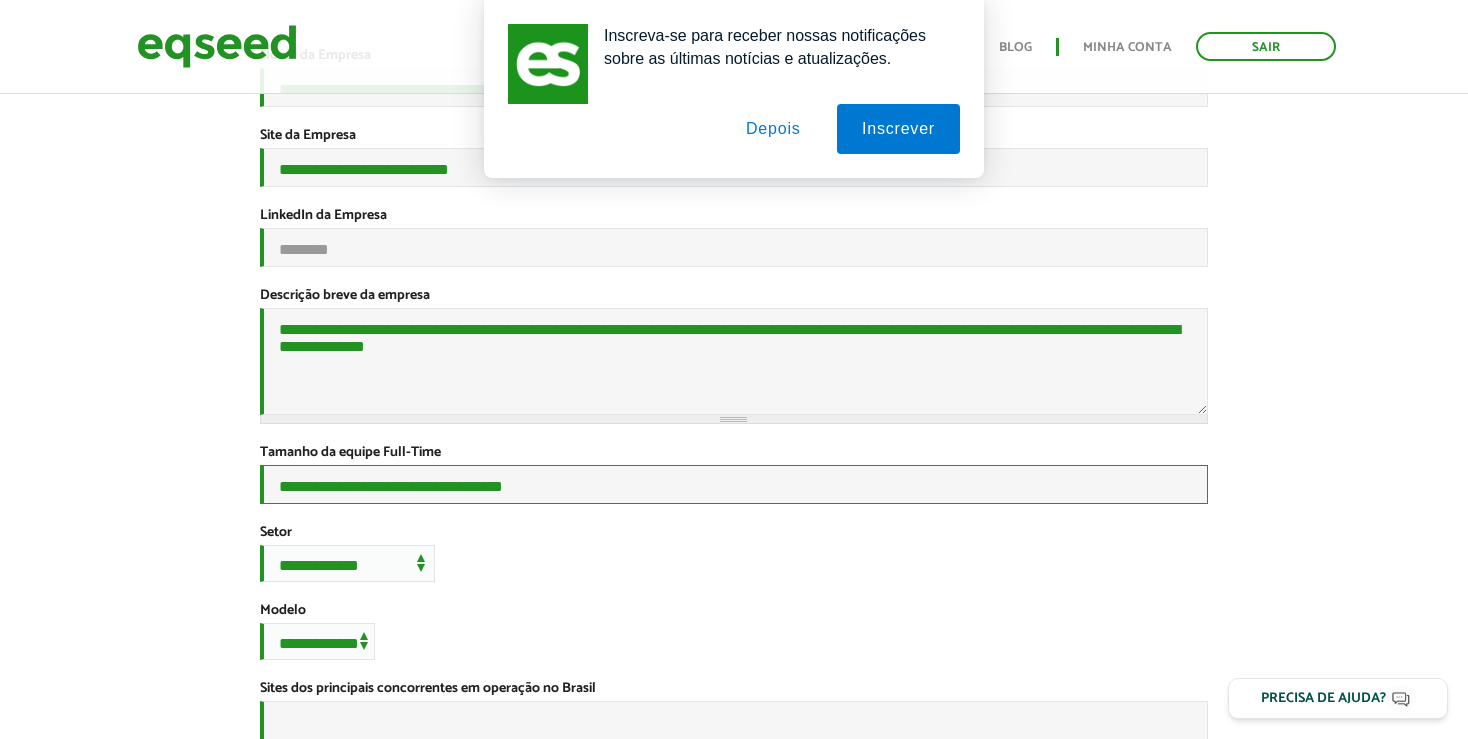 type on "**********" 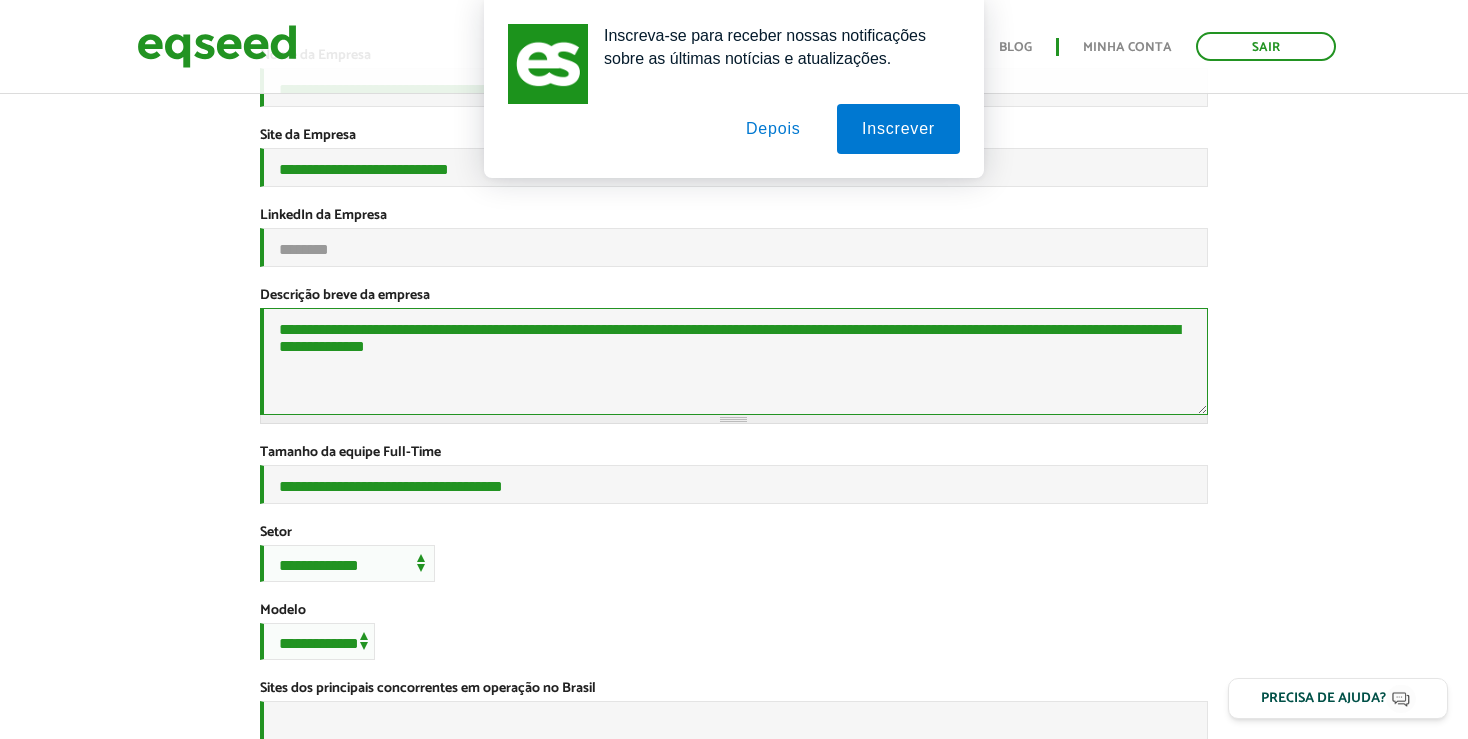 click on "**********" at bounding box center (734, 361) 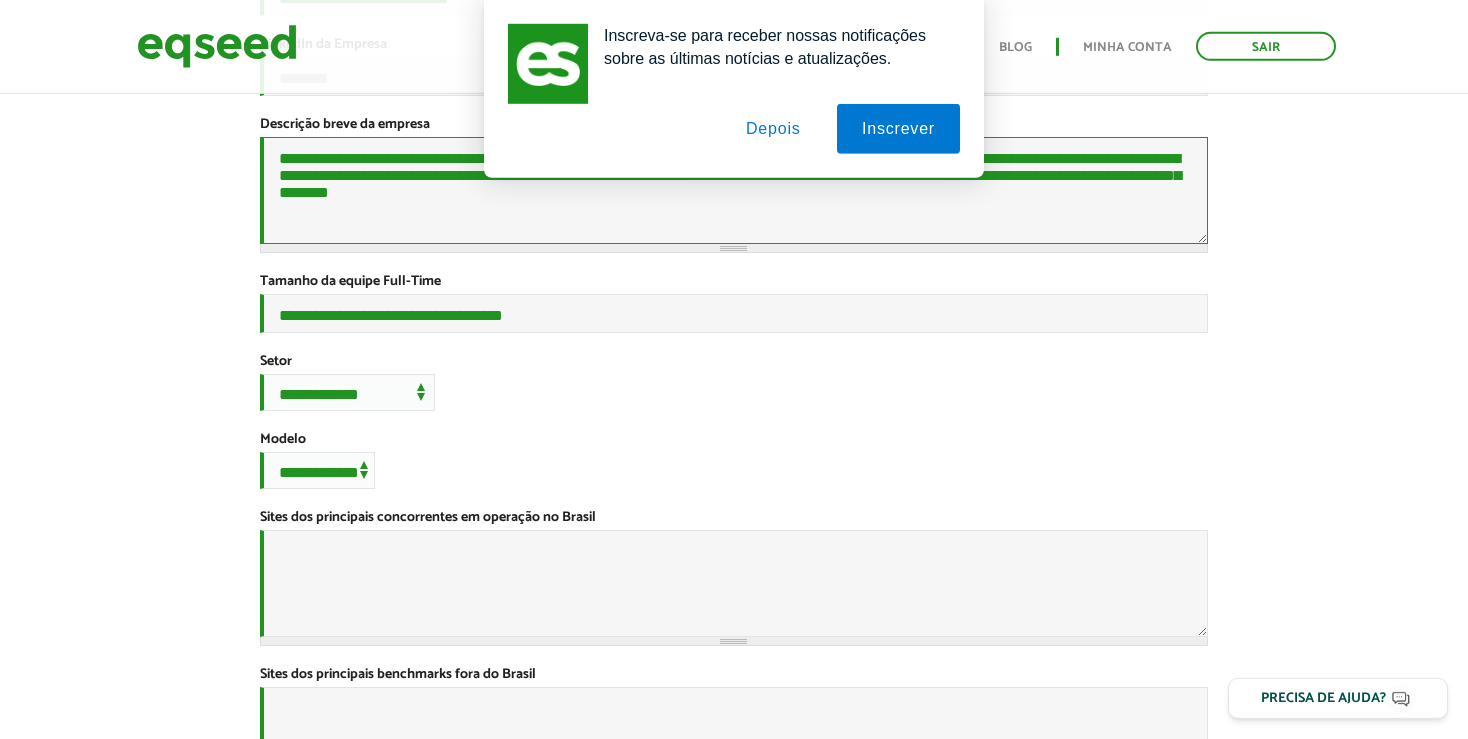 scroll, scrollTop: 528, scrollLeft: 0, axis: vertical 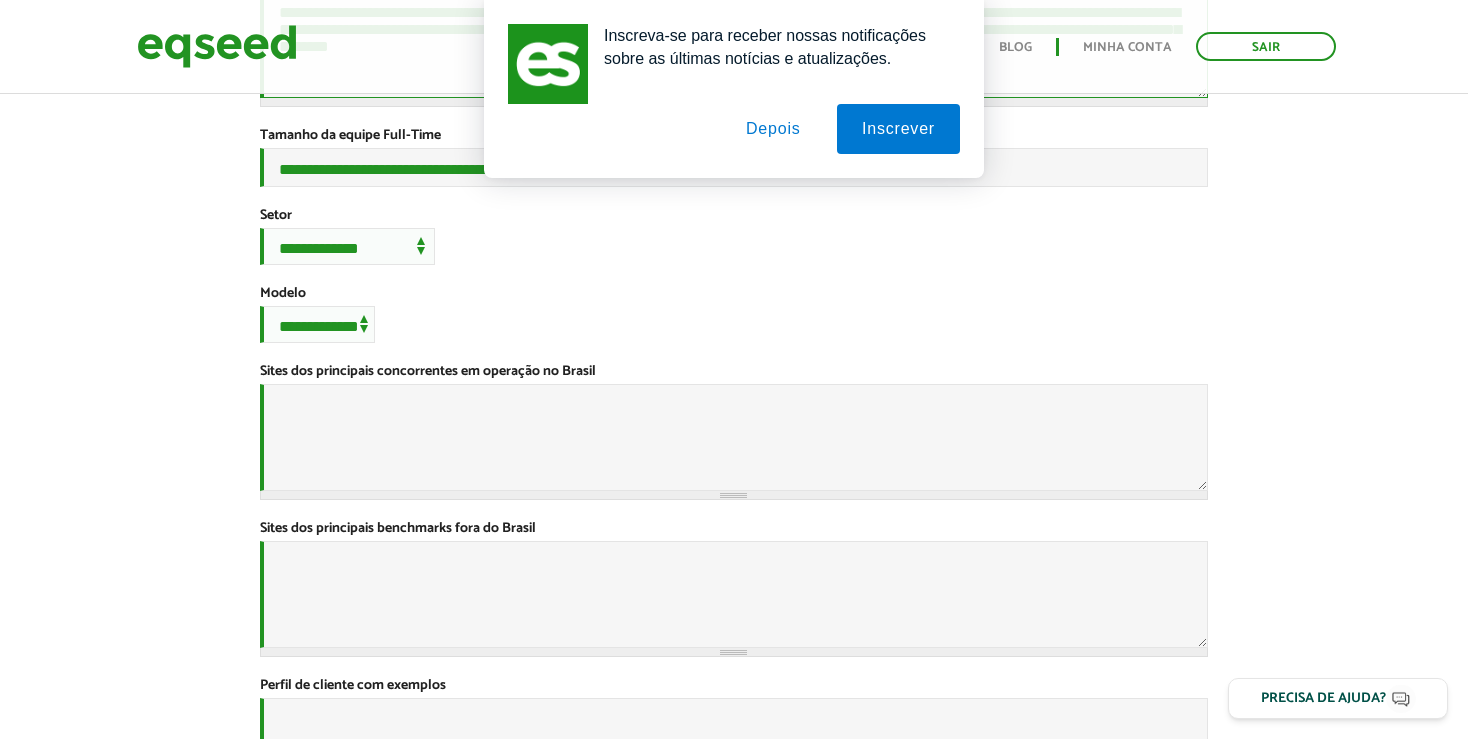 type on "**********" 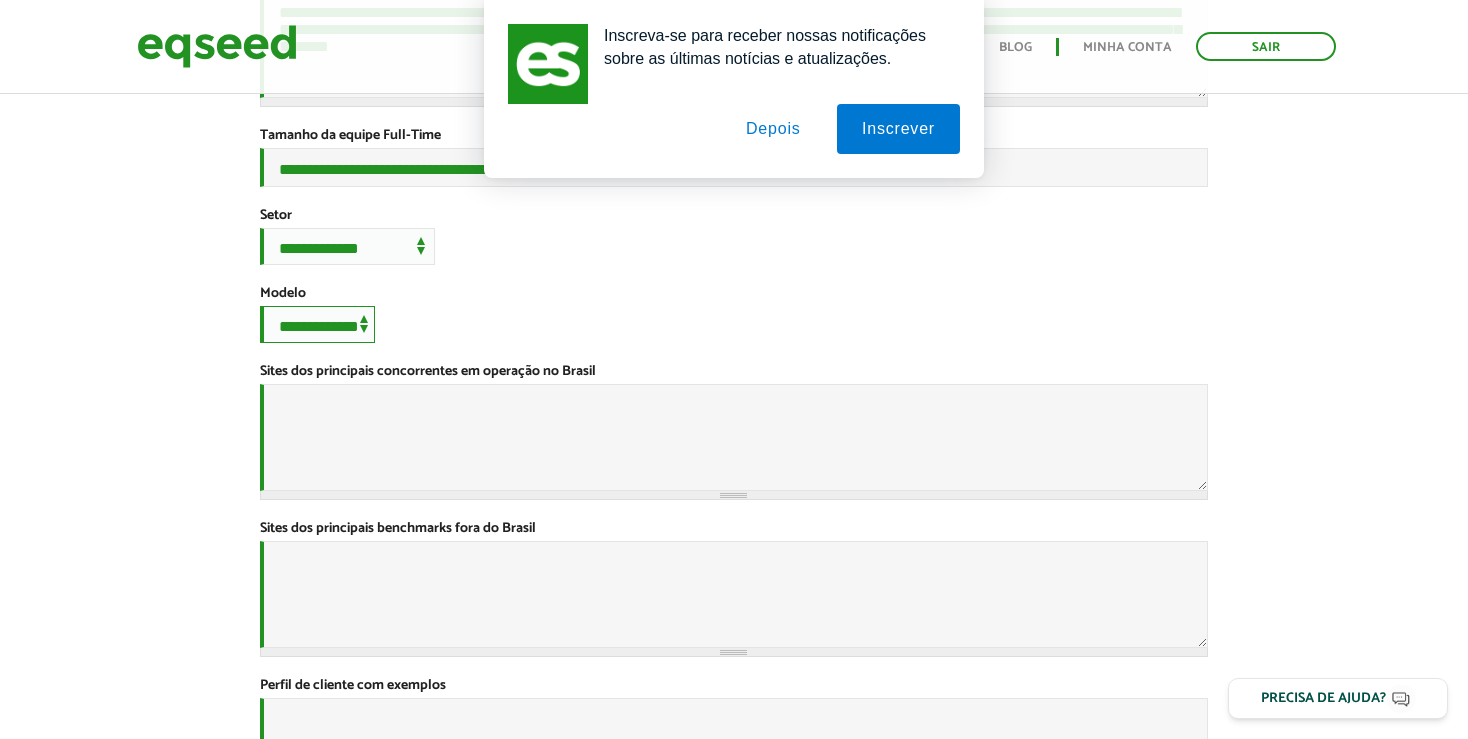 click on "**********" at bounding box center [317, 324] 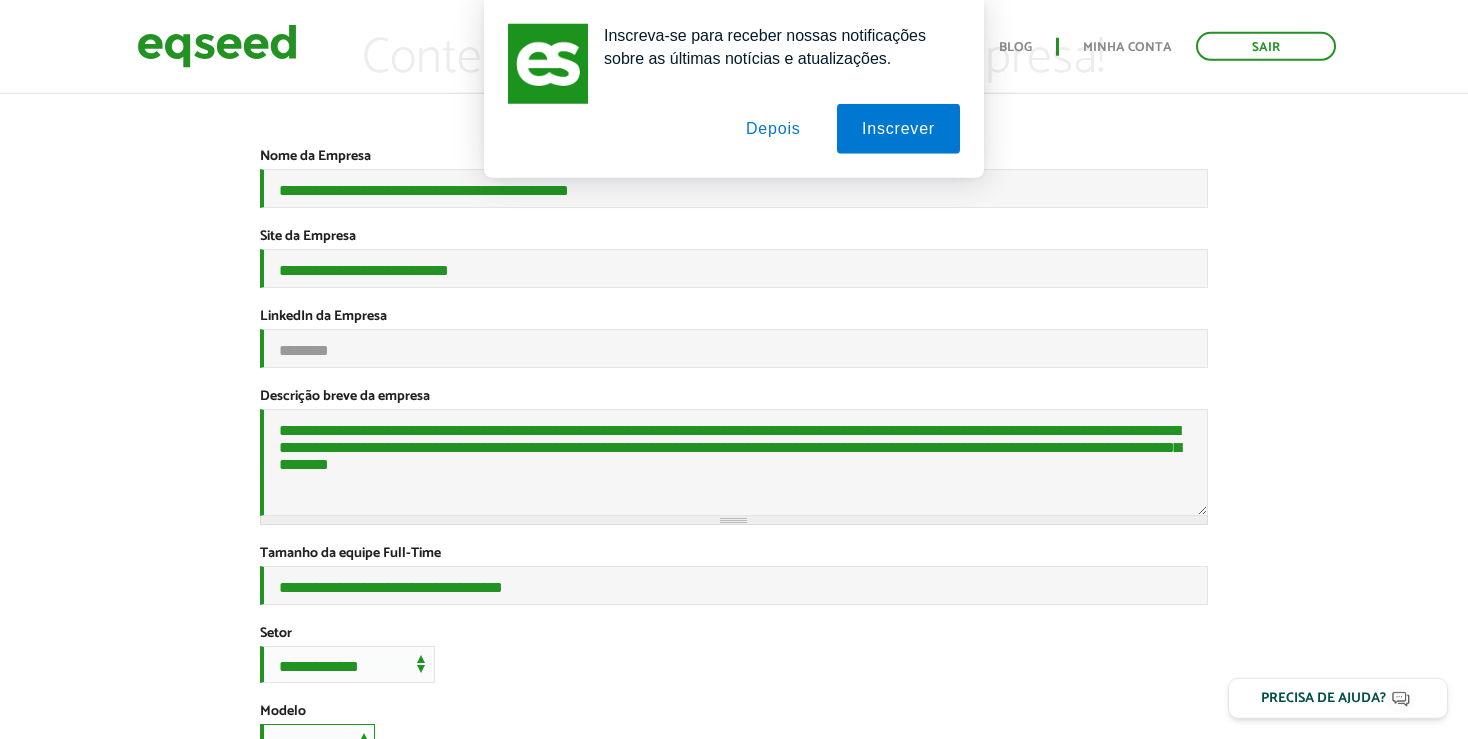 scroll, scrollTop: 105, scrollLeft: 0, axis: vertical 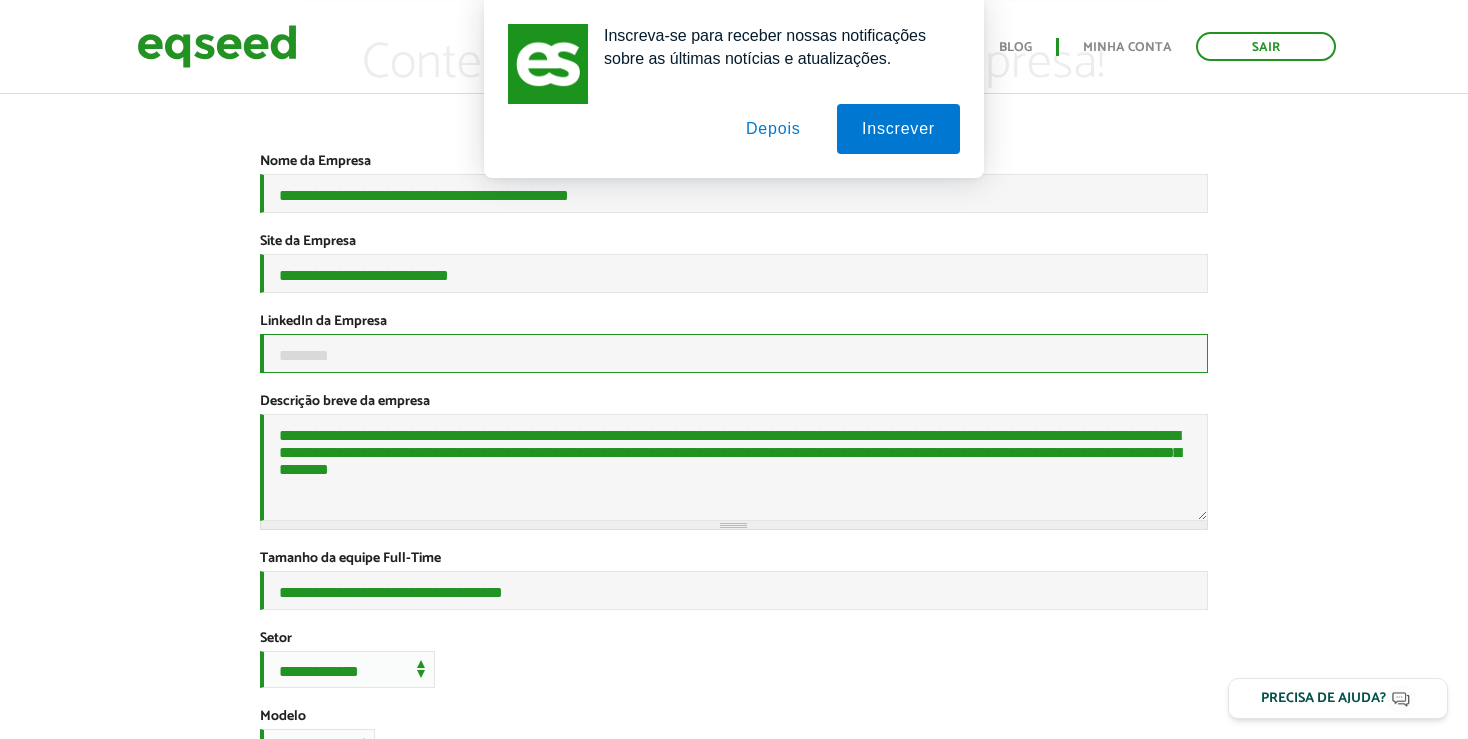 click on "LinkedIn da Empresa" at bounding box center (734, 353) 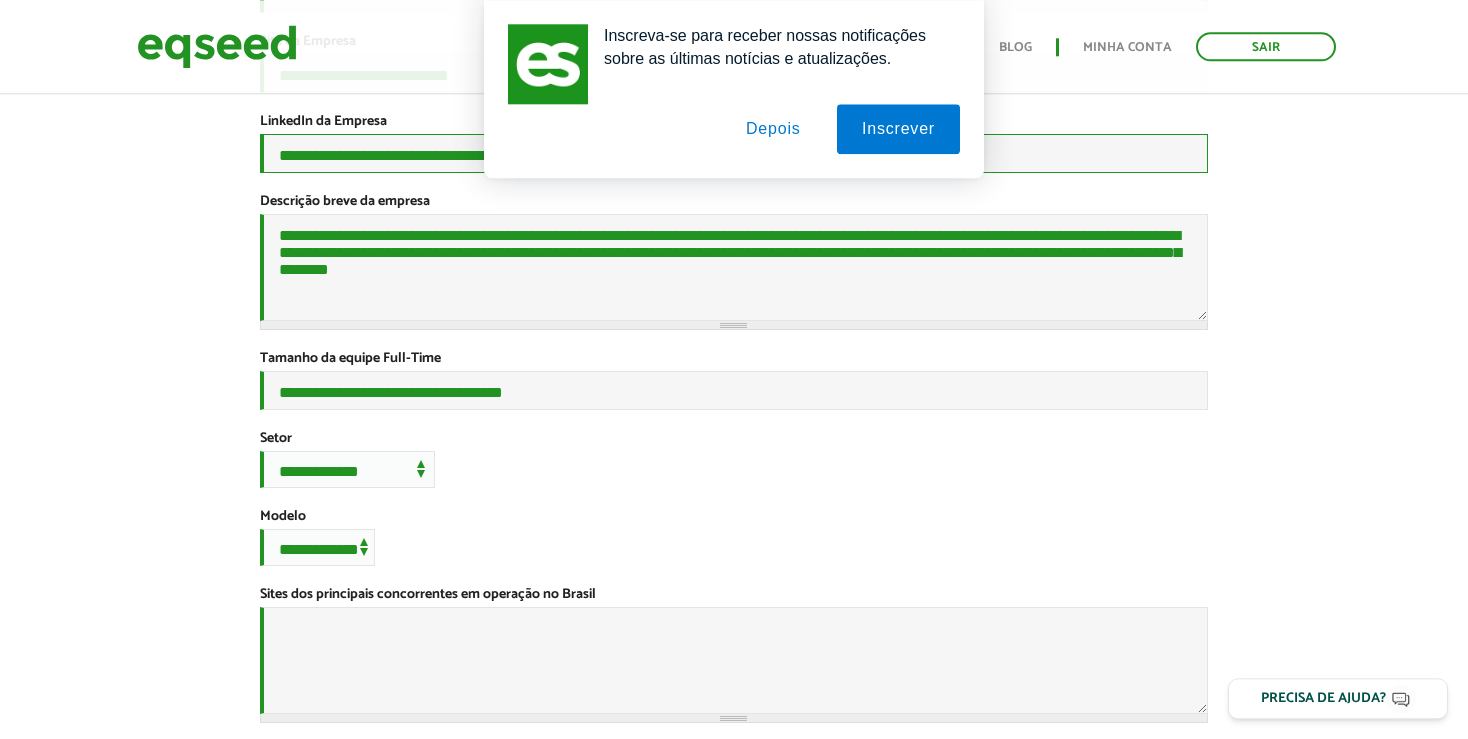 scroll, scrollTop: 316, scrollLeft: 0, axis: vertical 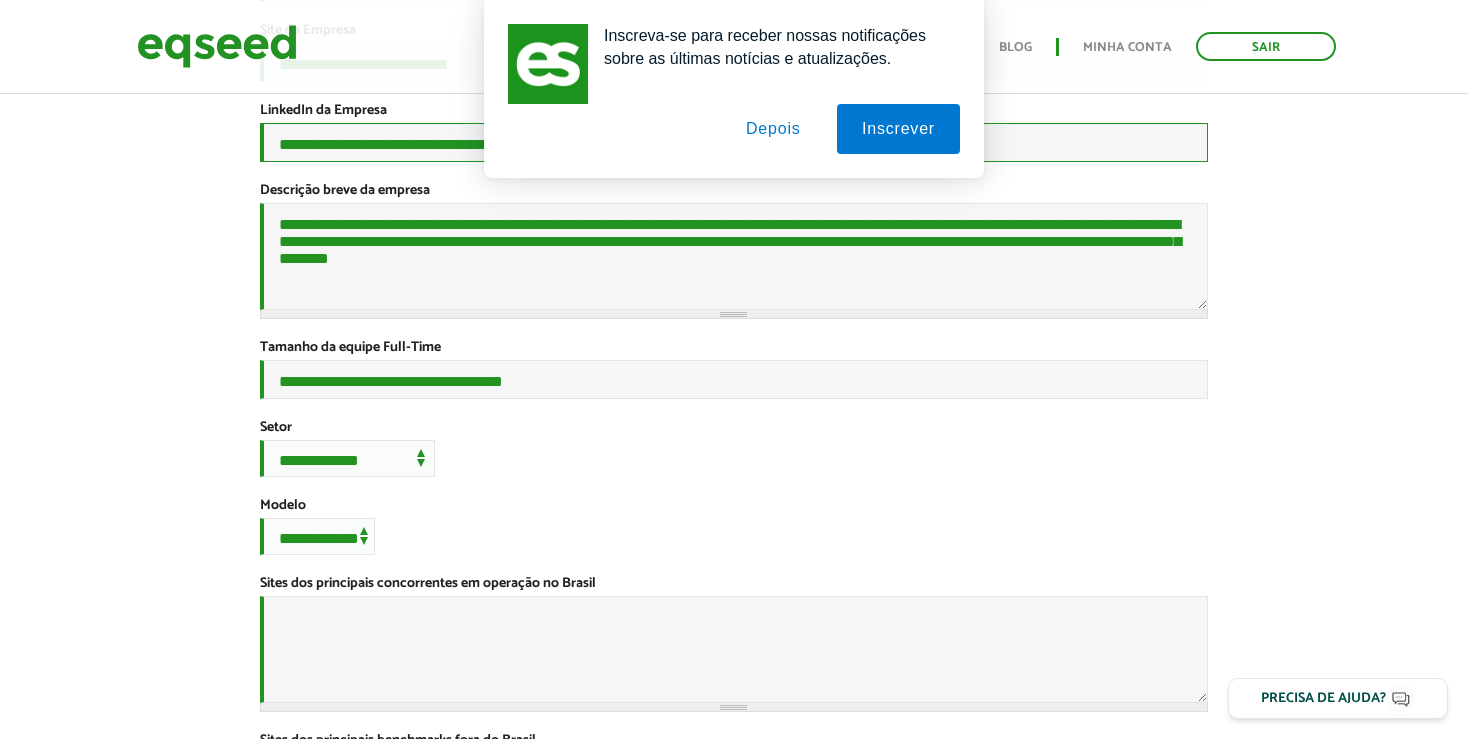 type on "**********" 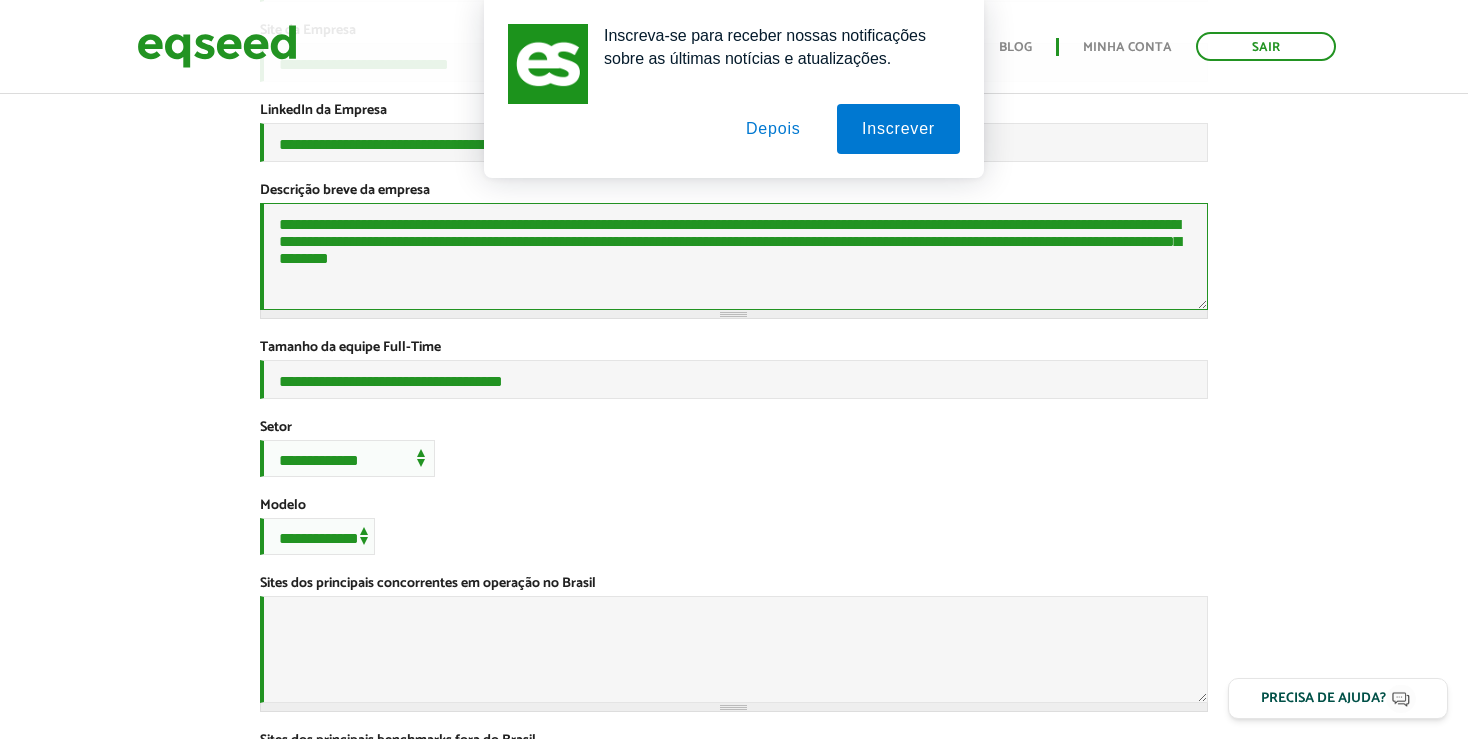 click on "**********" at bounding box center [734, 256] 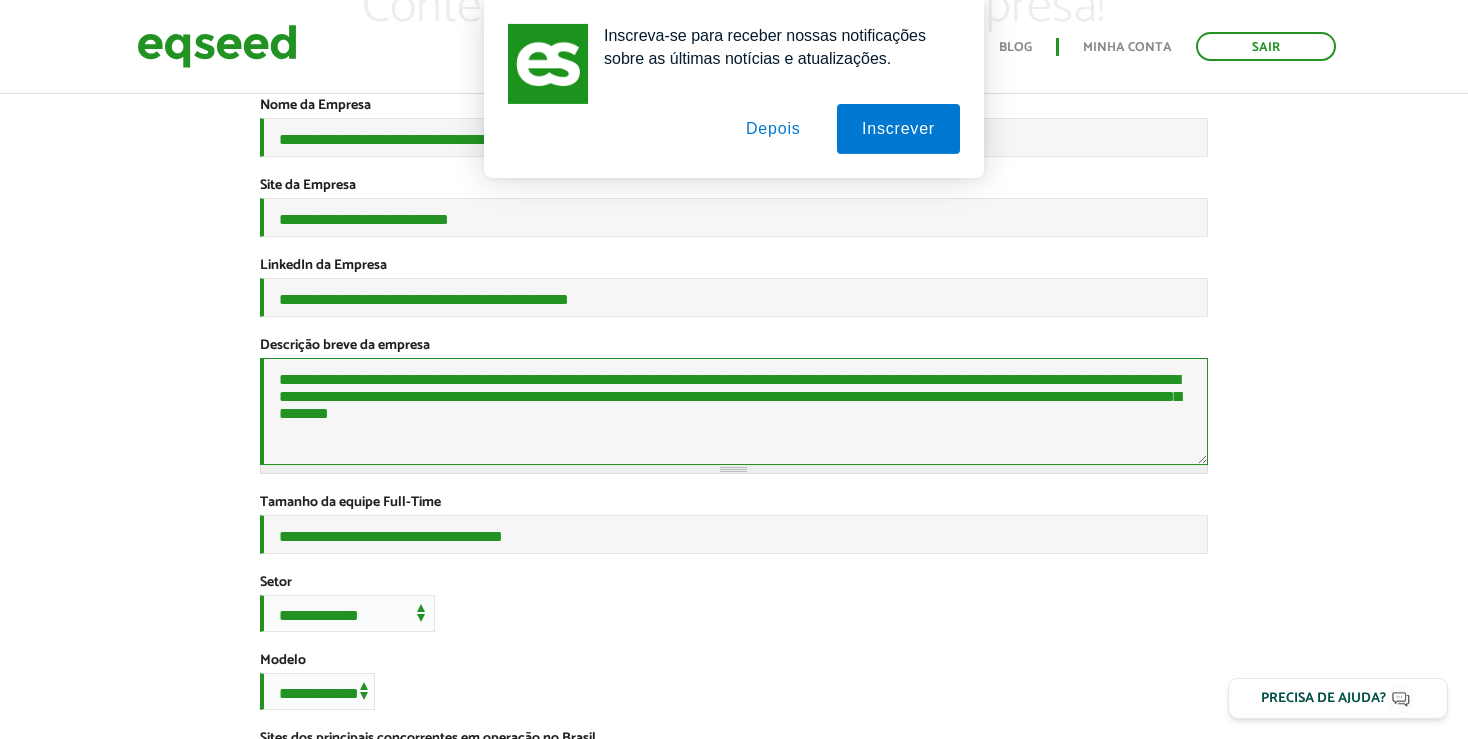 scroll, scrollTop: 316, scrollLeft: 0, axis: vertical 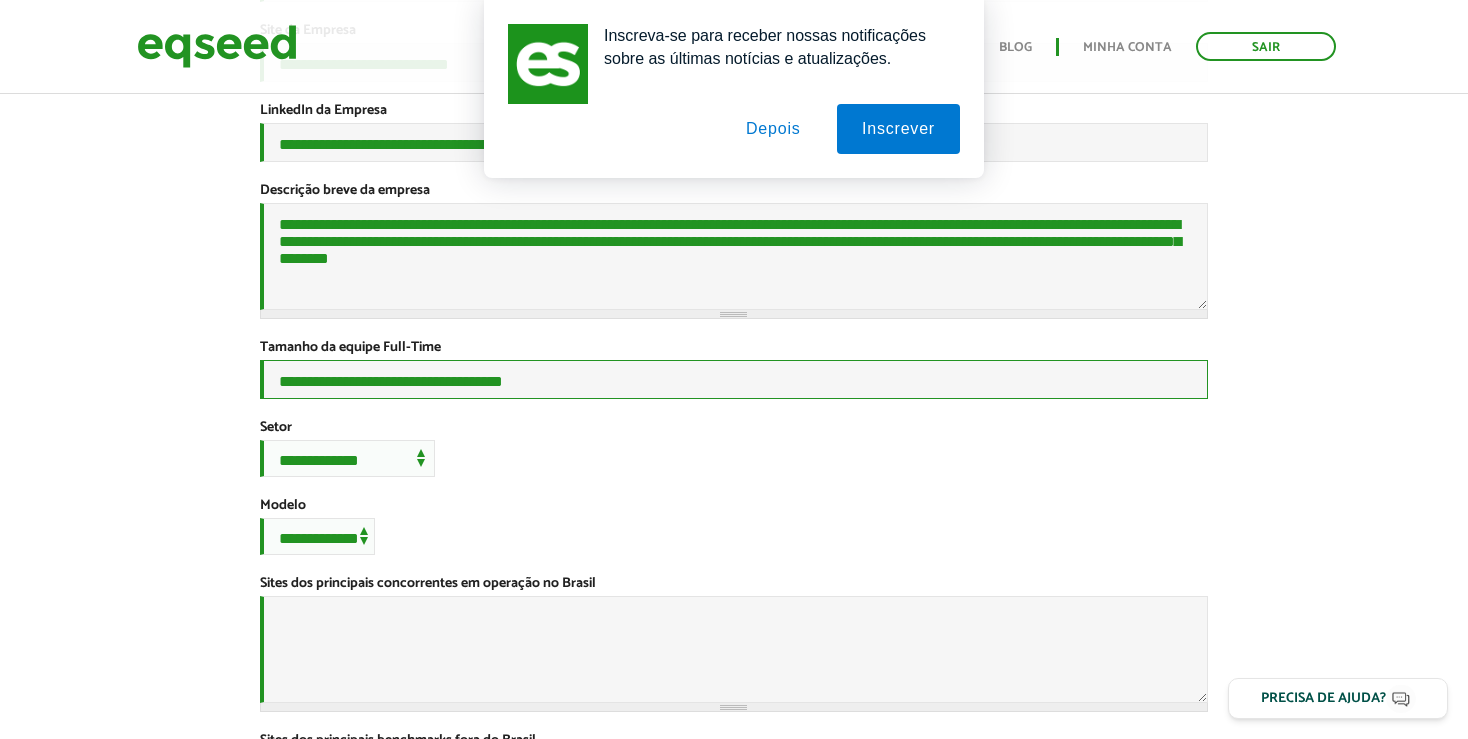 click on "**********" at bounding box center [734, 379] 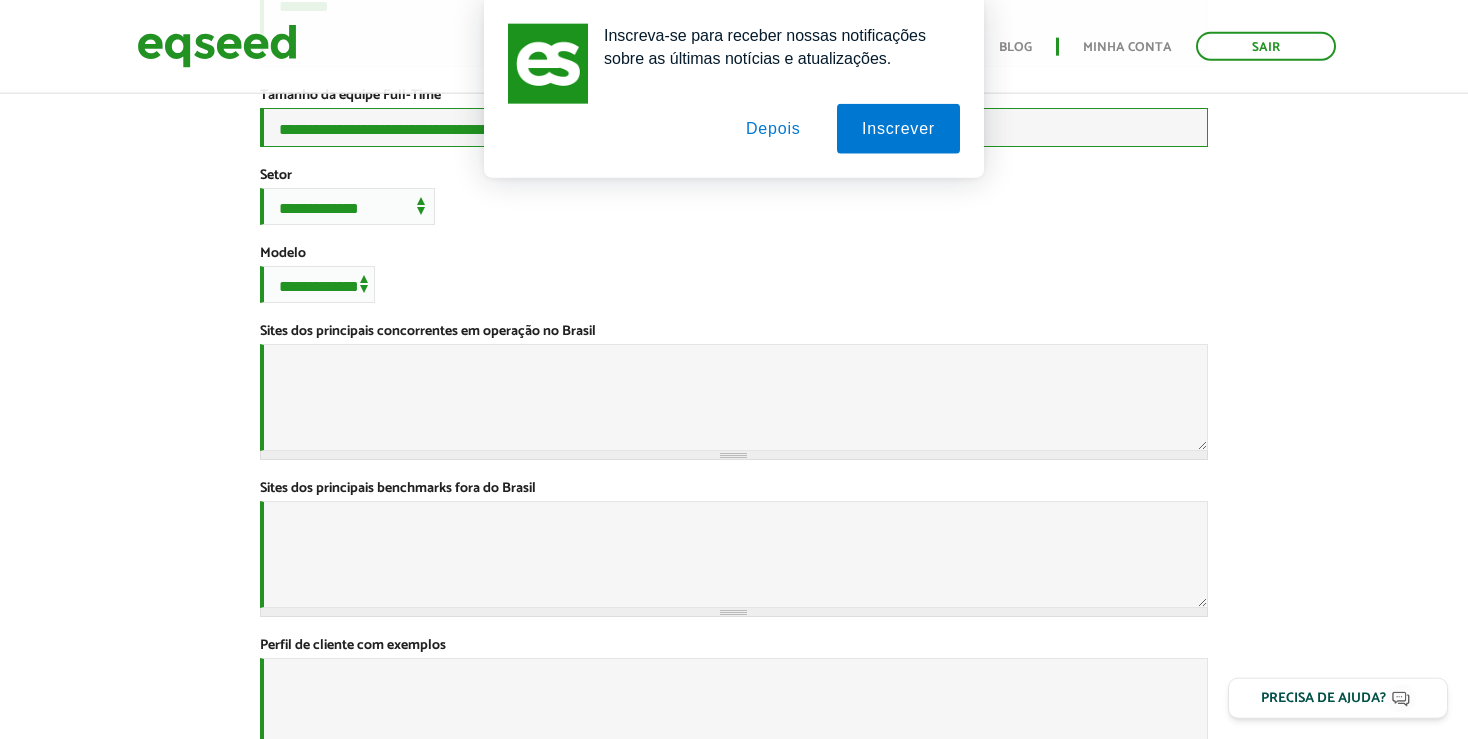 scroll, scrollTop: 528, scrollLeft: 0, axis: vertical 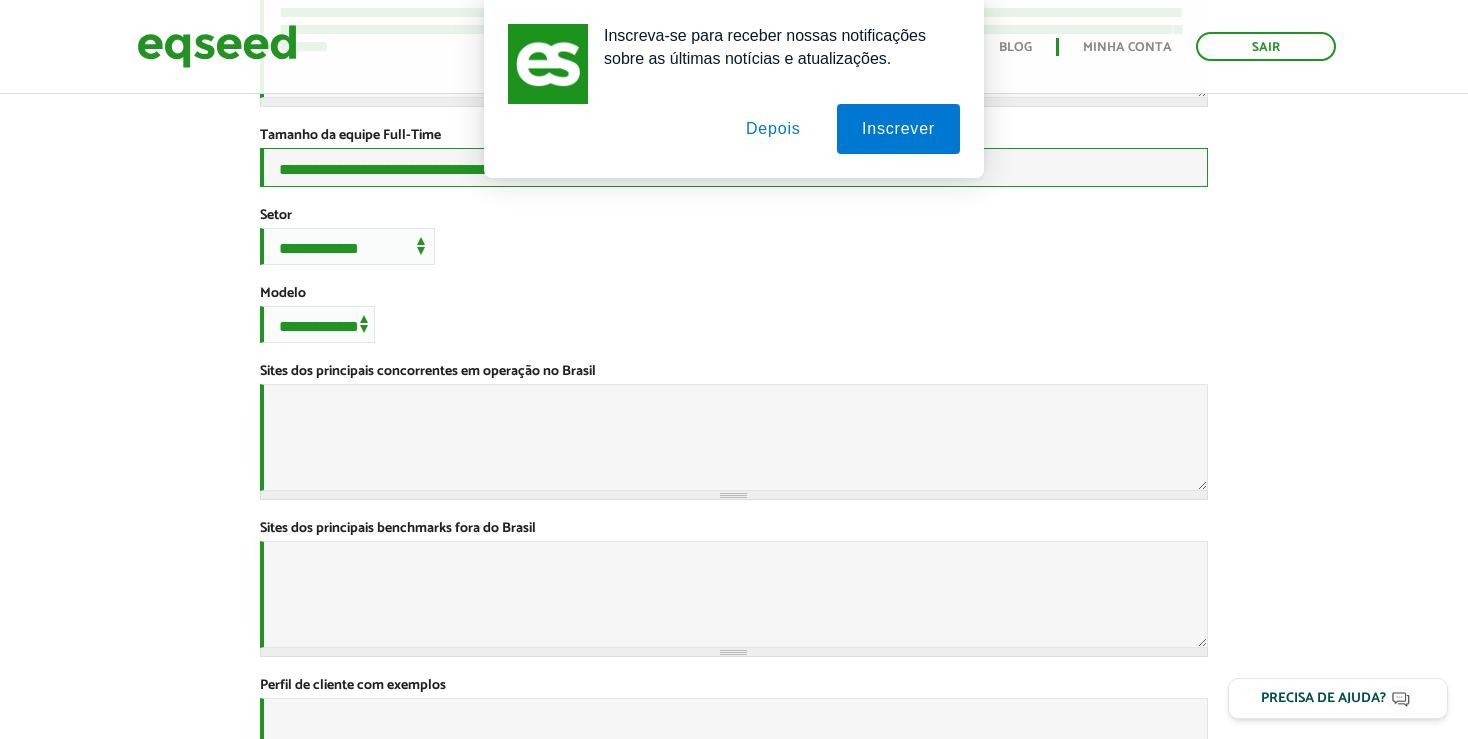 type on "**********" 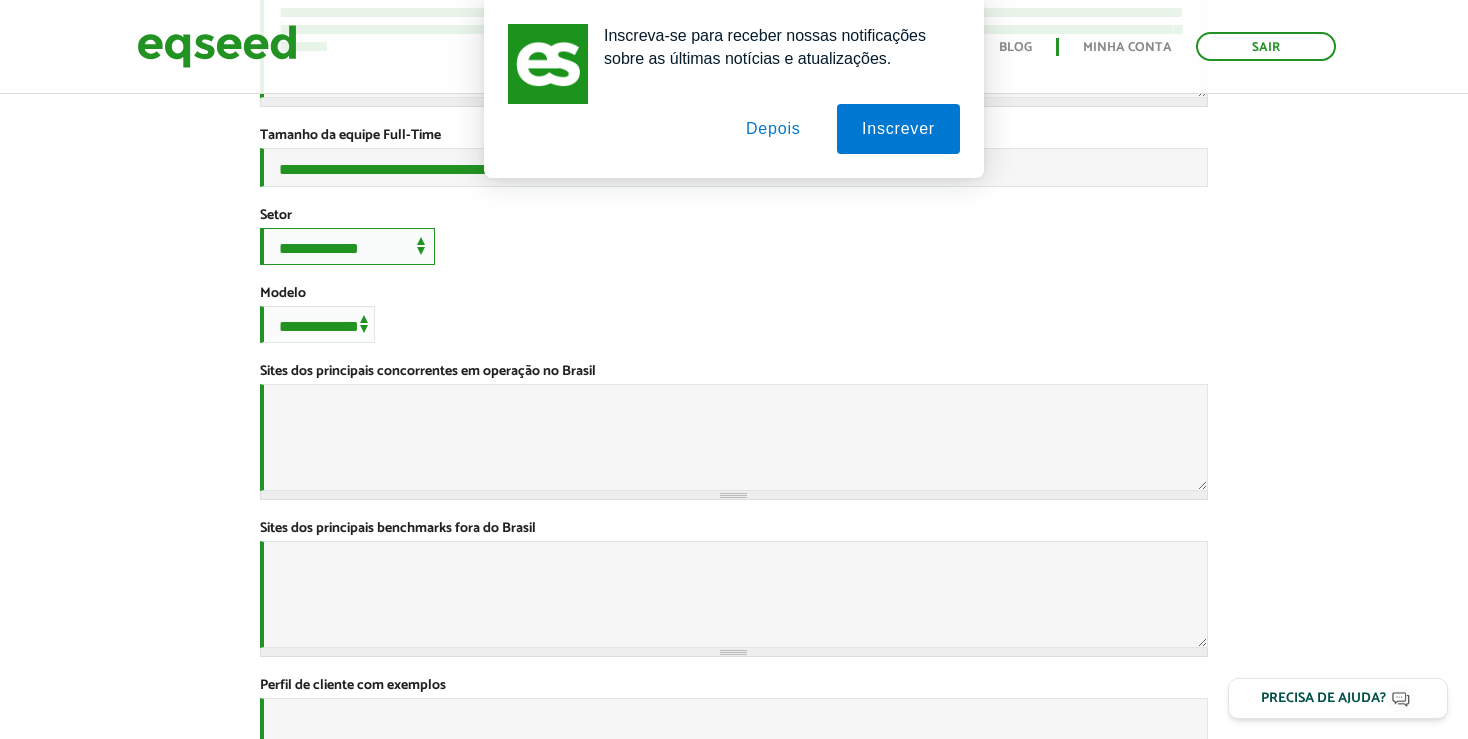 click on "**********" at bounding box center (347, 246) 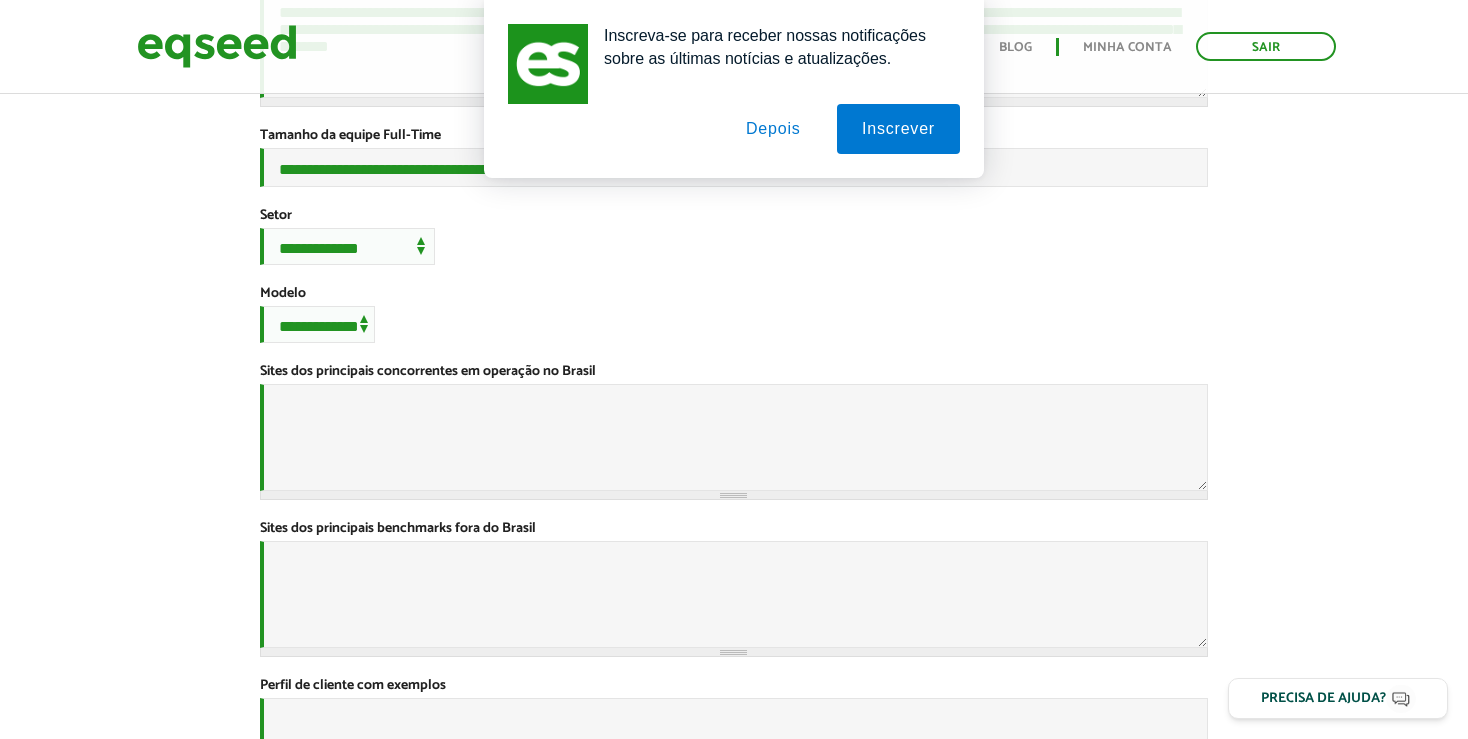 click on "**********" at bounding box center [734, 314] 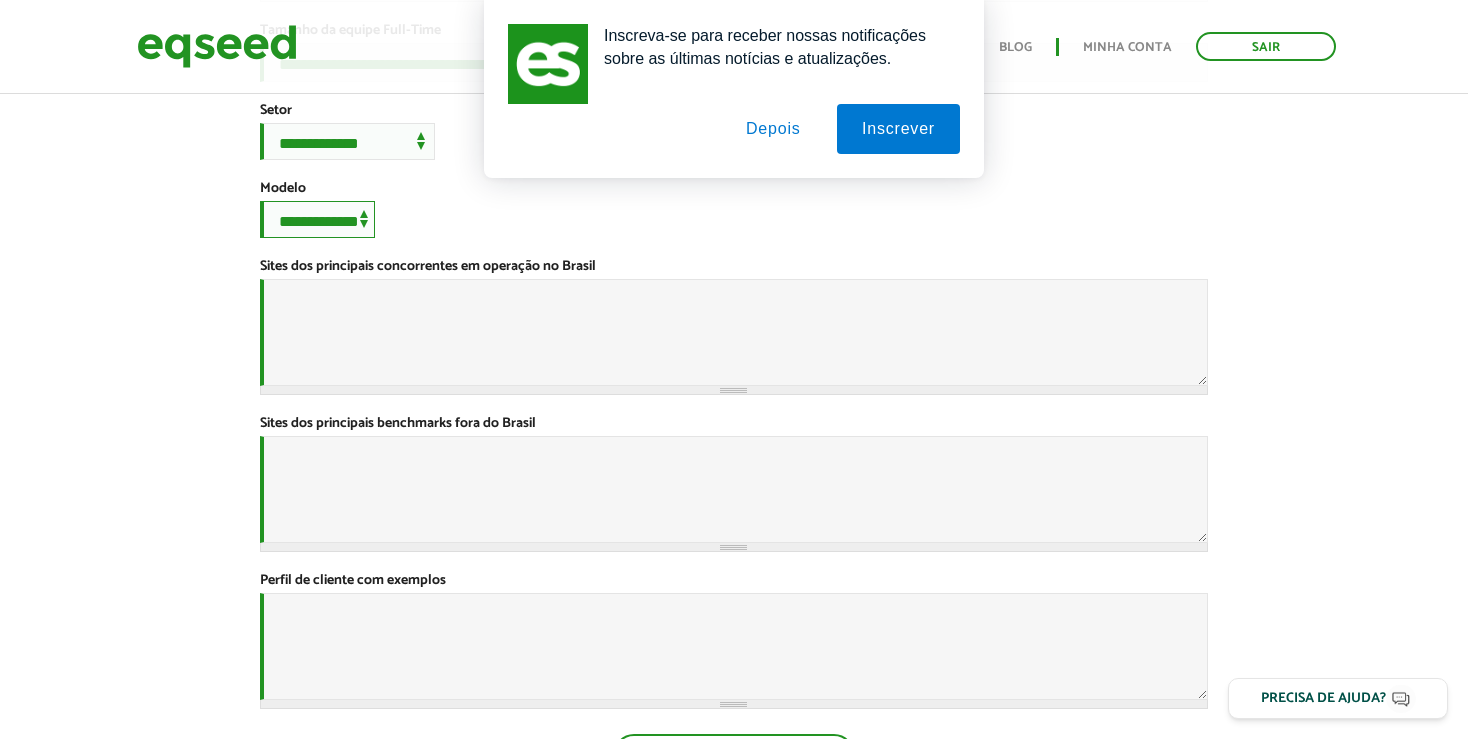 click on "**********" at bounding box center (317, 219) 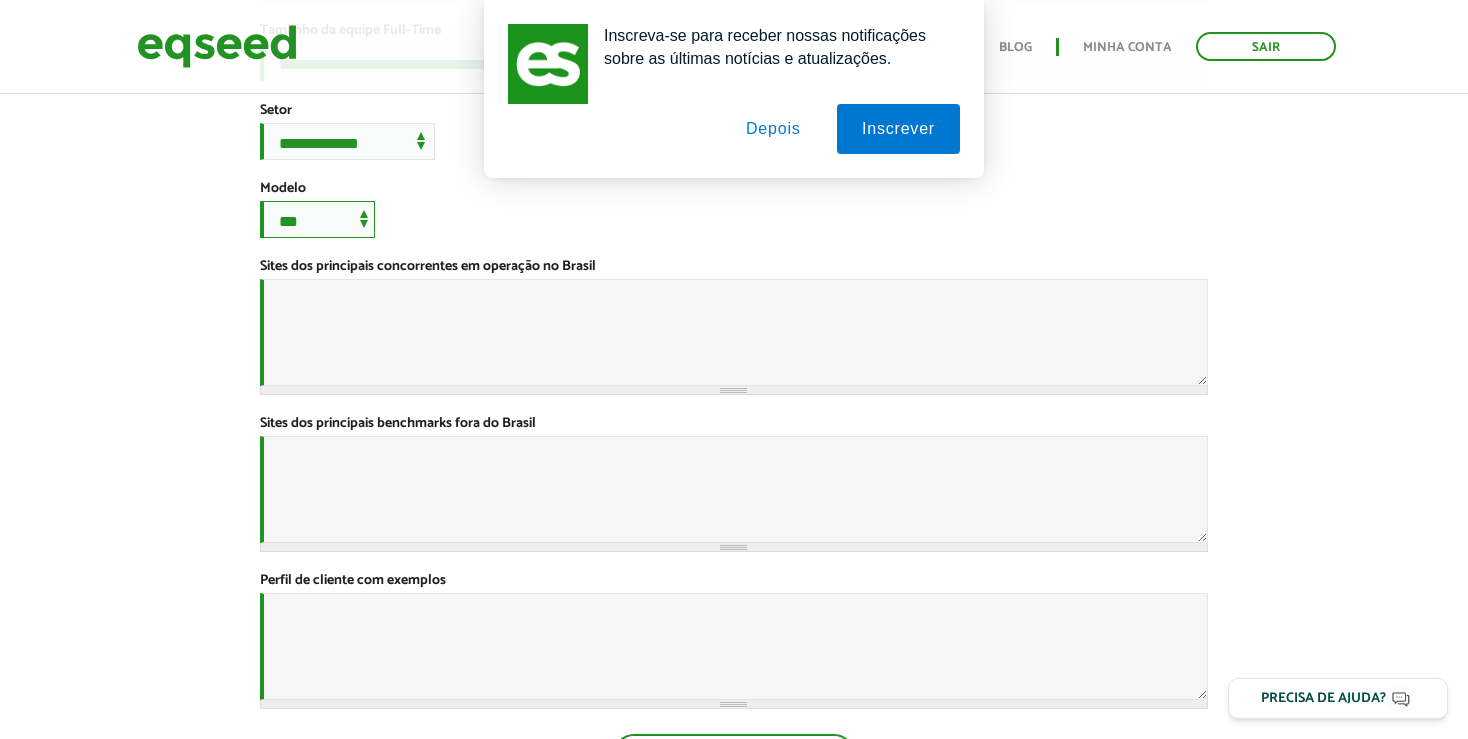 click on "***" at bounding box center (0, 0) 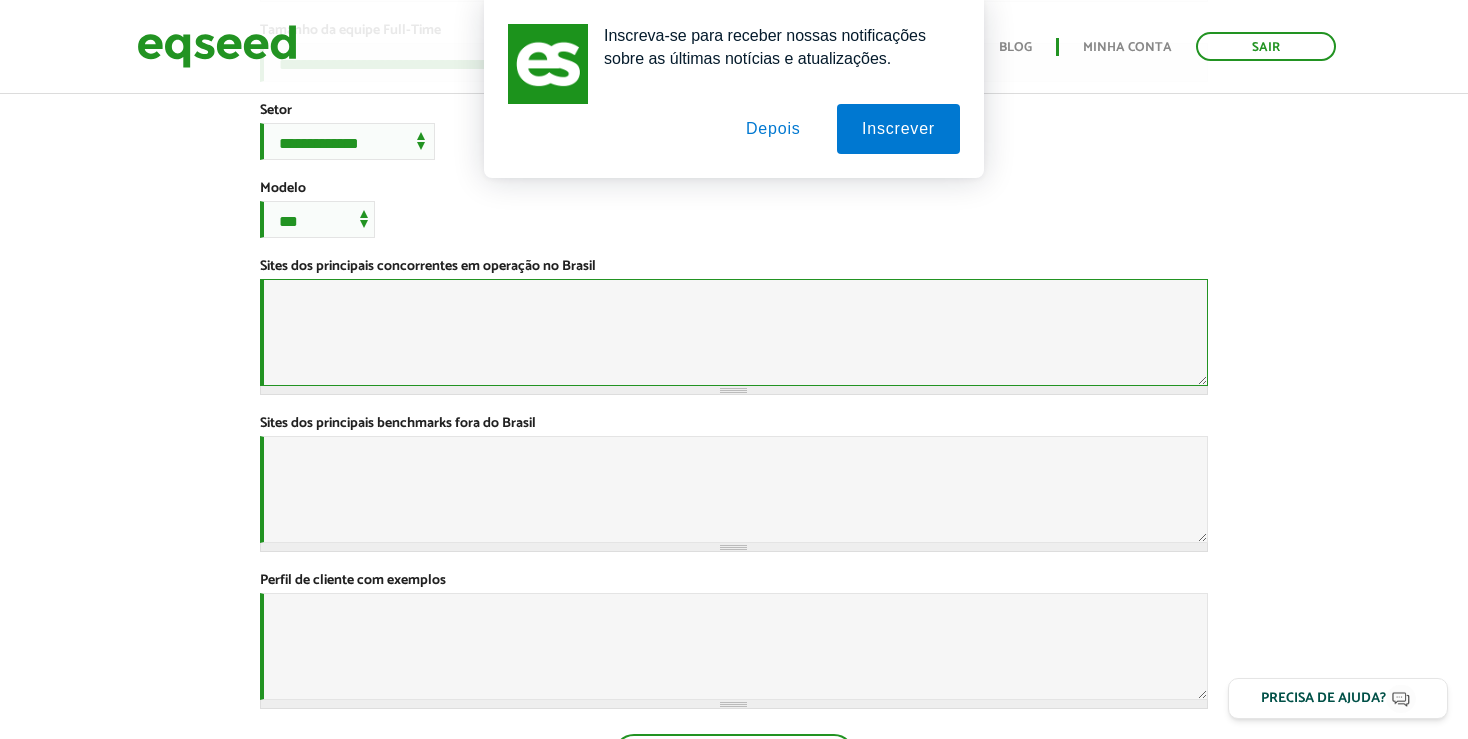 click on "Sites dos principais concorrentes em operação no Brasil  *" at bounding box center [734, 332] 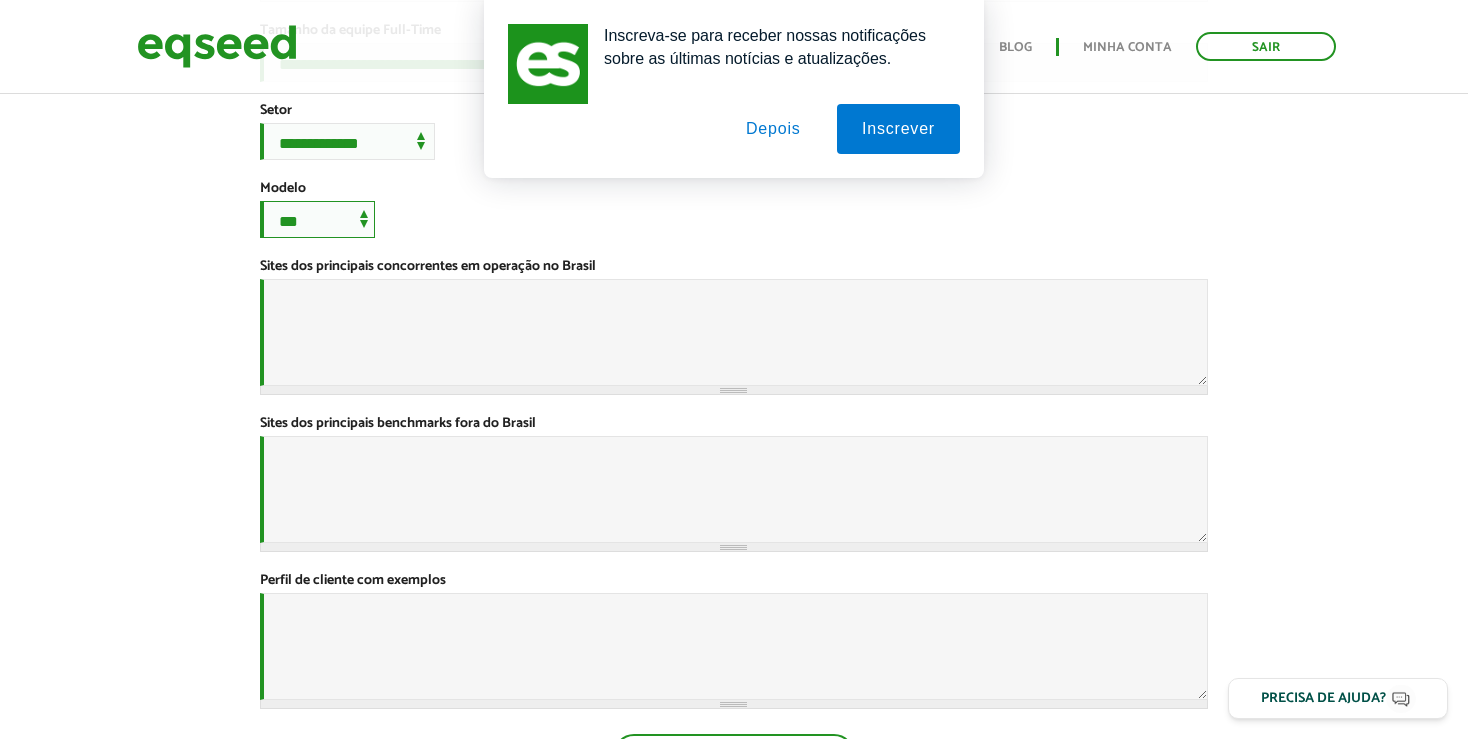 click on "**********" at bounding box center (317, 219) 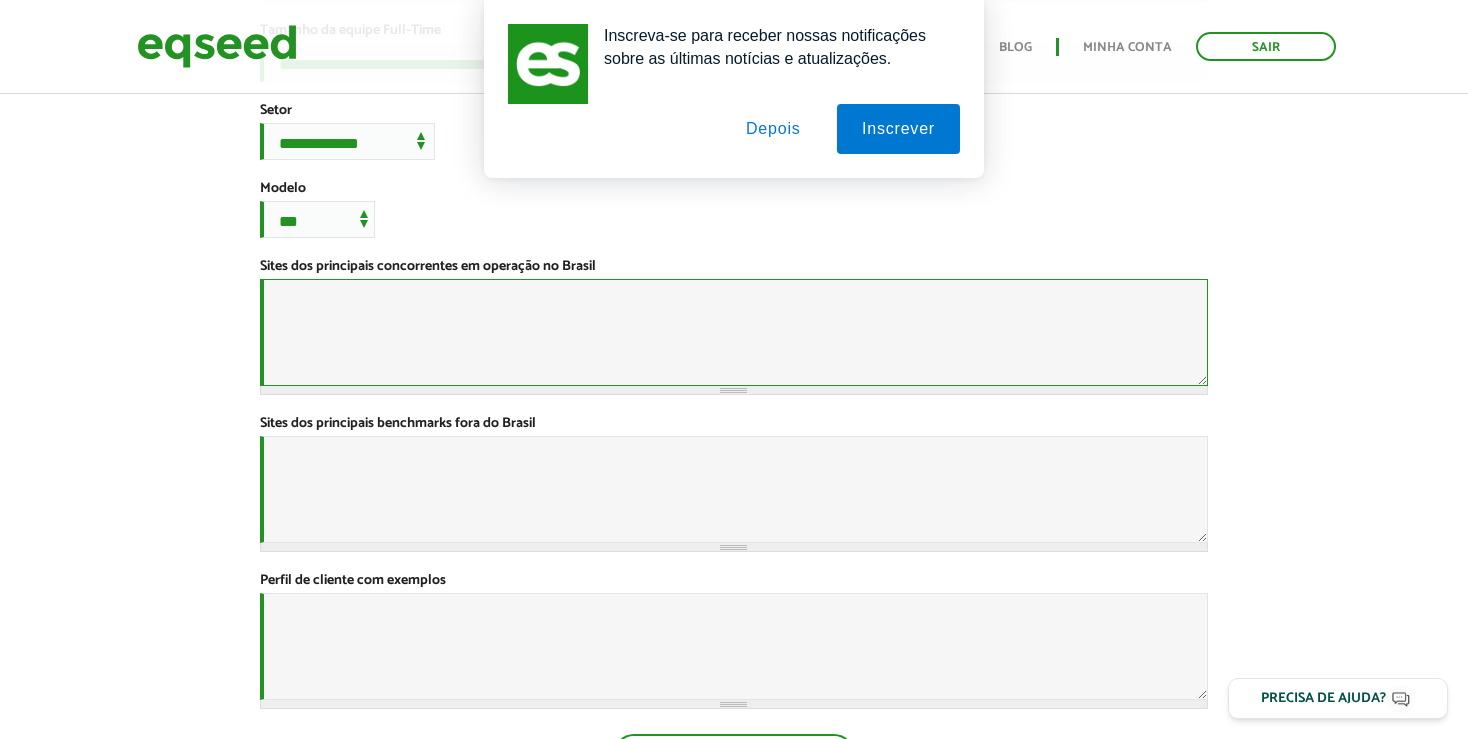 click on "Sites dos principais concorrentes em operação no Brasil  *" at bounding box center (734, 332) 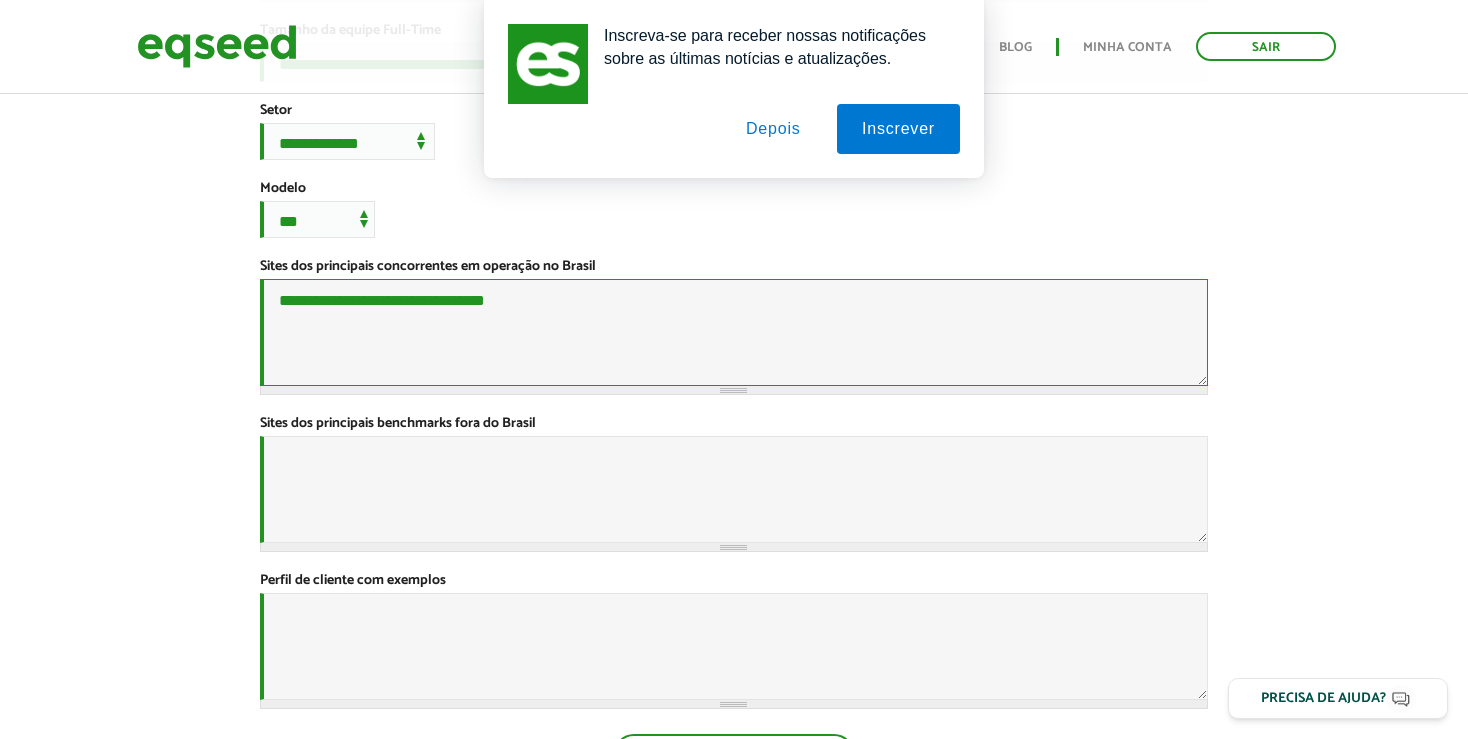 type on "**********" 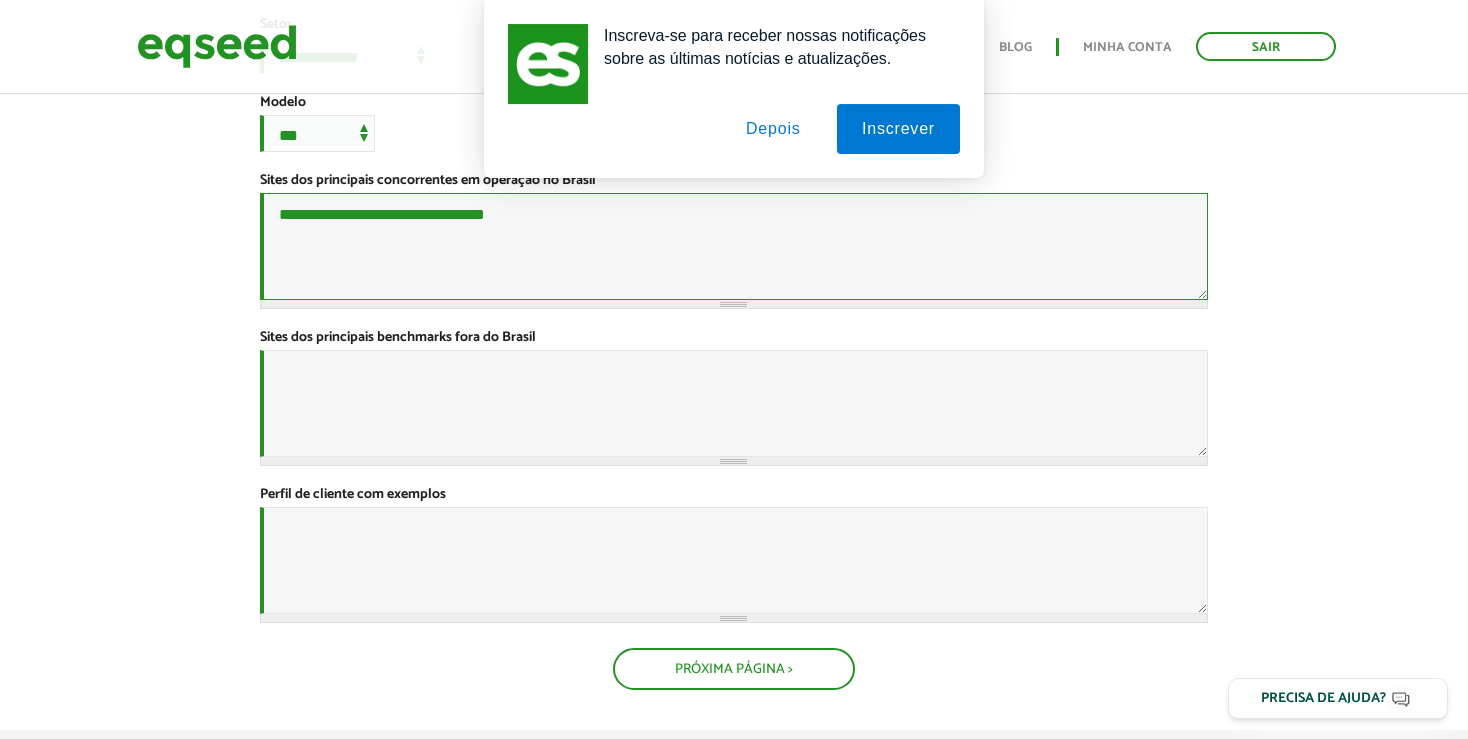 scroll, scrollTop: 844, scrollLeft: 0, axis: vertical 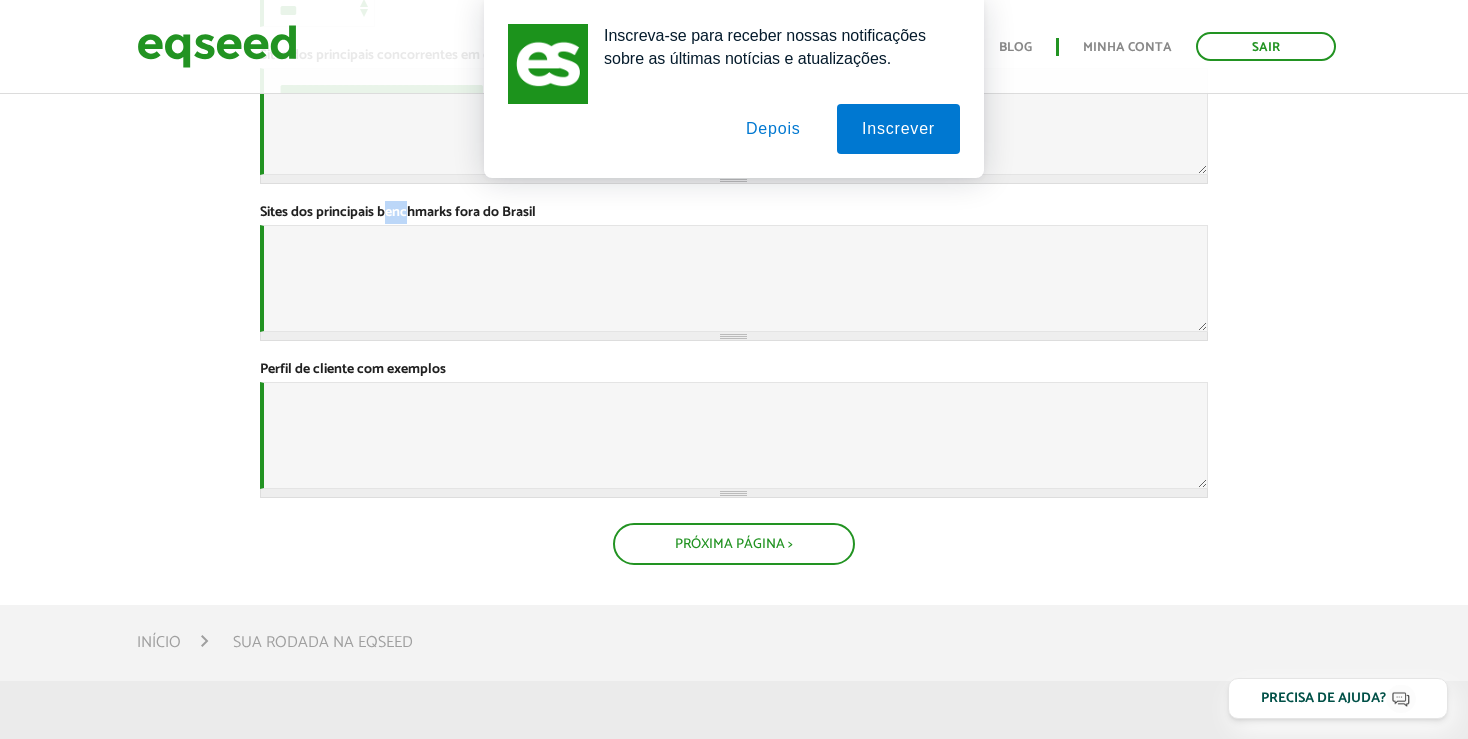 drag, startPoint x: 383, startPoint y: 354, endPoint x: 410, endPoint y: 360, distance: 27.658634 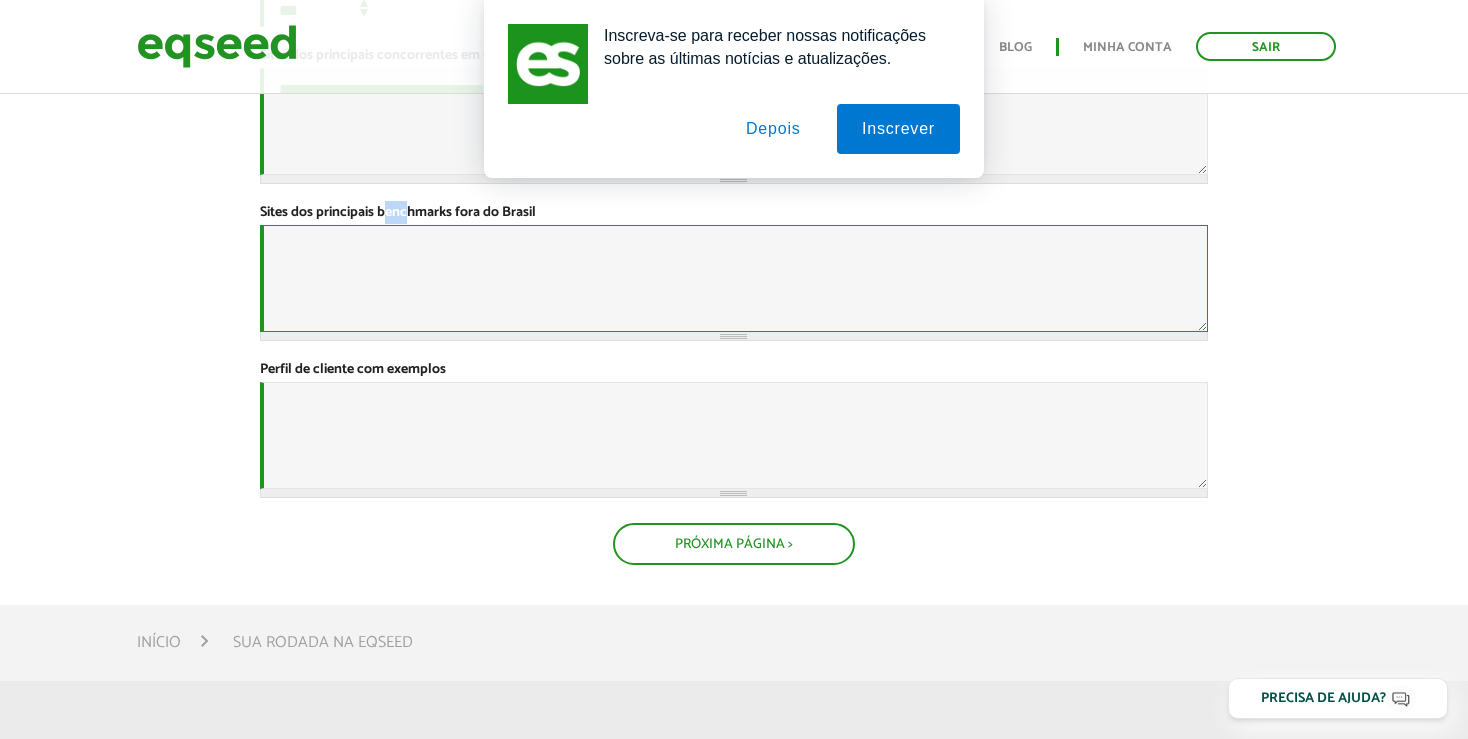 click on "Sites dos principais benchmarks fora do Brasil  *" at bounding box center (734, 278) 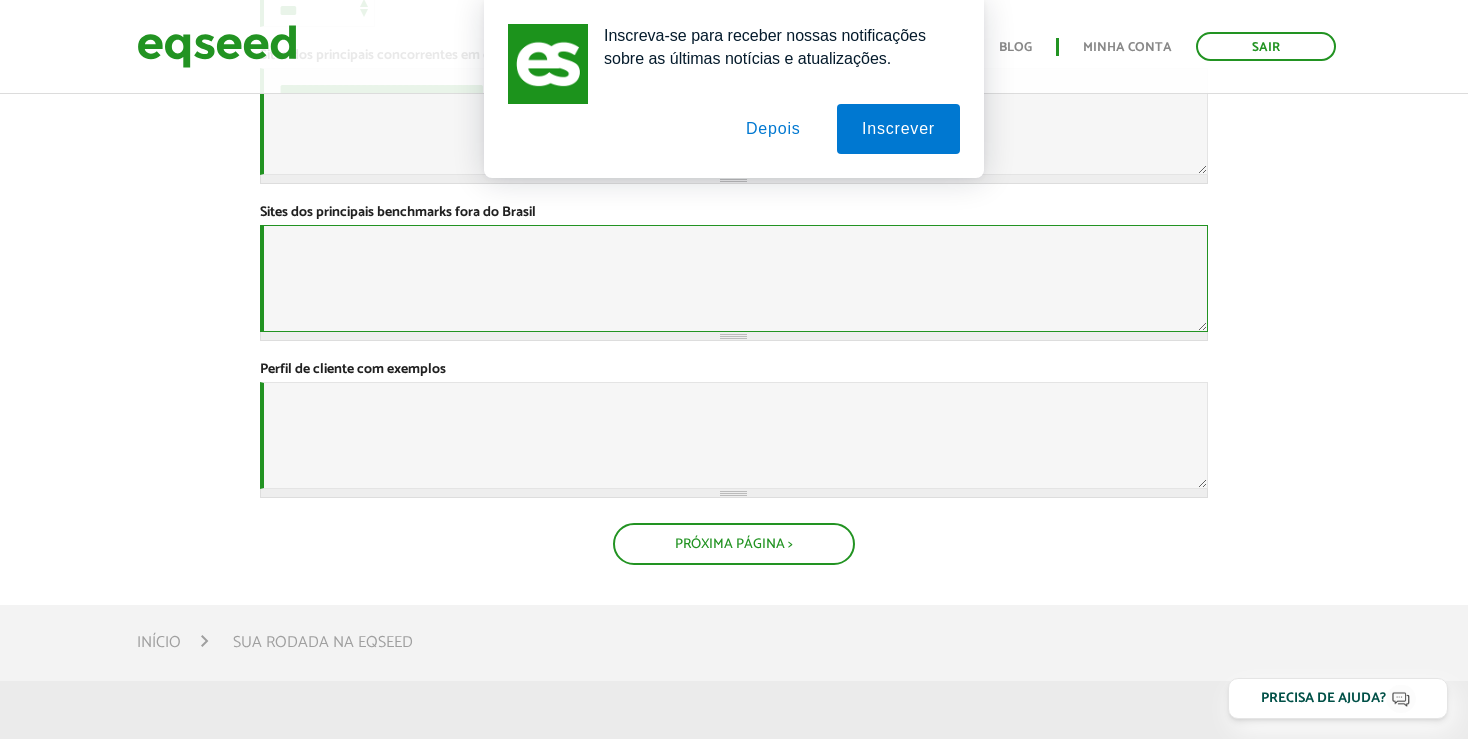 click on "Sites dos principais benchmarks fora do Brasil  *" at bounding box center [734, 278] 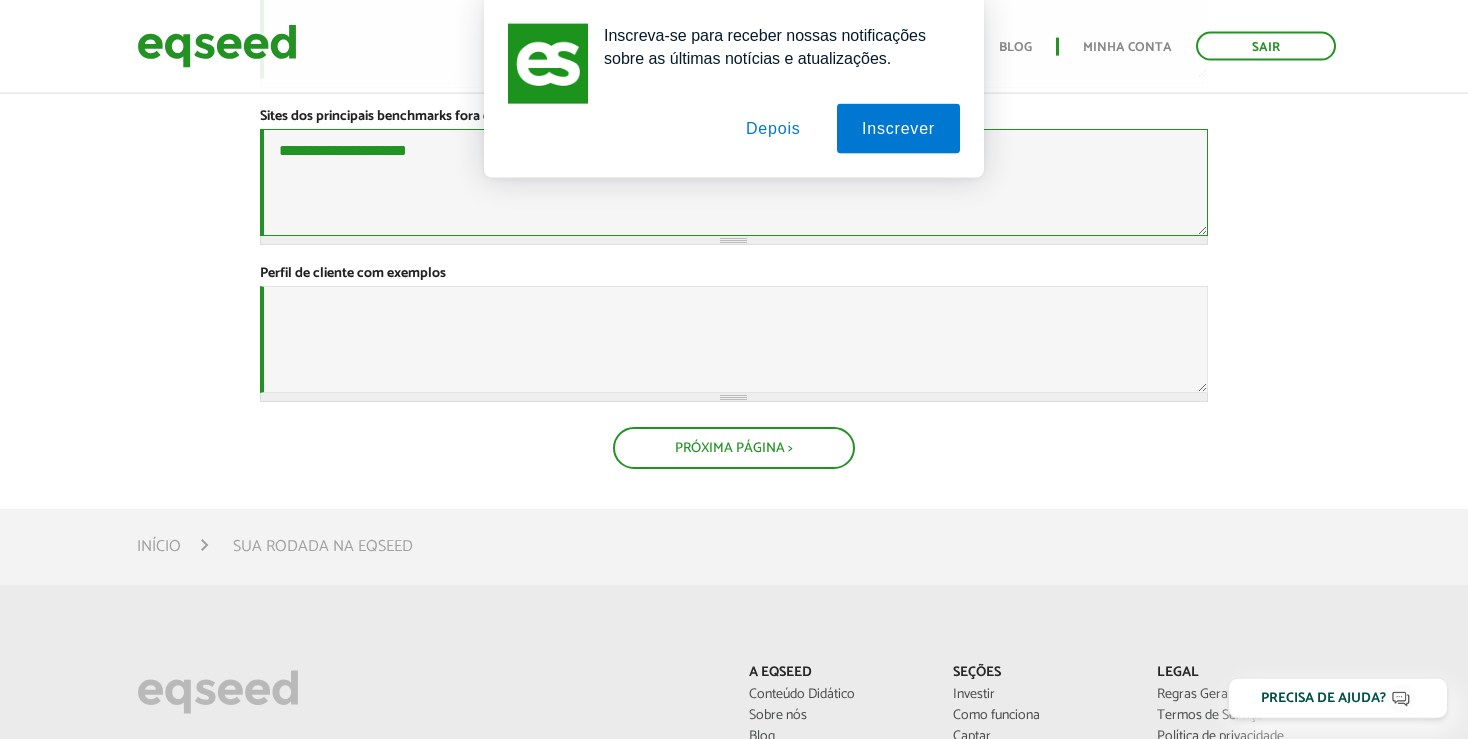 scroll, scrollTop: 1056, scrollLeft: 0, axis: vertical 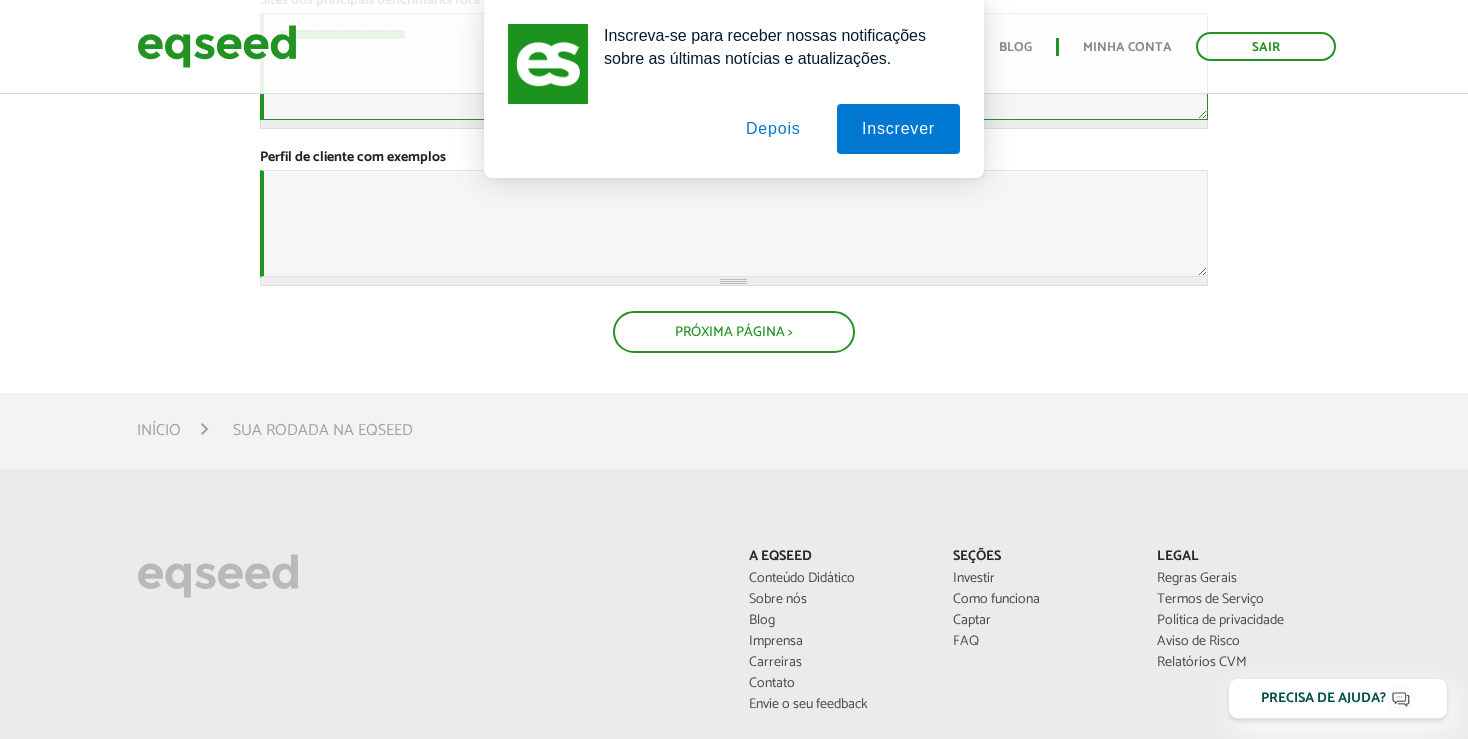 type on "**********" 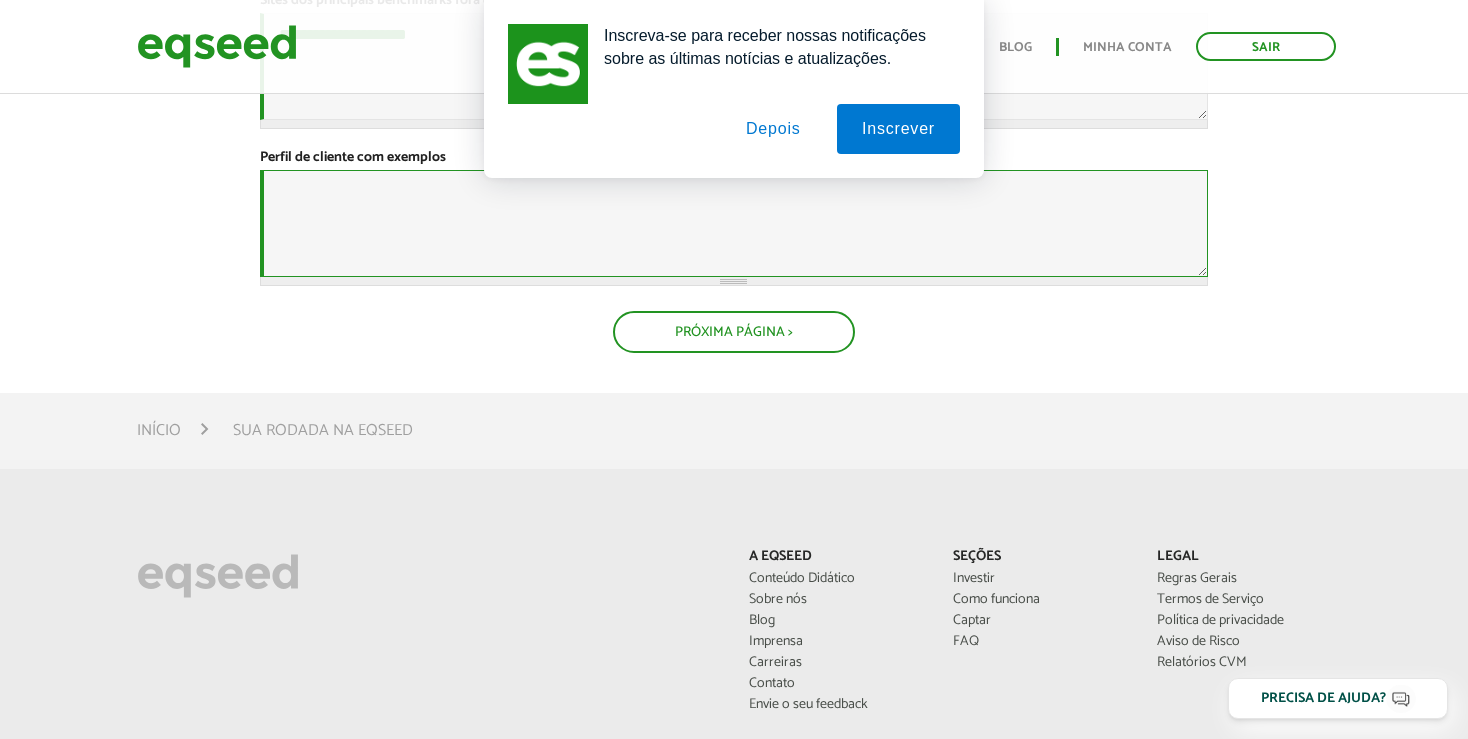 click on "Perfil de cliente com exemplos  *" at bounding box center (734, 223) 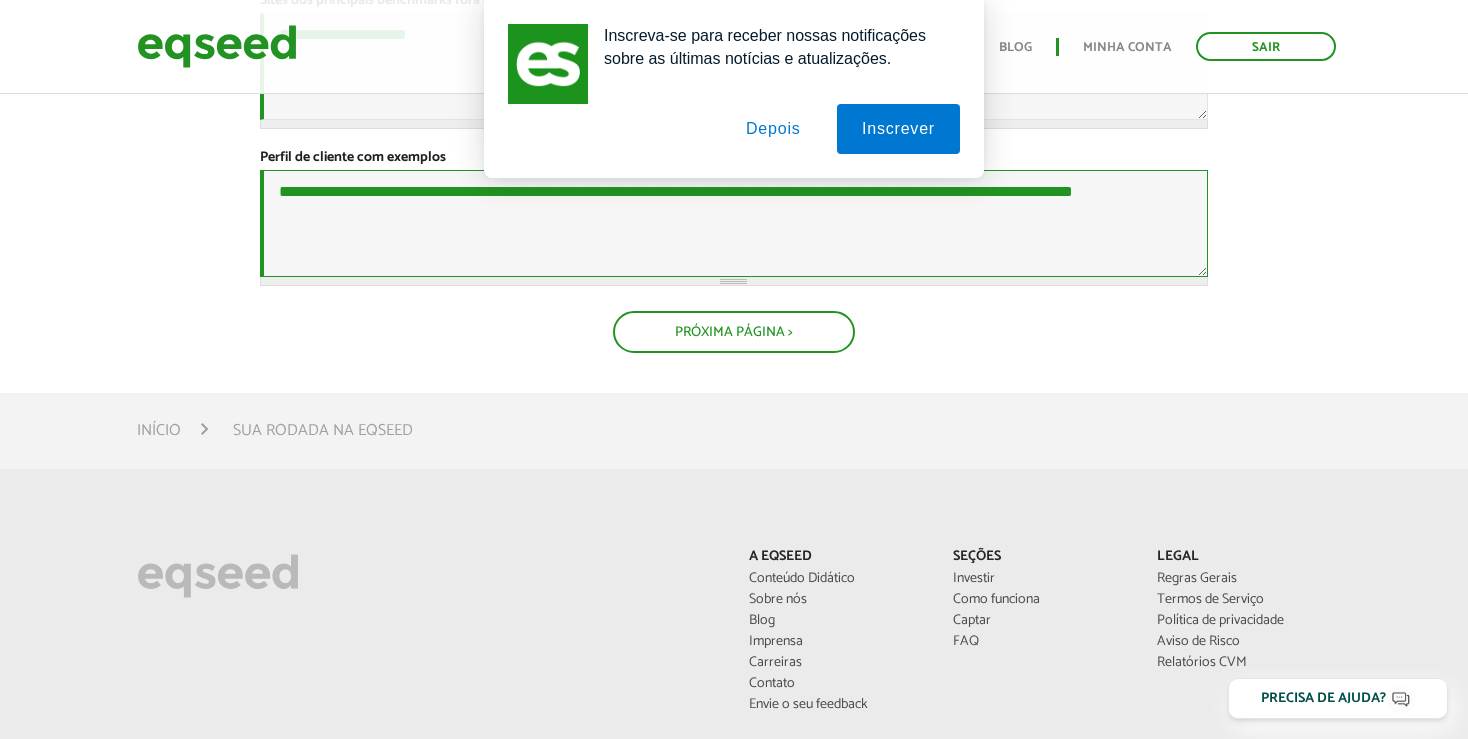type on "**********" 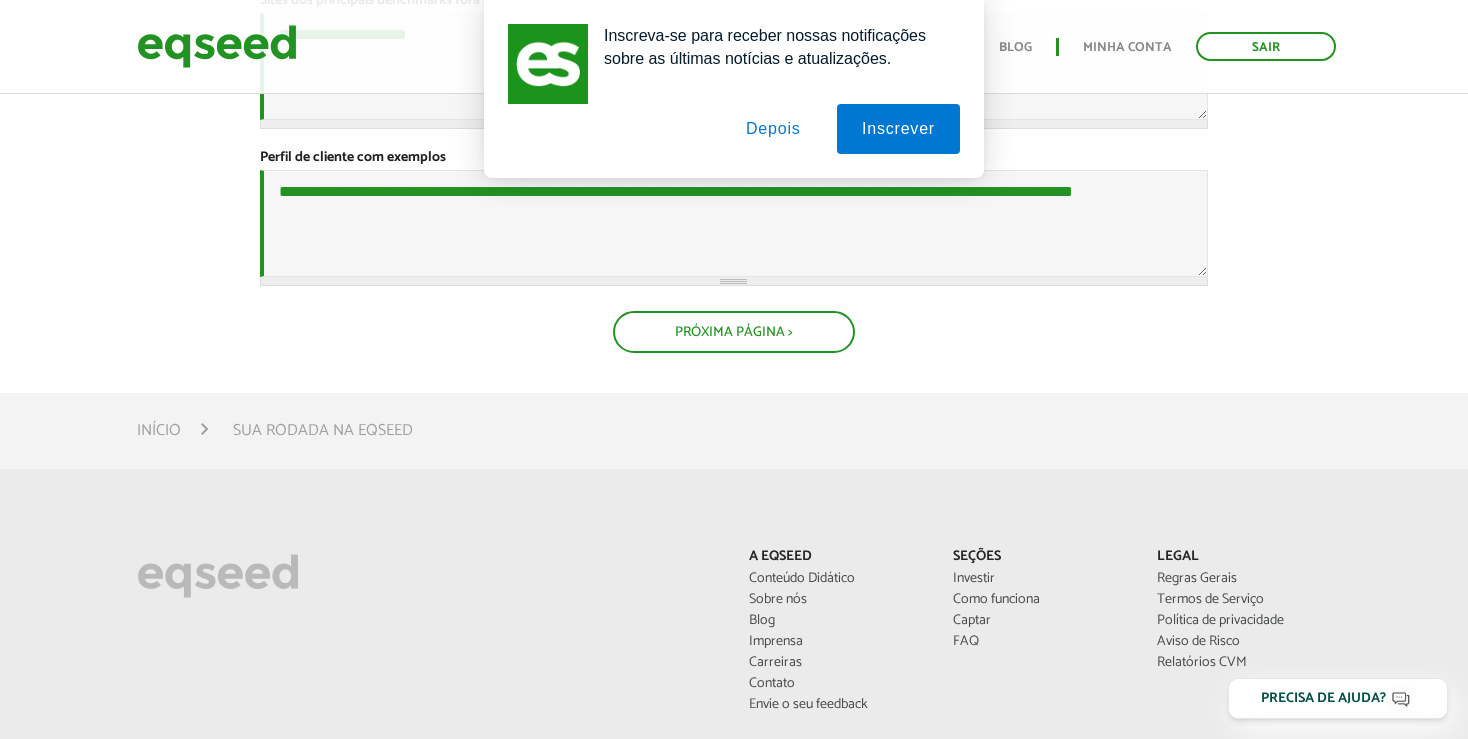click on "**********" at bounding box center [734, -332] 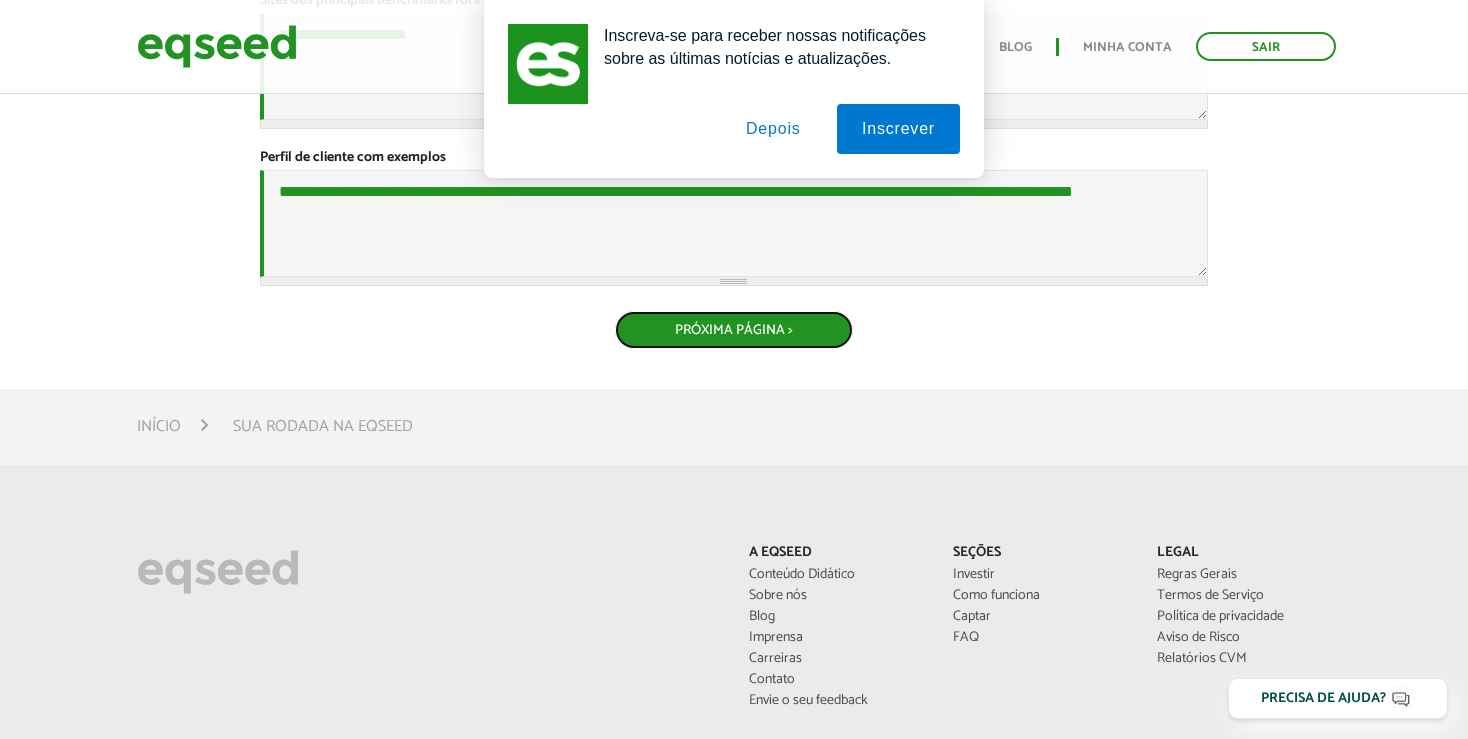 click on "Próxima Página >" at bounding box center (734, 330) 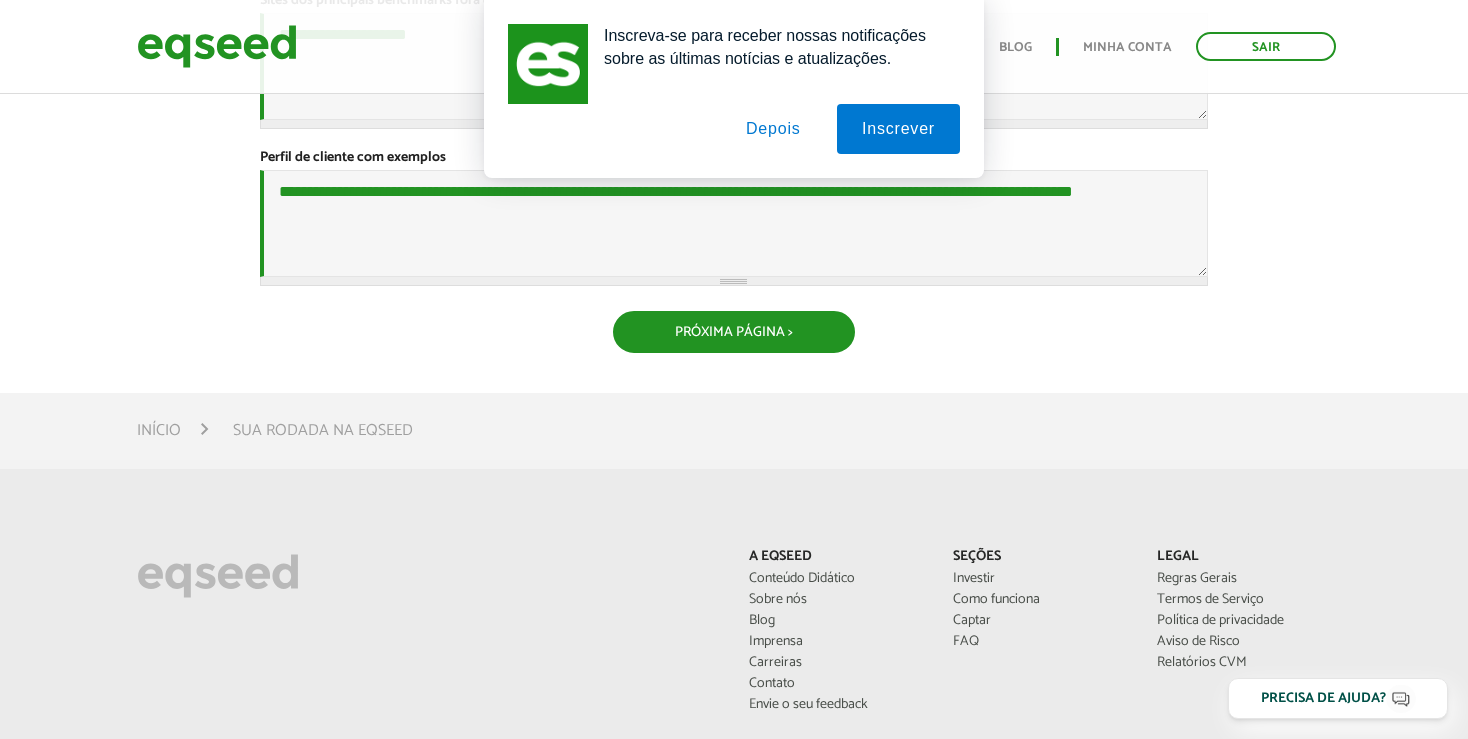 scroll, scrollTop: 488, scrollLeft: 0, axis: vertical 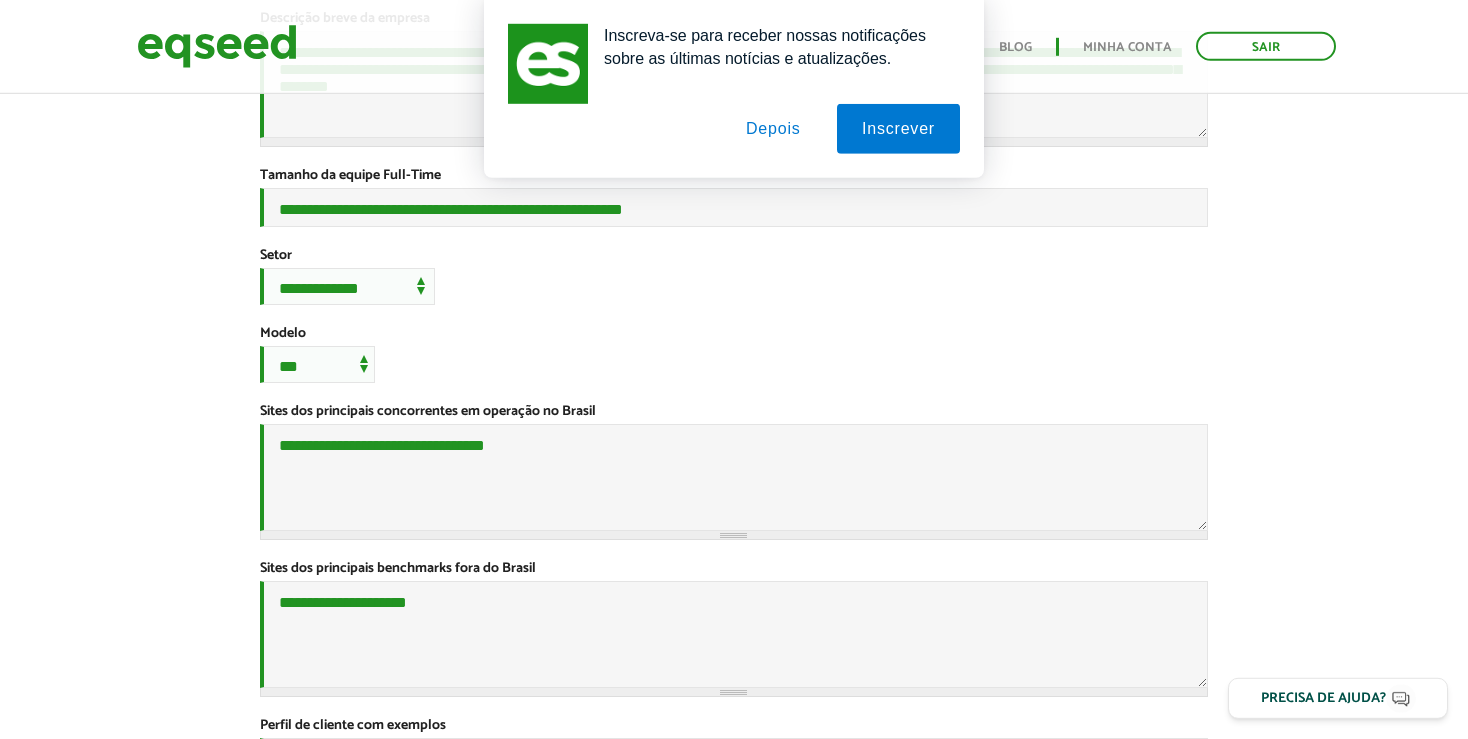click on "**********" at bounding box center [734, 264] 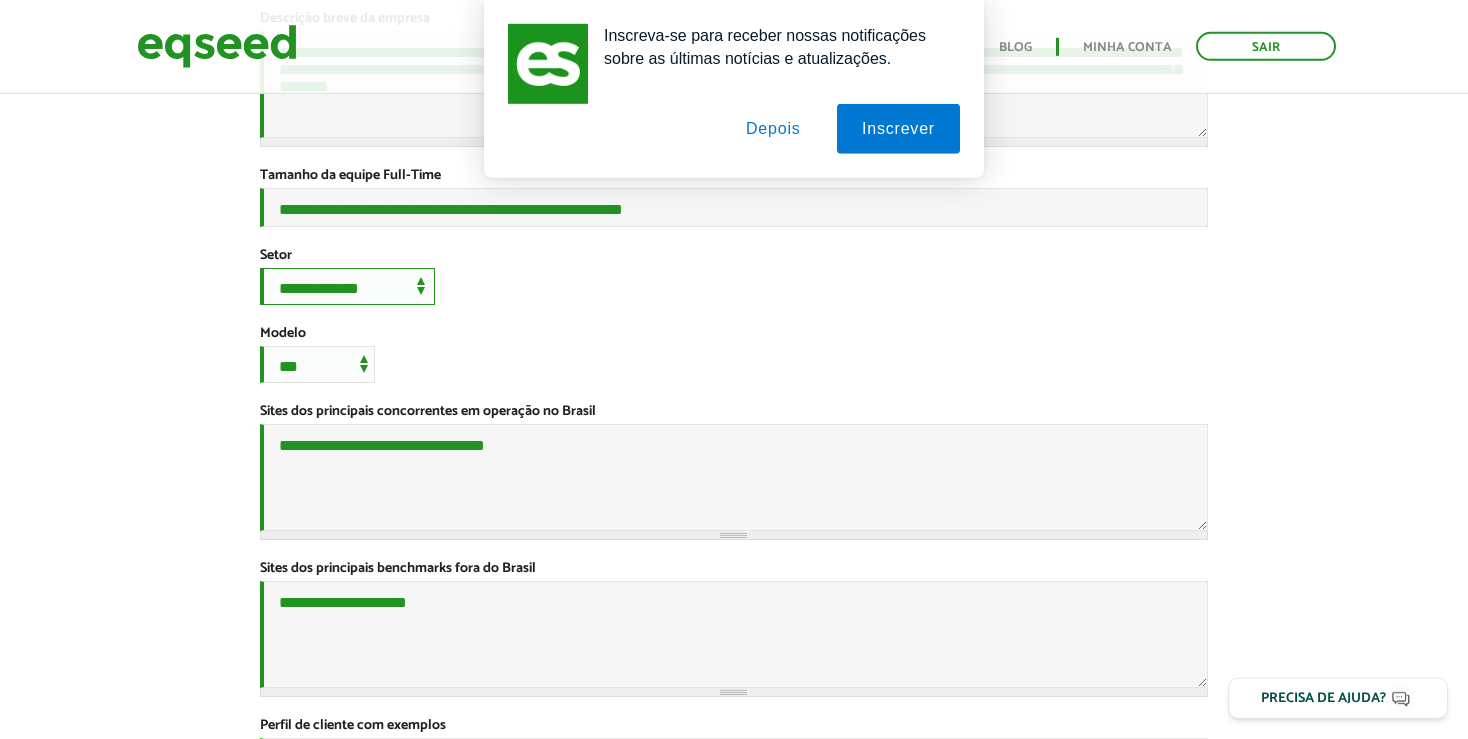click on "**********" at bounding box center (347, 286) 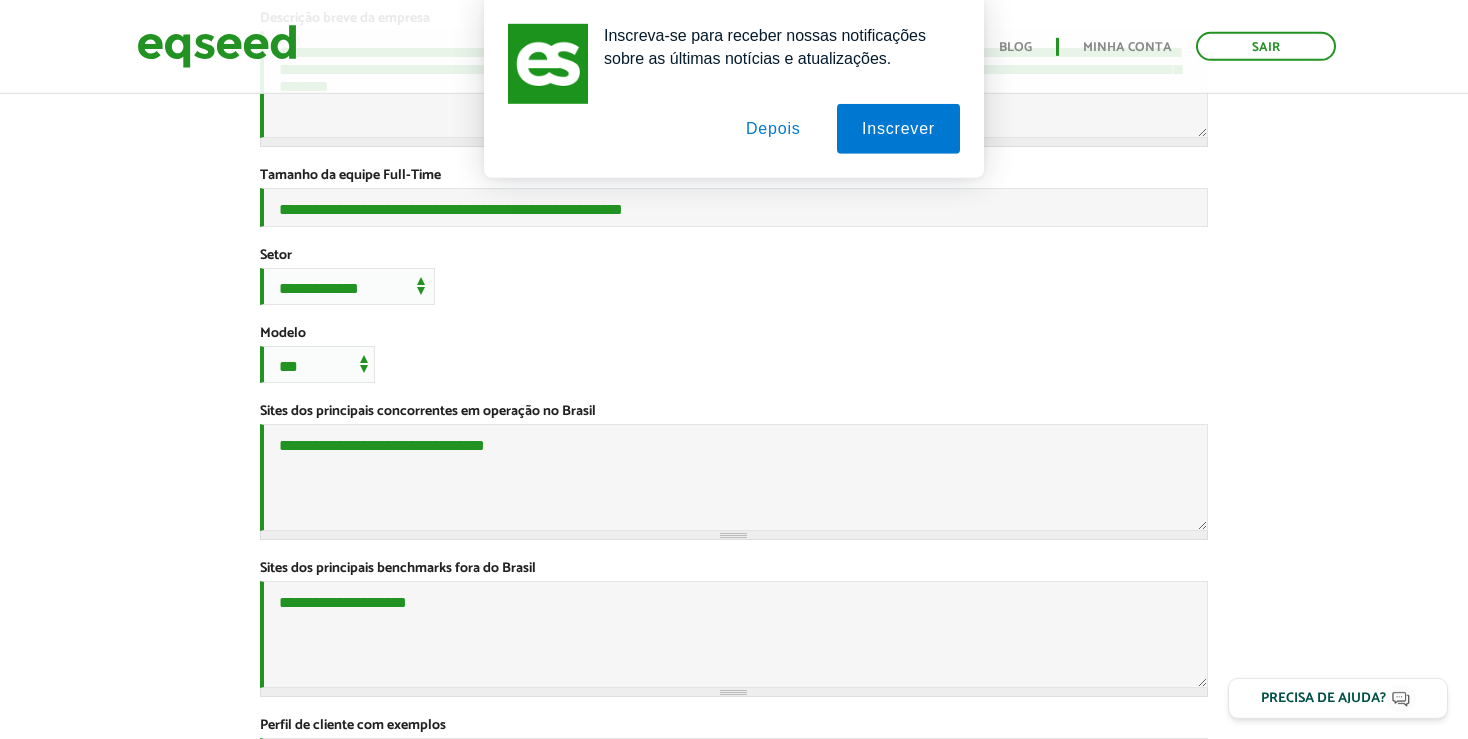 drag, startPoint x: 420, startPoint y: 379, endPoint x: 674, endPoint y: 409, distance: 255.76552 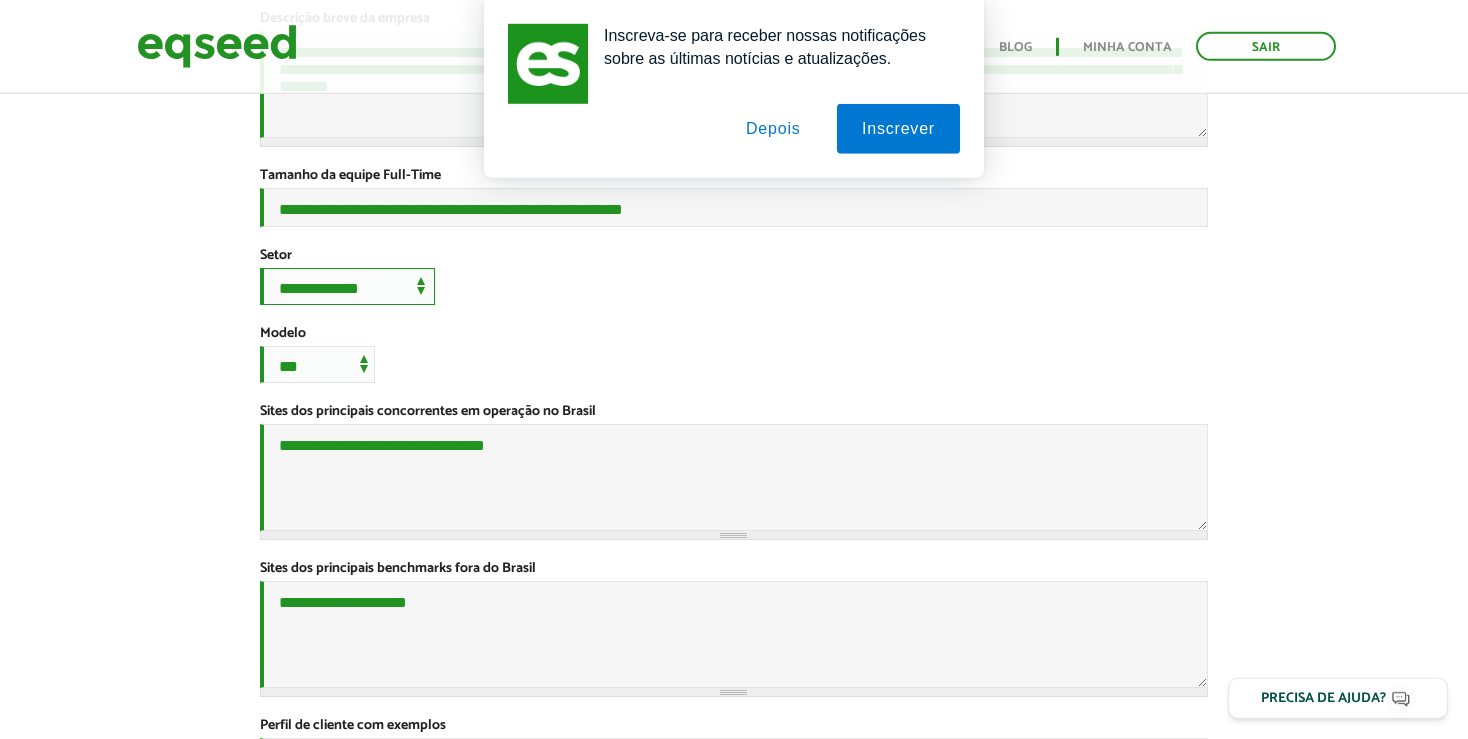 click on "**********" at bounding box center (347, 286) 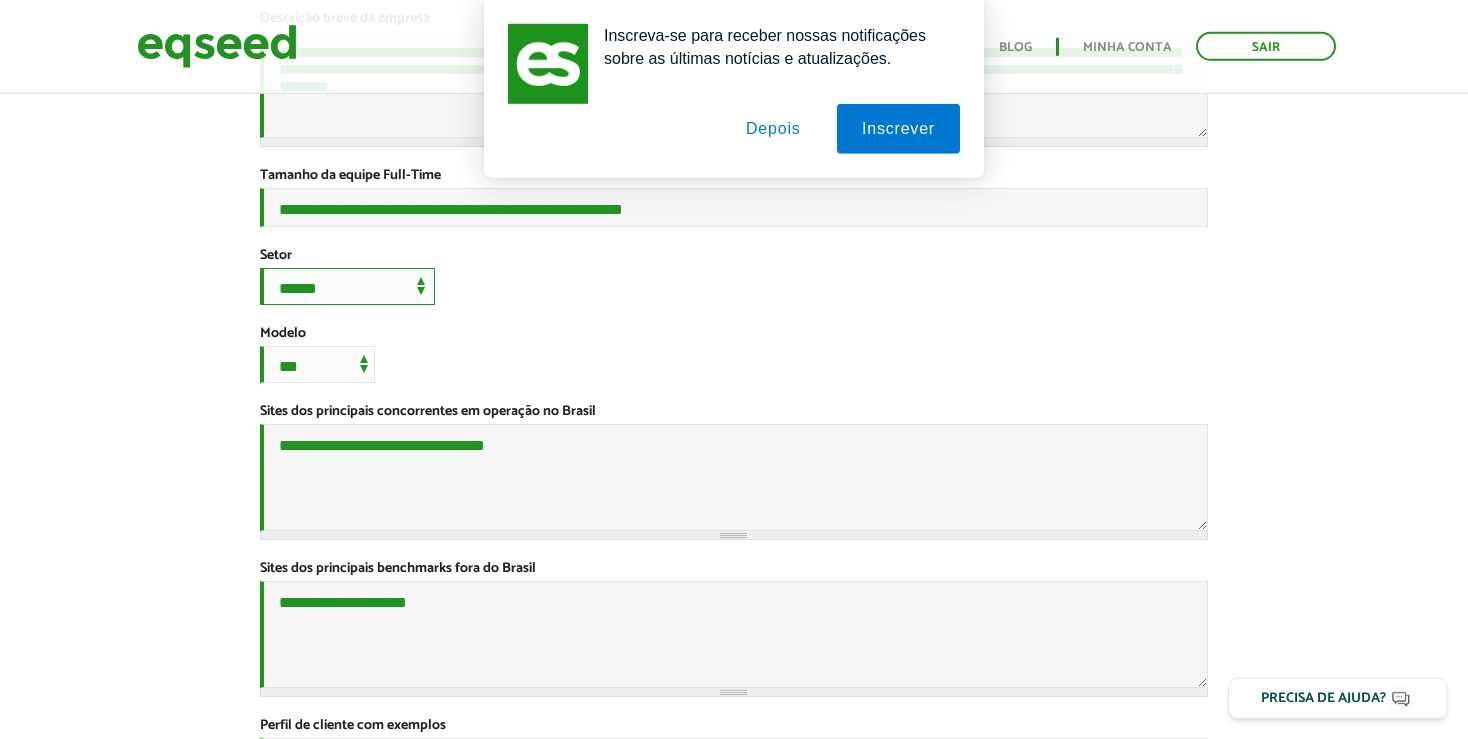 click on "******" at bounding box center (0, 0) 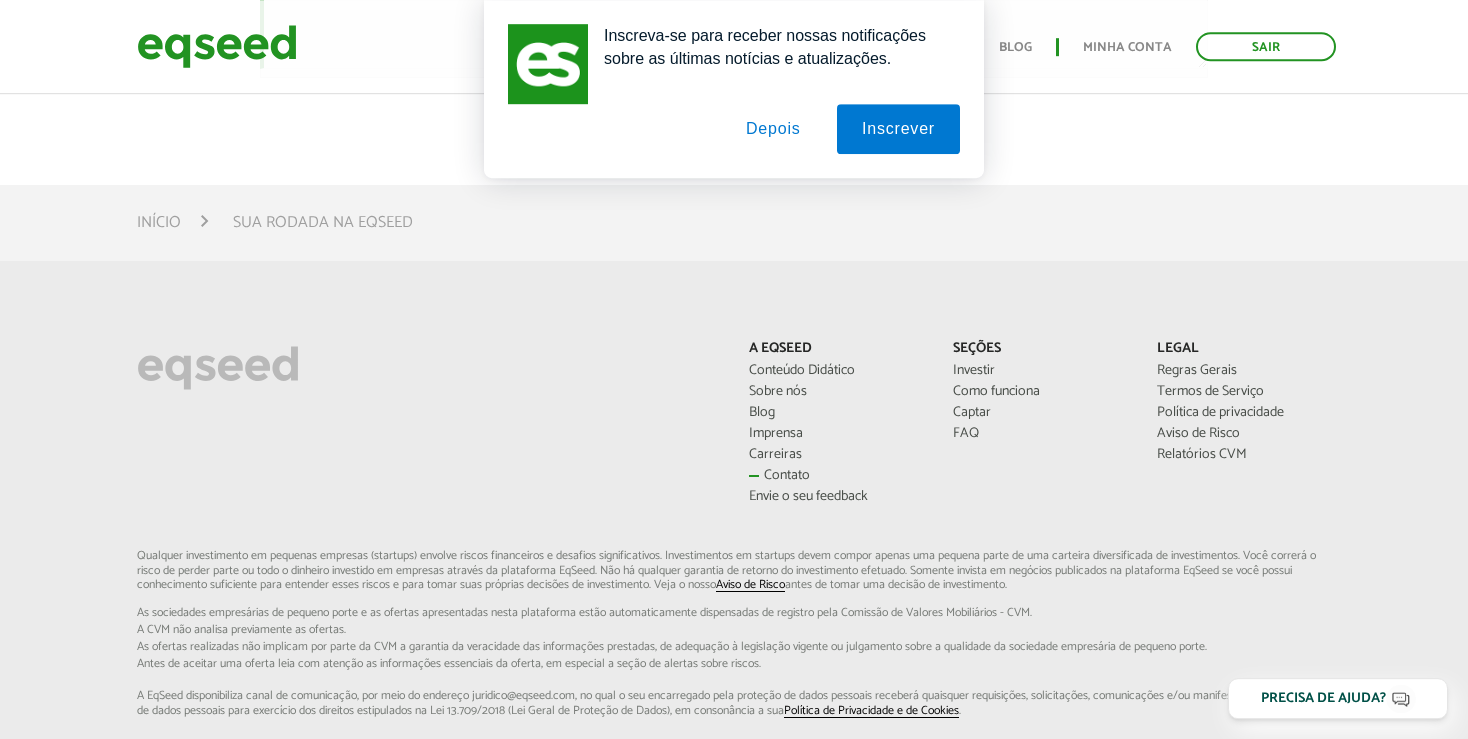 scroll, scrollTop: 1333, scrollLeft: 0, axis: vertical 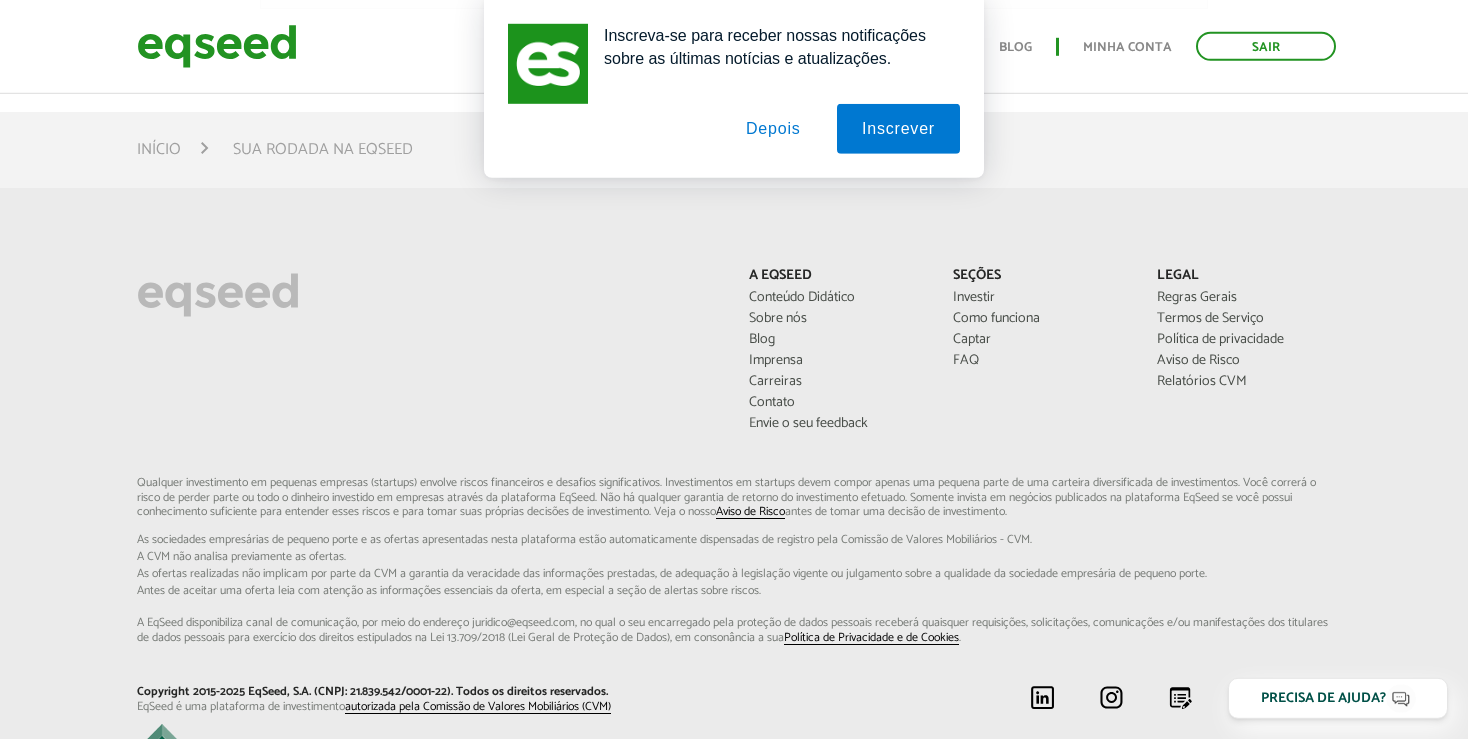 click on "Próxima Página >" at bounding box center (734, 53) 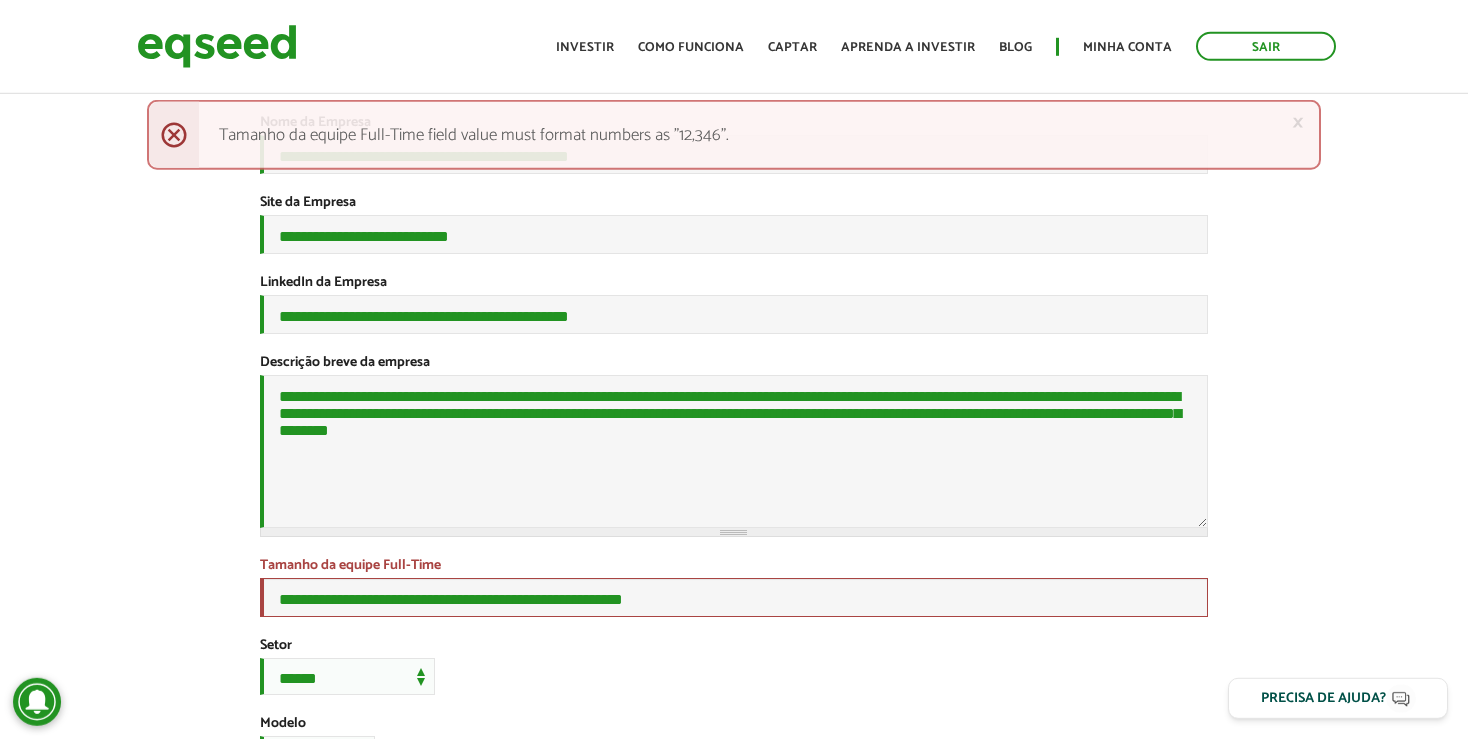 scroll, scrollTop: 316, scrollLeft: 0, axis: vertical 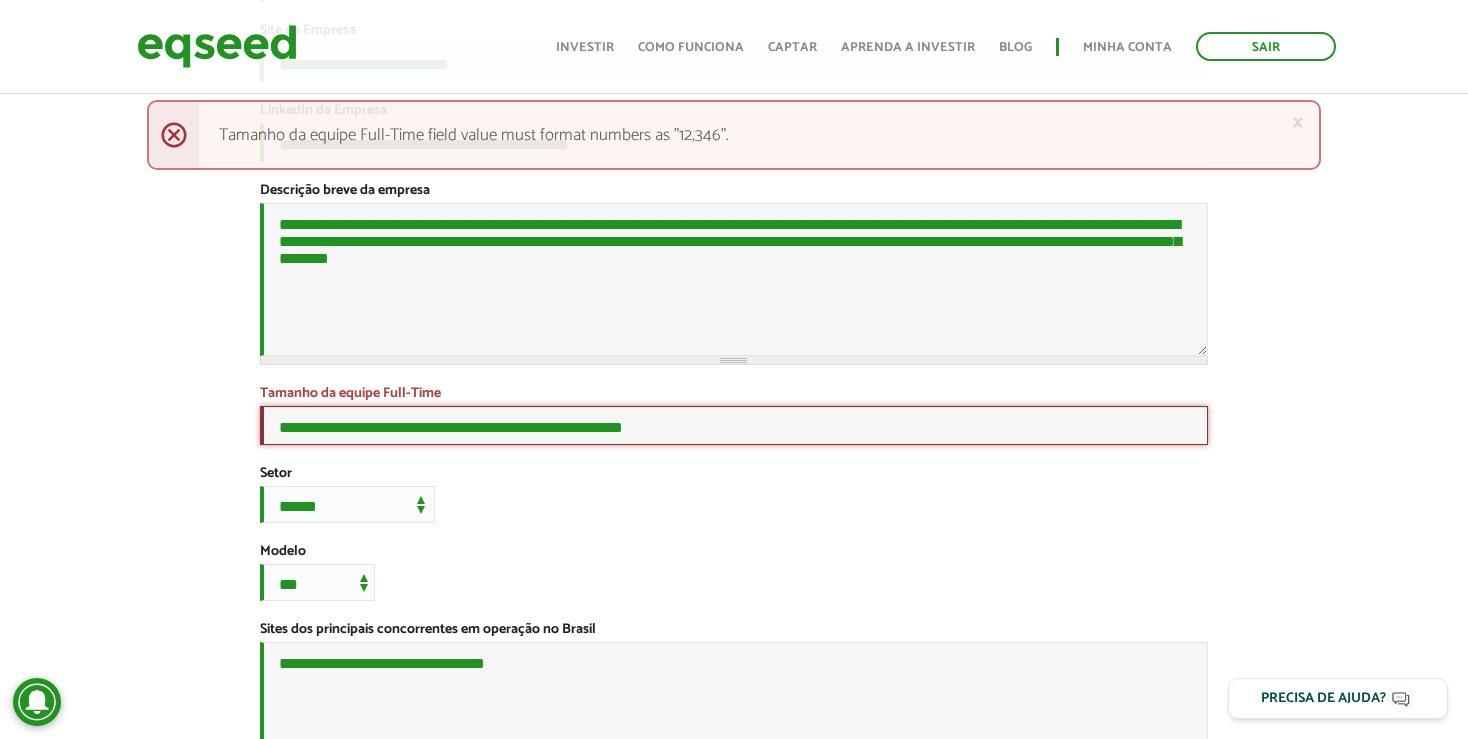 drag, startPoint x: 695, startPoint y: 456, endPoint x: 281, endPoint y: 444, distance: 414.1739 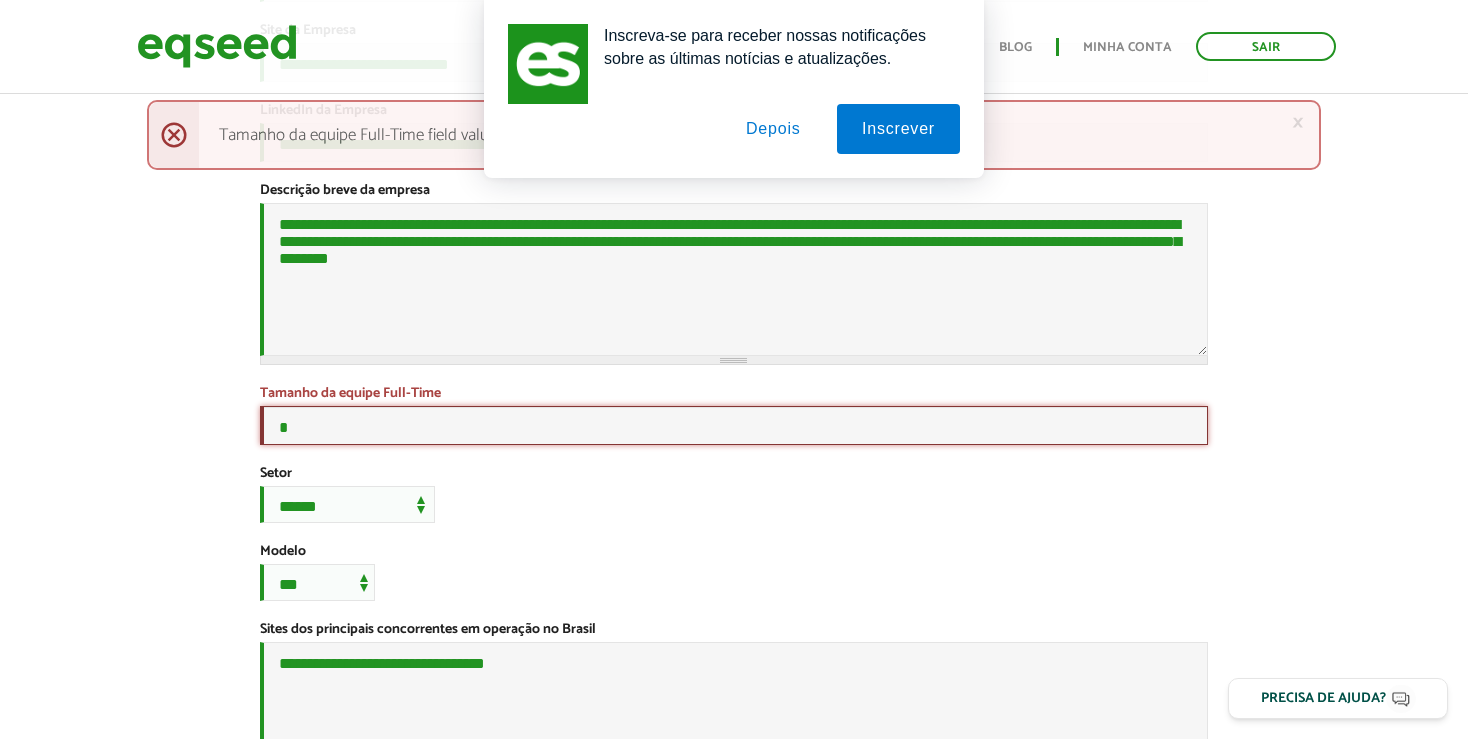 type on "*" 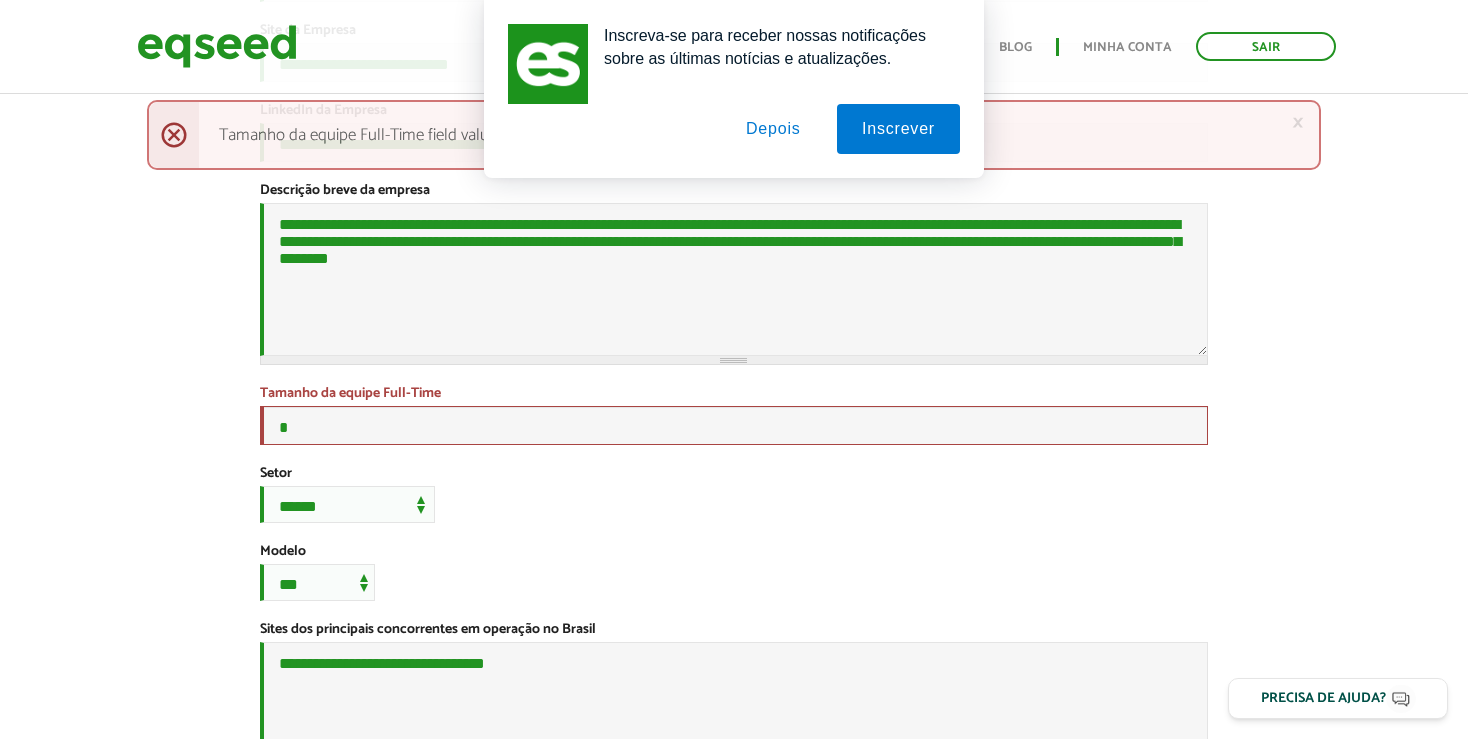 click on "**********" at bounding box center [734, 526] 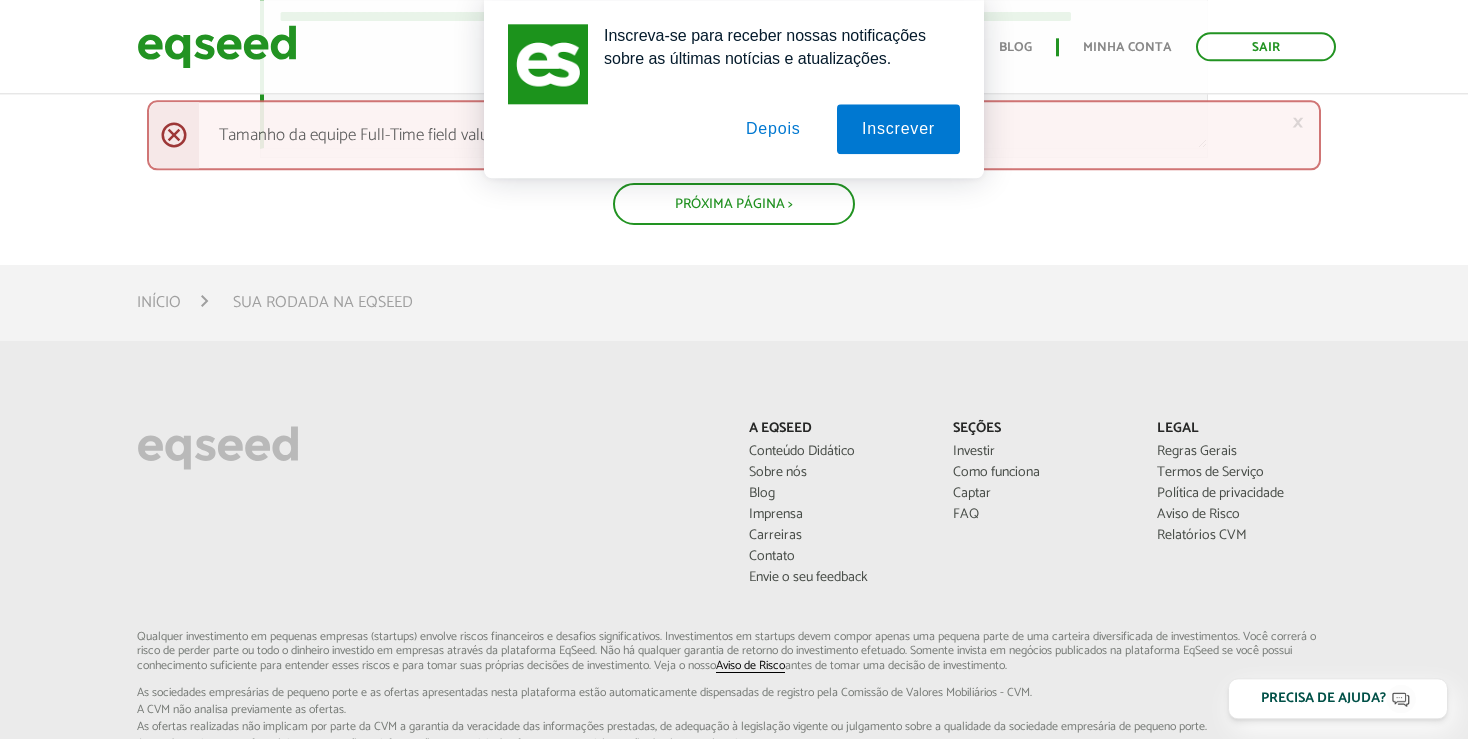 scroll, scrollTop: 1267, scrollLeft: 0, axis: vertical 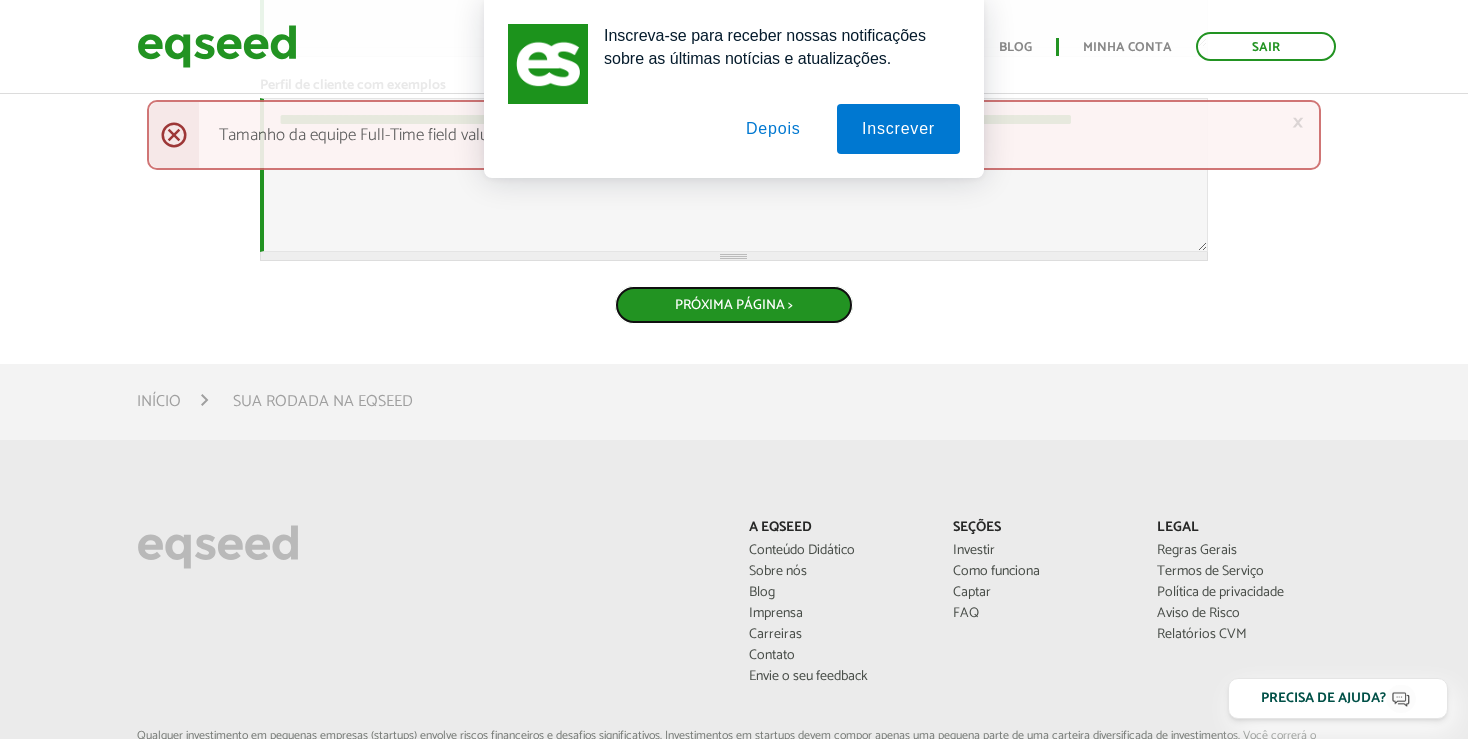 click on "Próxima Página >" at bounding box center (734, 305) 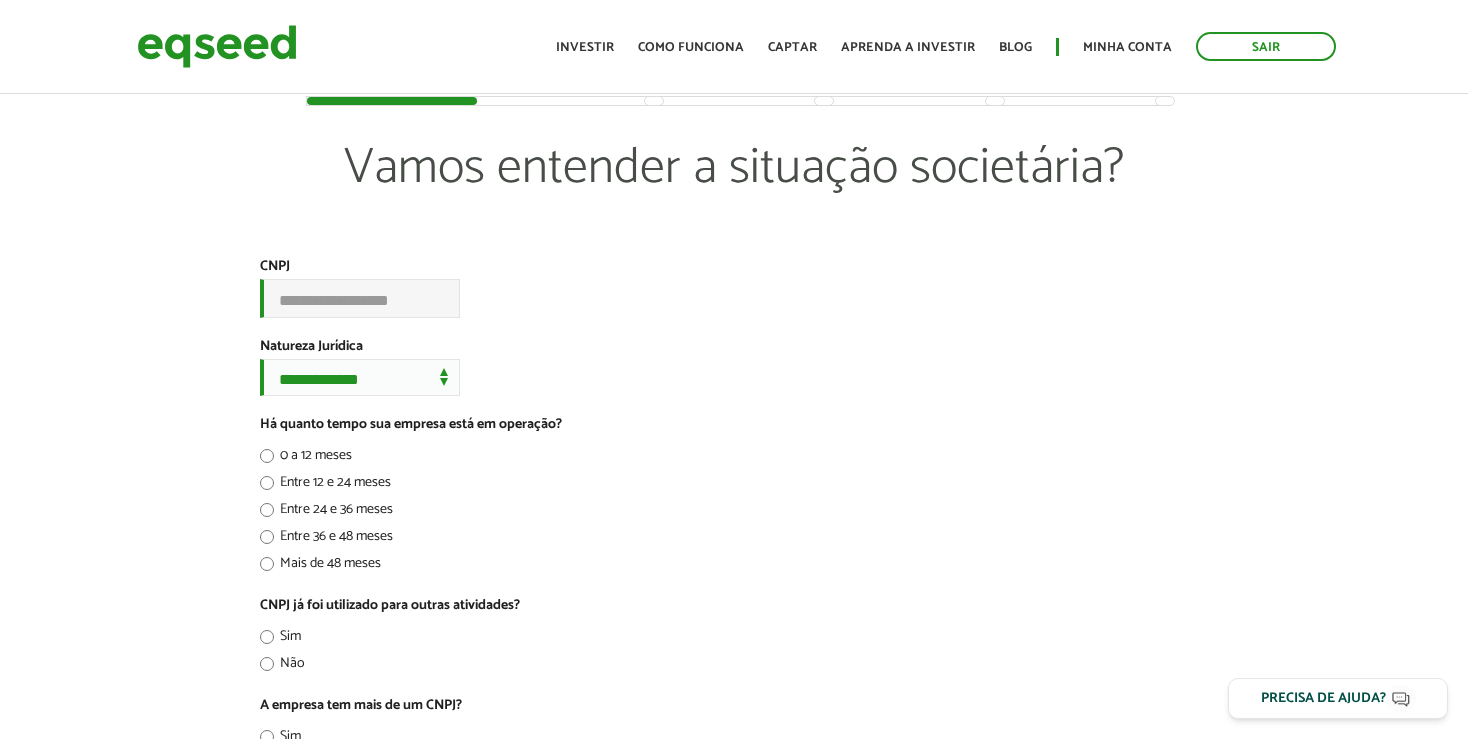 scroll, scrollTop: 0, scrollLeft: 0, axis: both 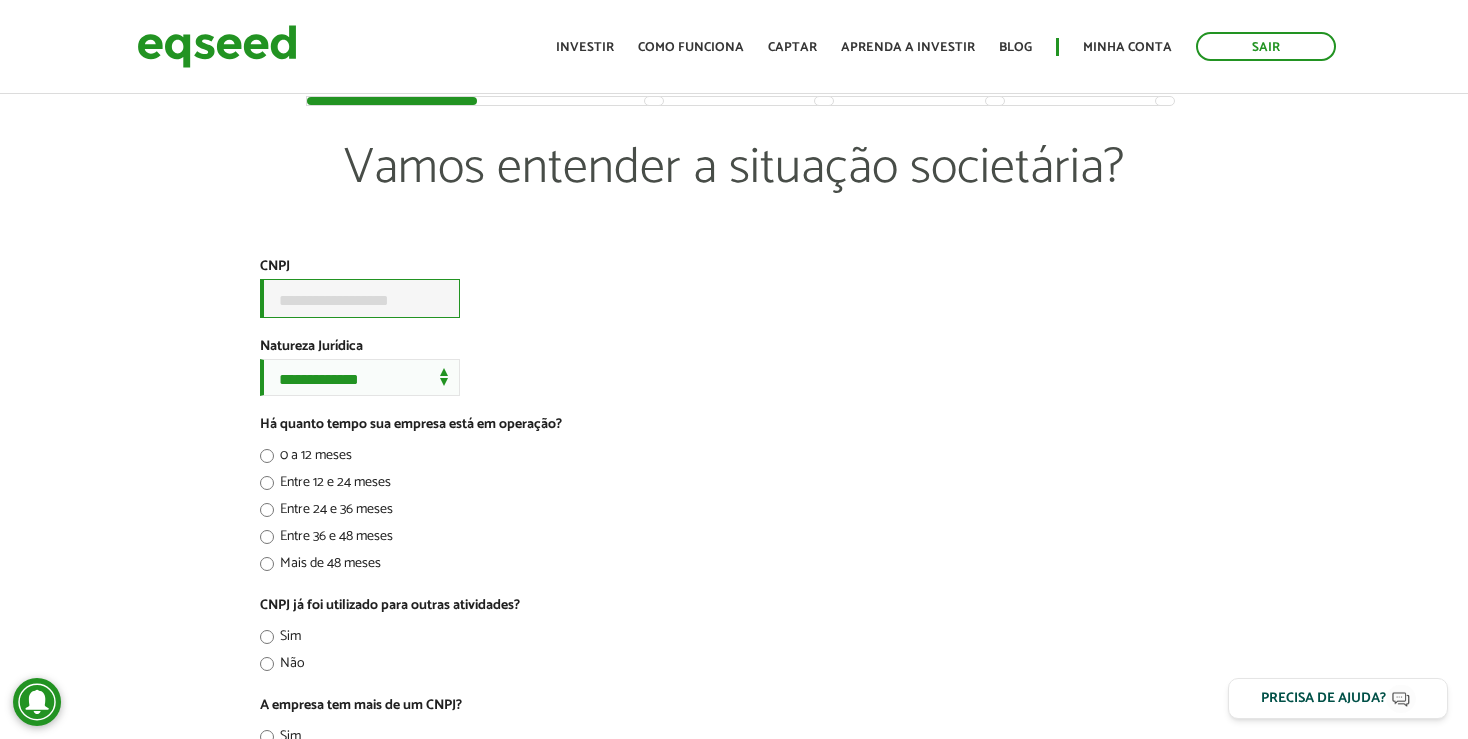 click on "CNPJ  *" at bounding box center (360, 298) 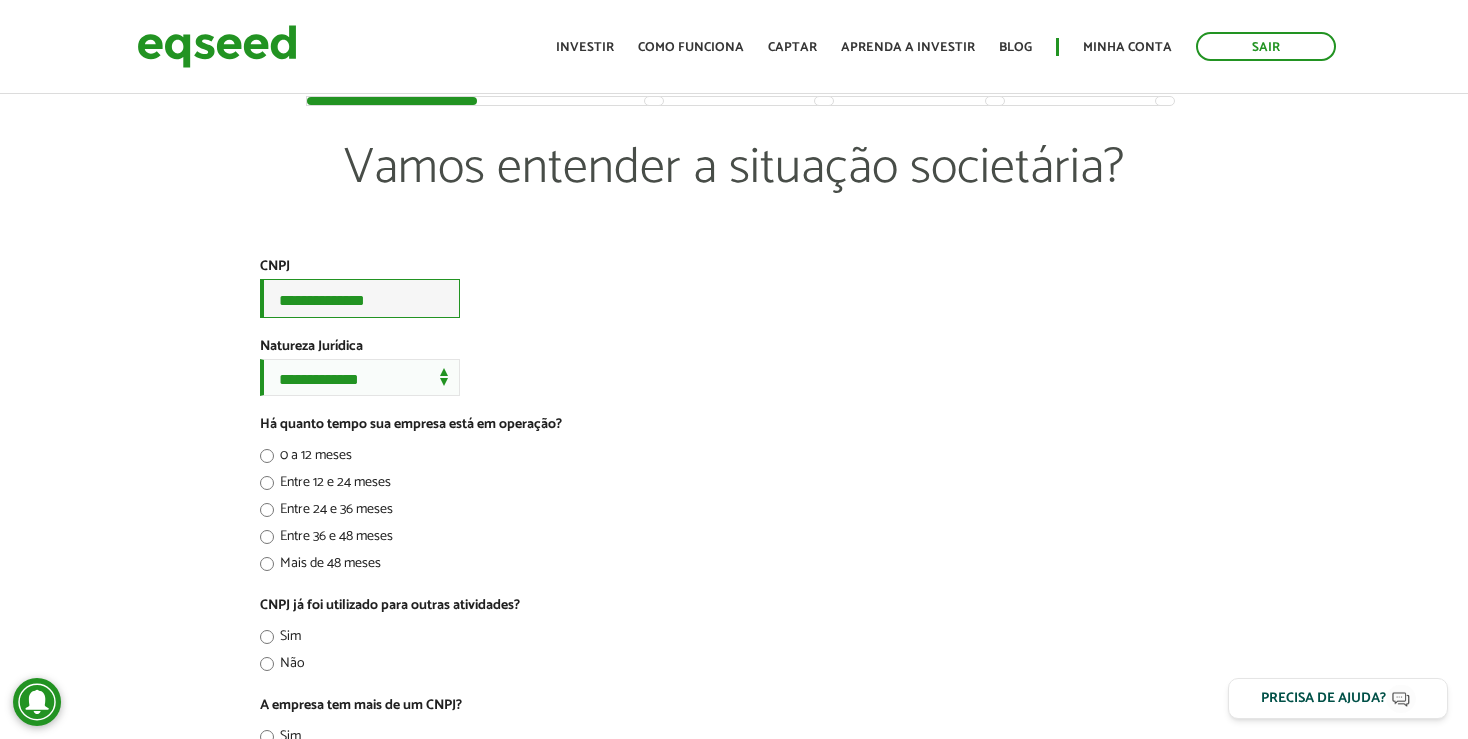 type on "**********" 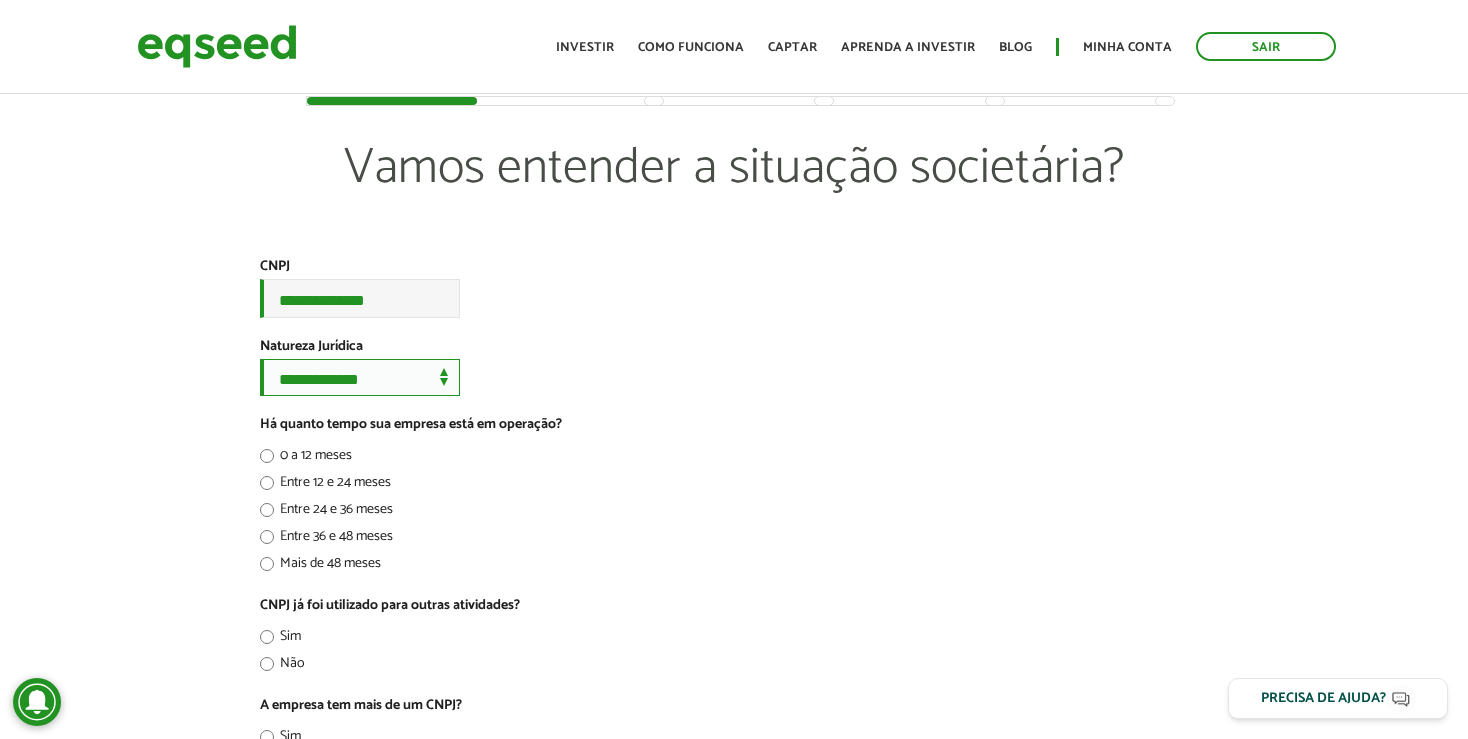 click on "**********" at bounding box center (360, 377) 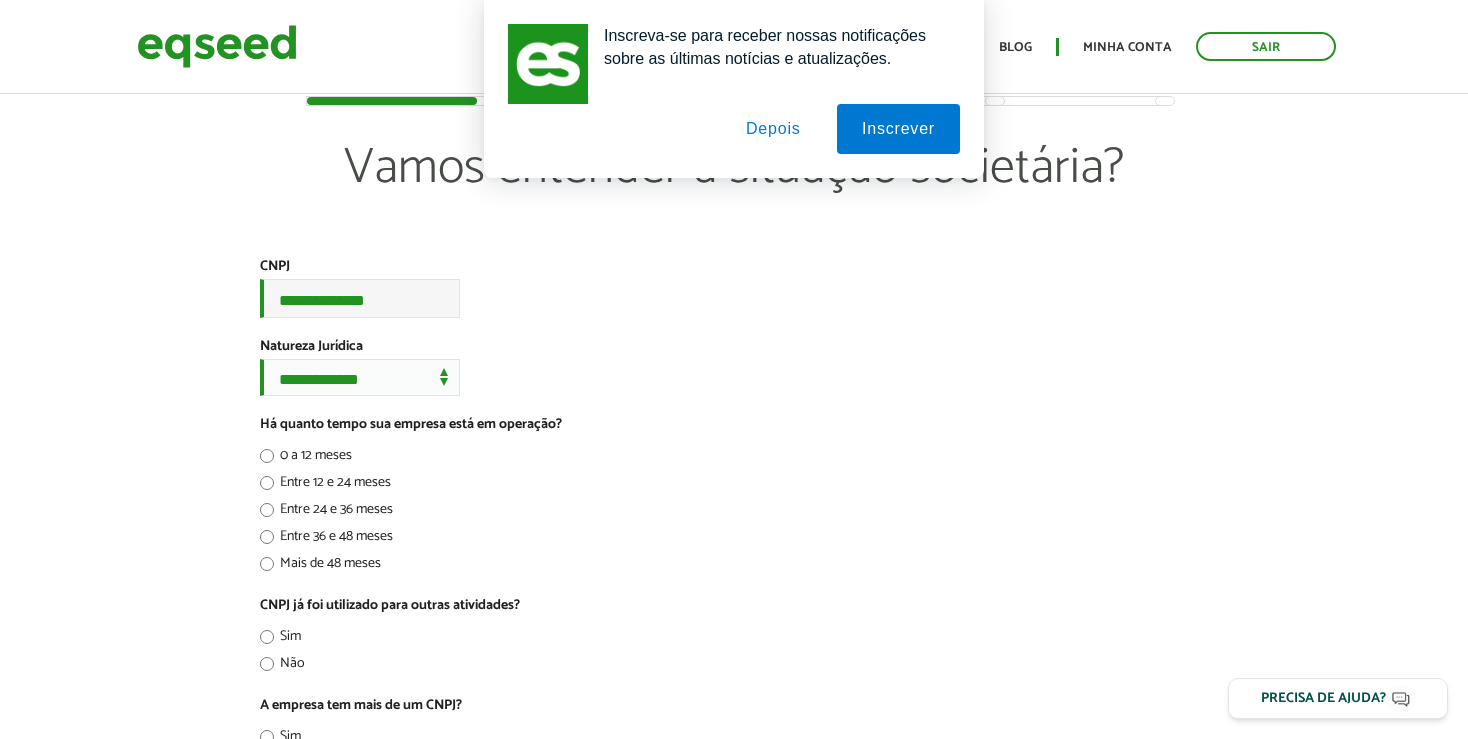 click on "**********" at bounding box center (734, 686) 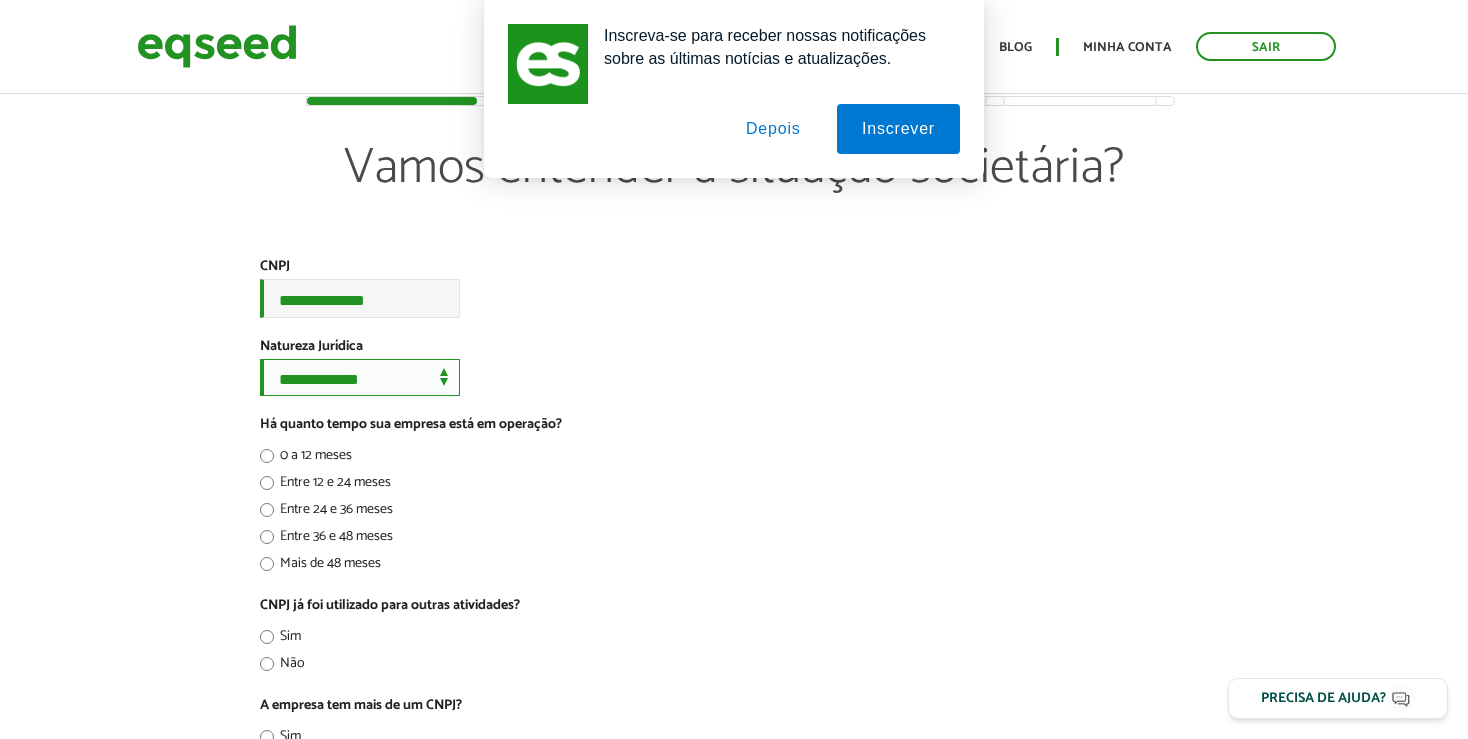 click on "**********" at bounding box center (360, 377) 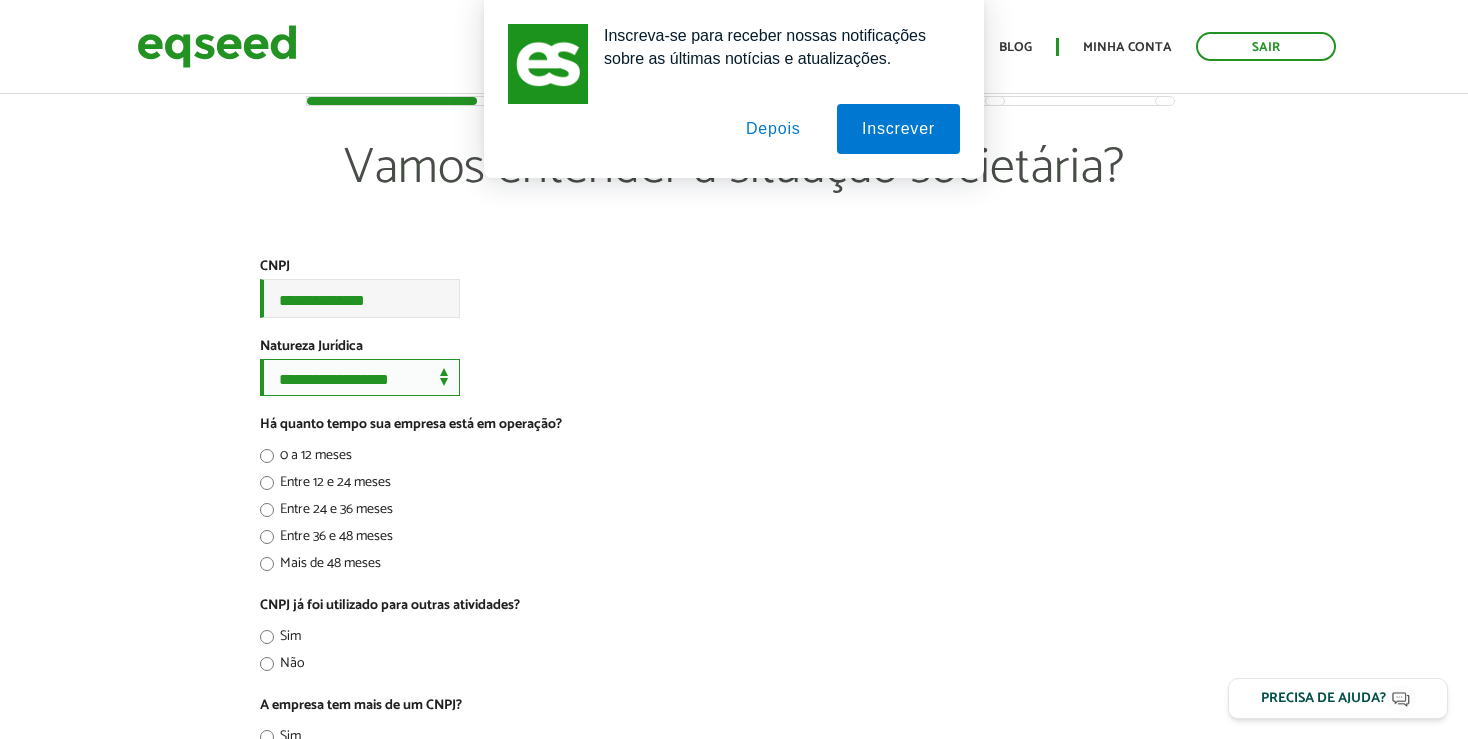 click on "**********" at bounding box center [0, 0] 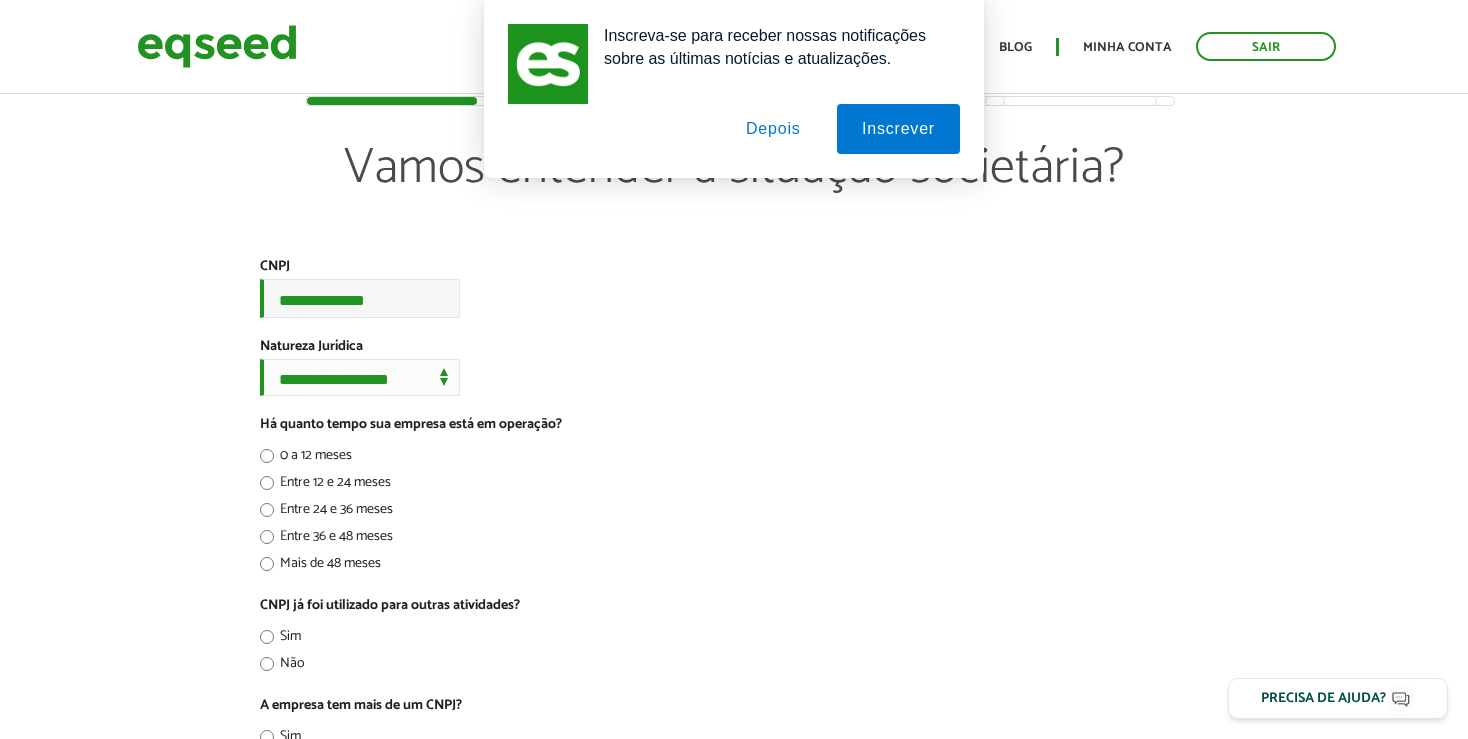click on "**********" at bounding box center (734, 686) 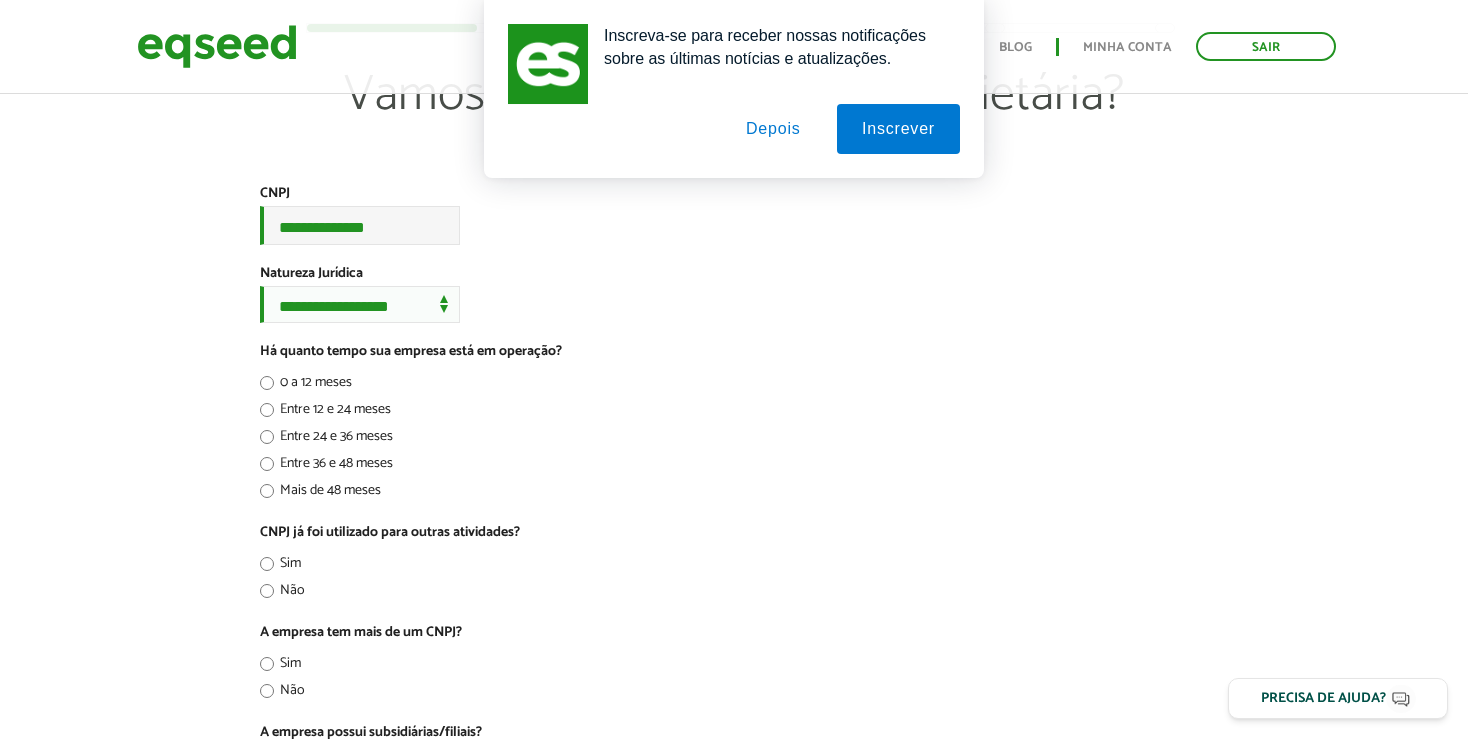 scroll, scrollTop: 105, scrollLeft: 0, axis: vertical 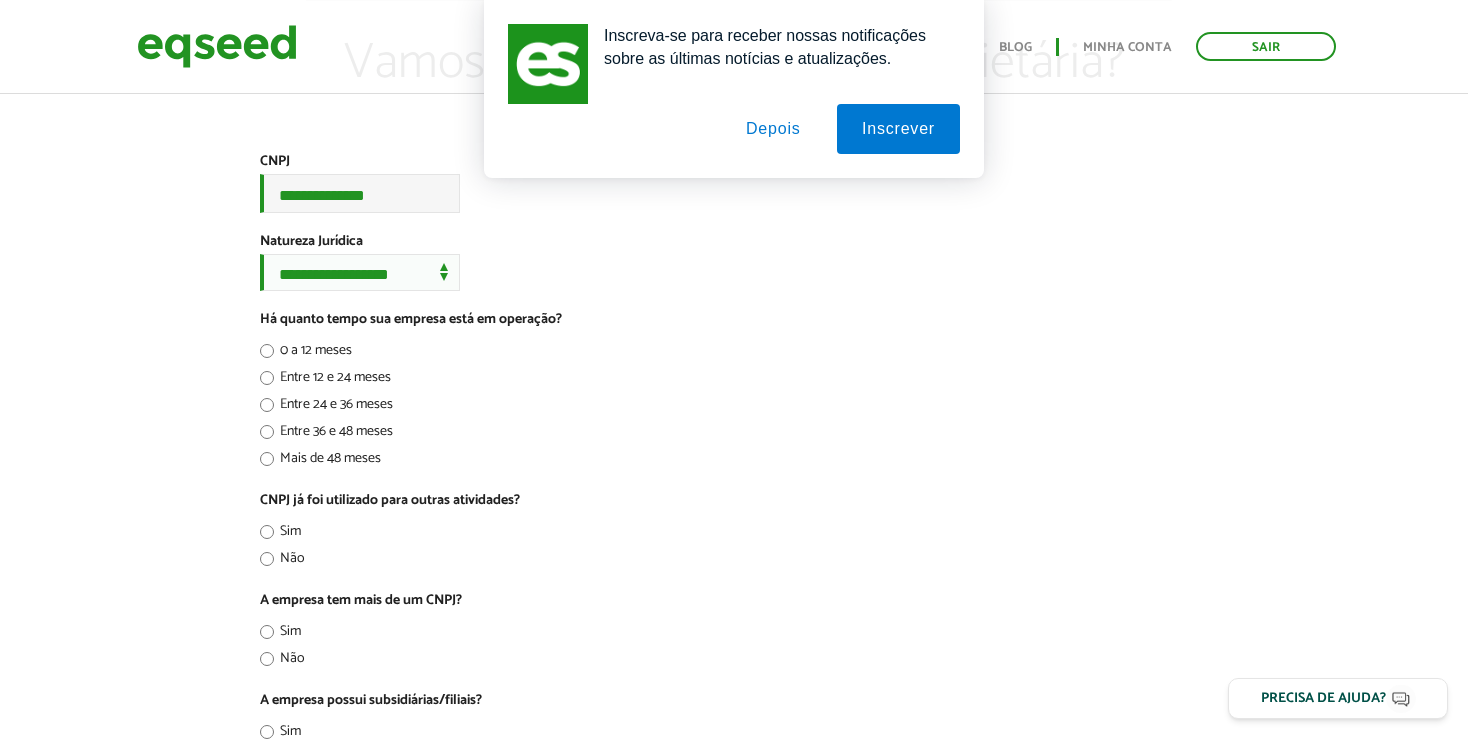 click on "Mais de 48 meses" at bounding box center [320, 462] 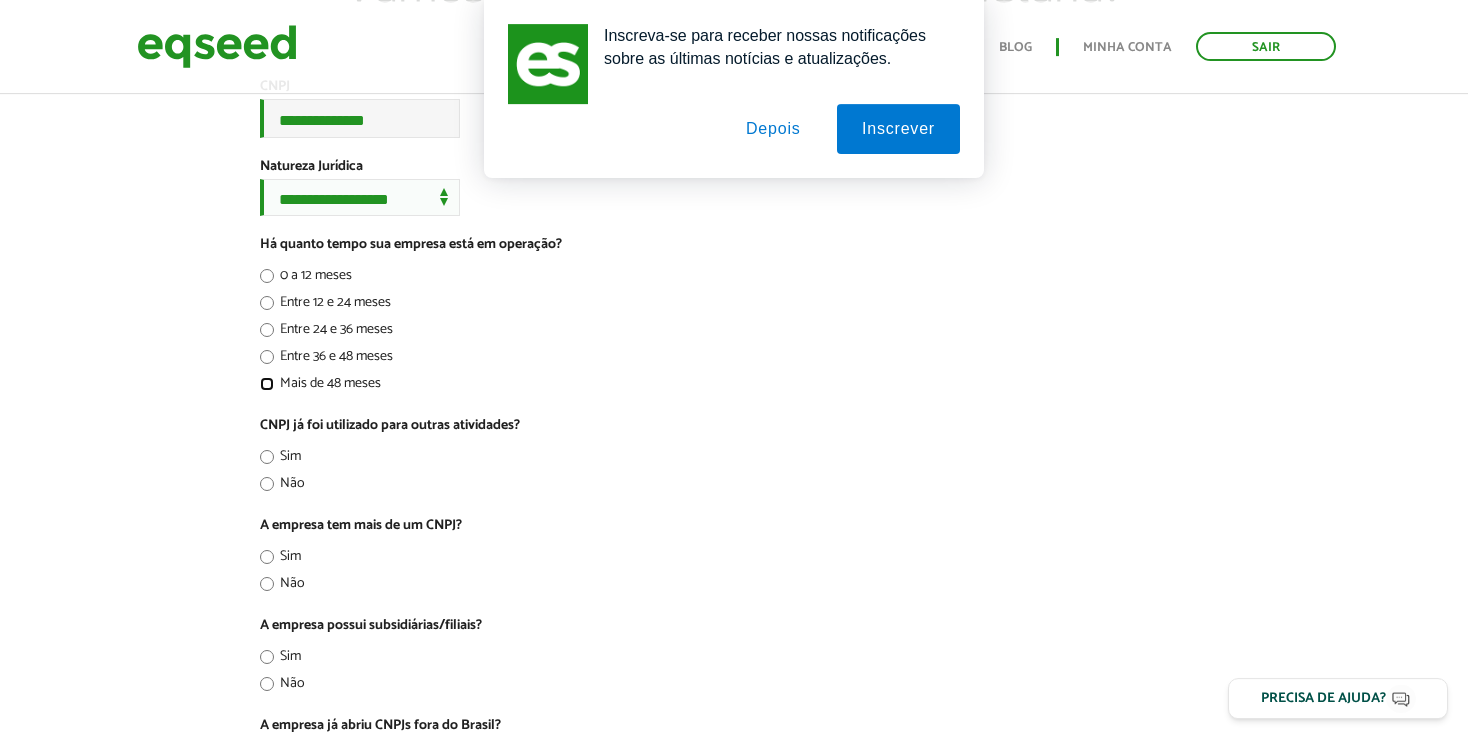 scroll, scrollTop: 316, scrollLeft: 0, axis: vertical 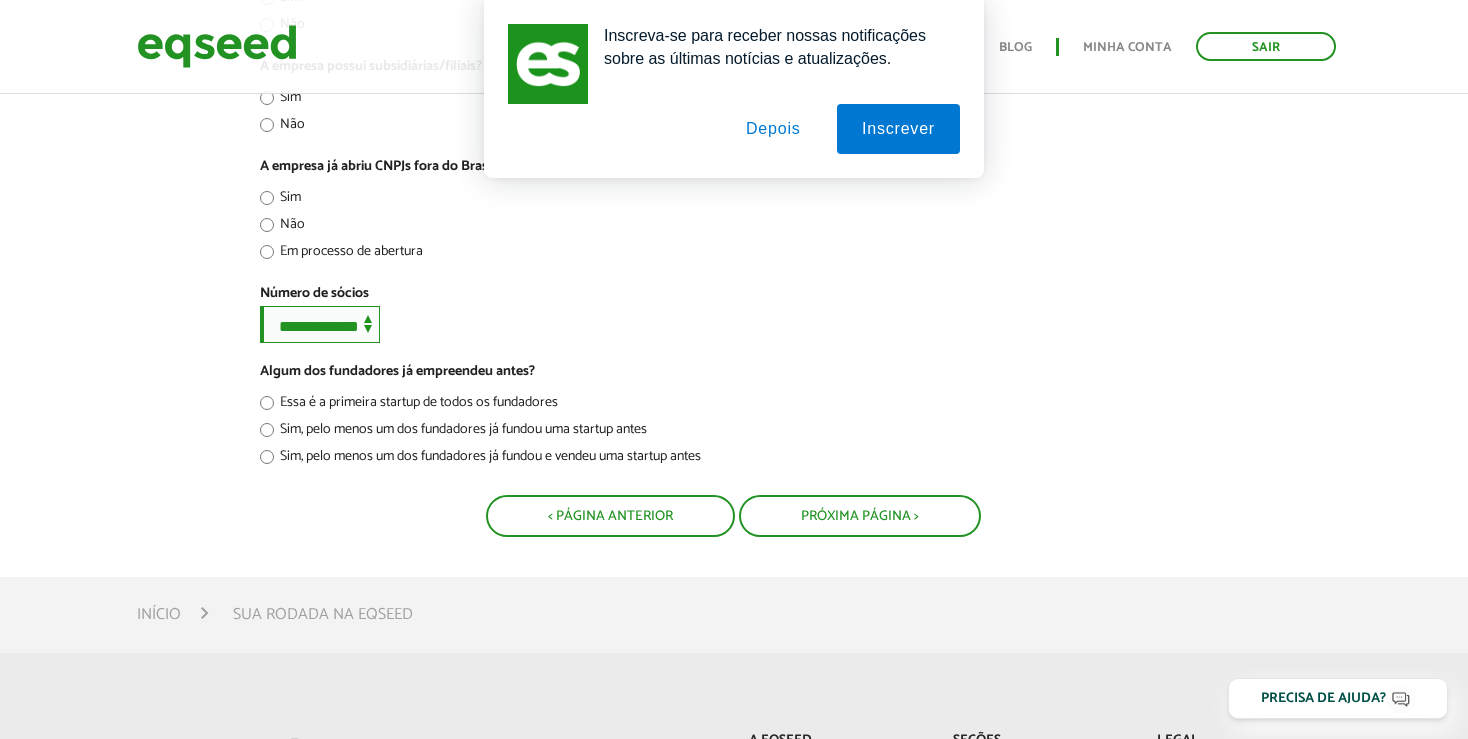 click on "**********" at bounding box center (320, 324) 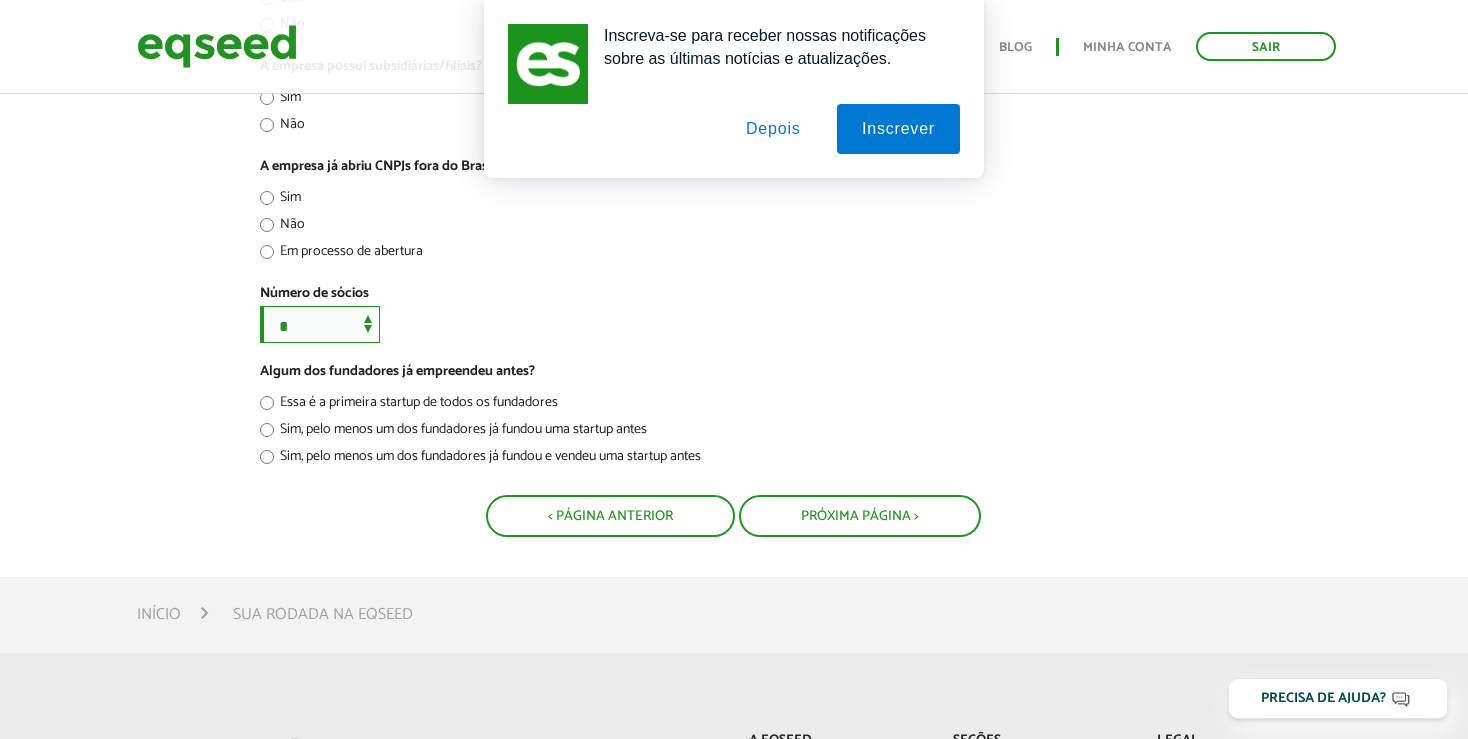 click on "*" at bounding box center [0, 0] 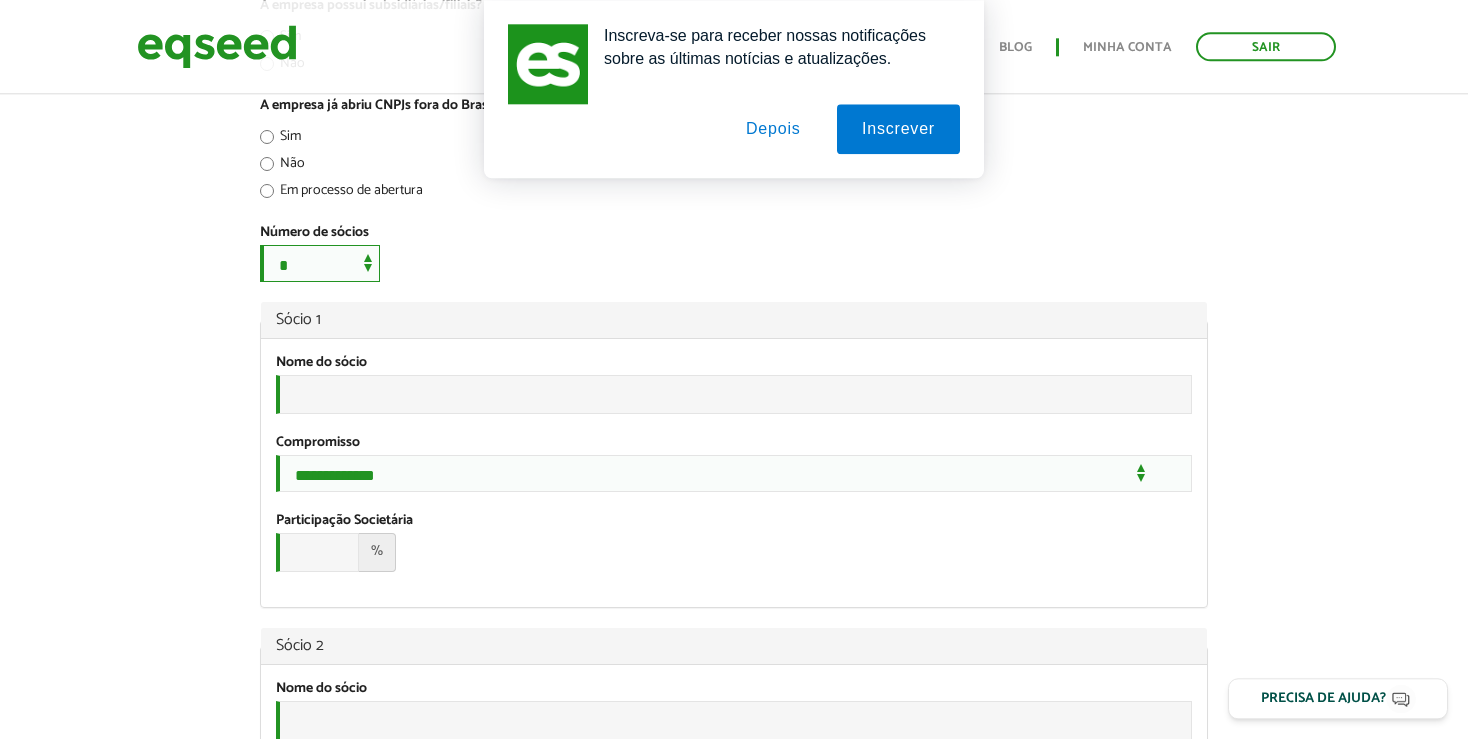 scroll, scrollTop: 844, scrollLeft: 0, axis: vertical 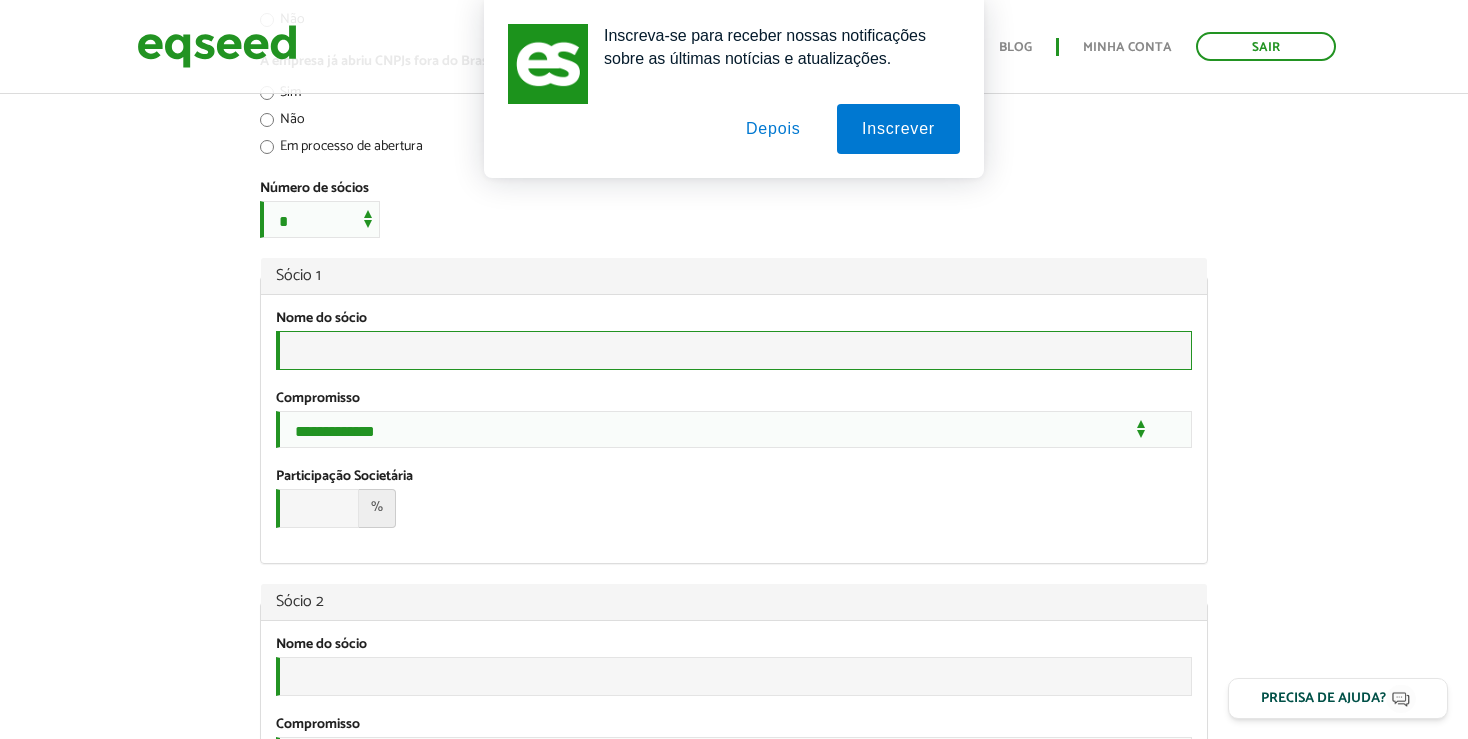click on "Nome do sócio  *" at bounding box center (734, 350) 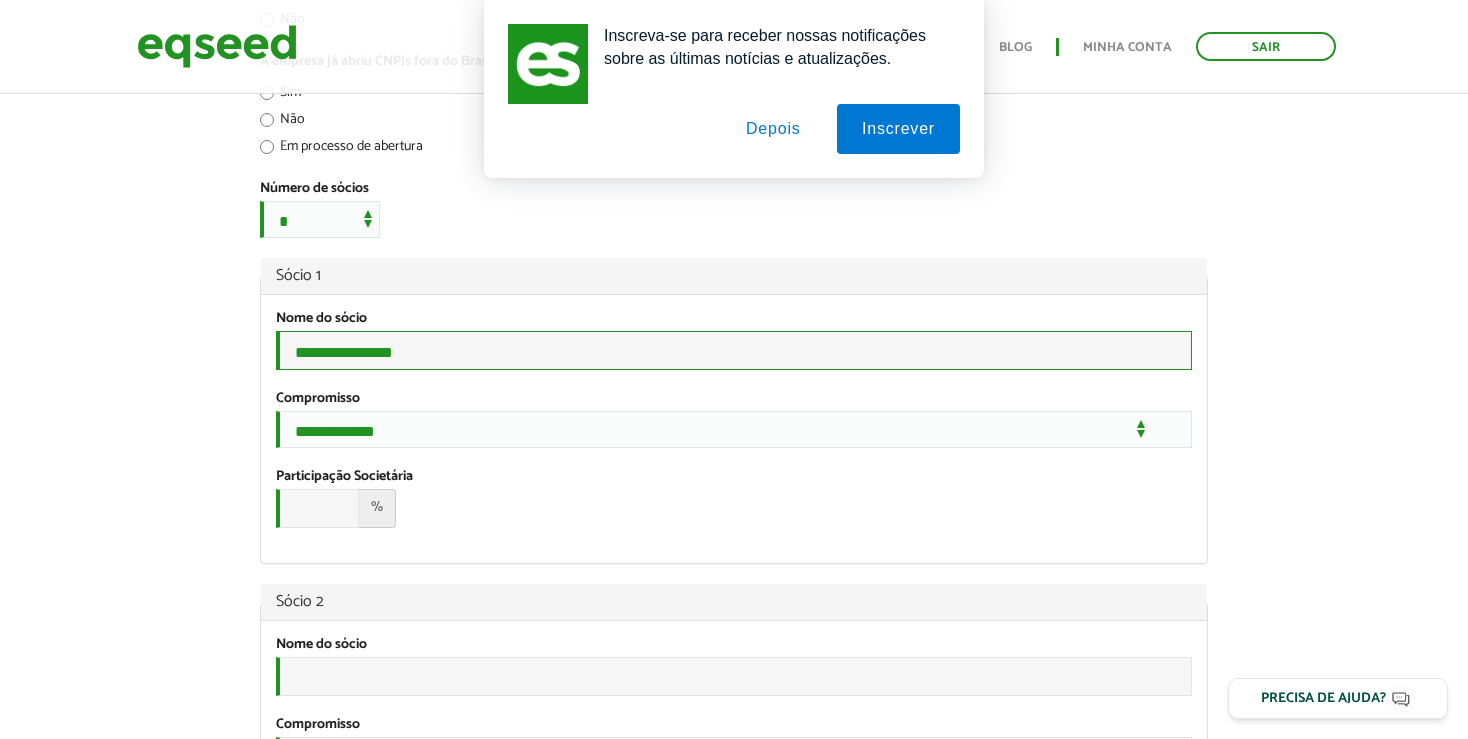 type on "**********" 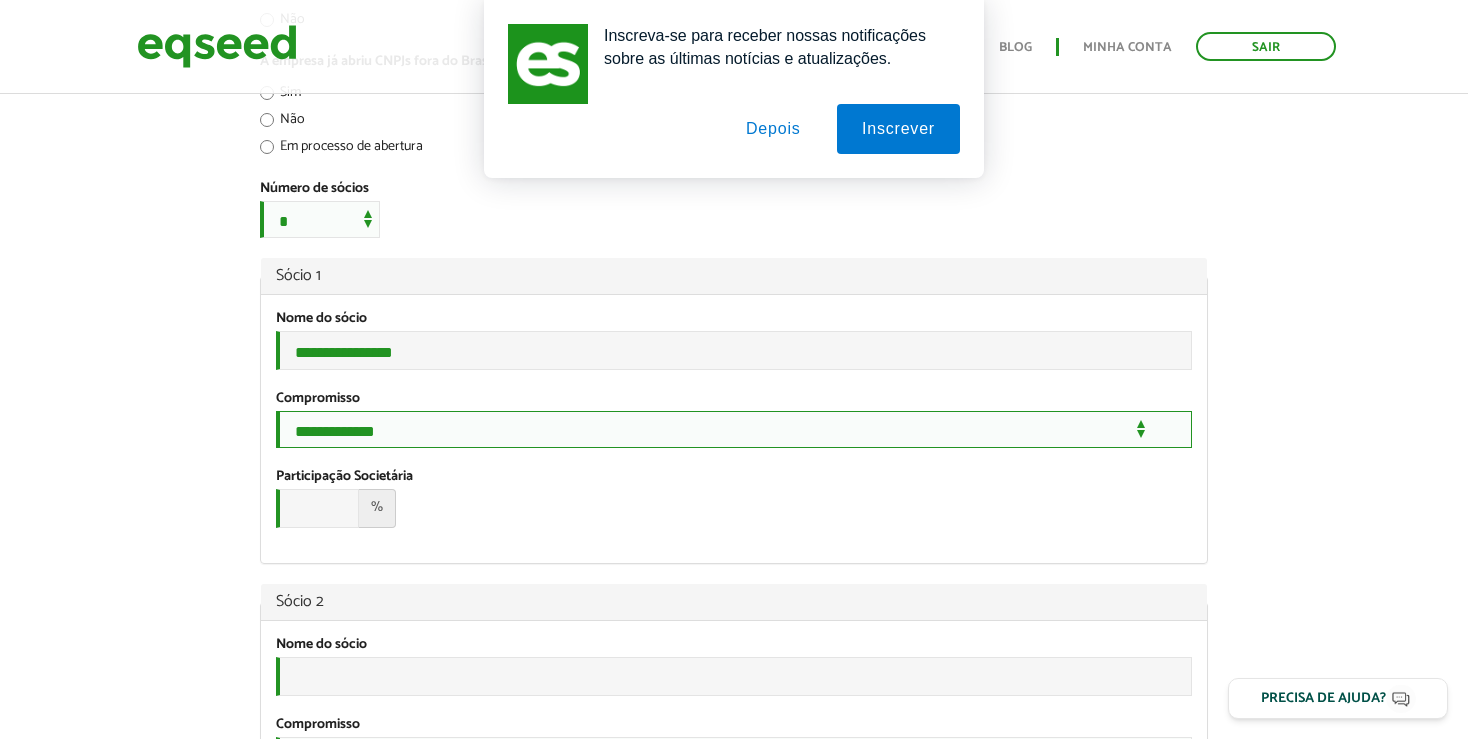 click on "**********" at bounding box center (734, 429) 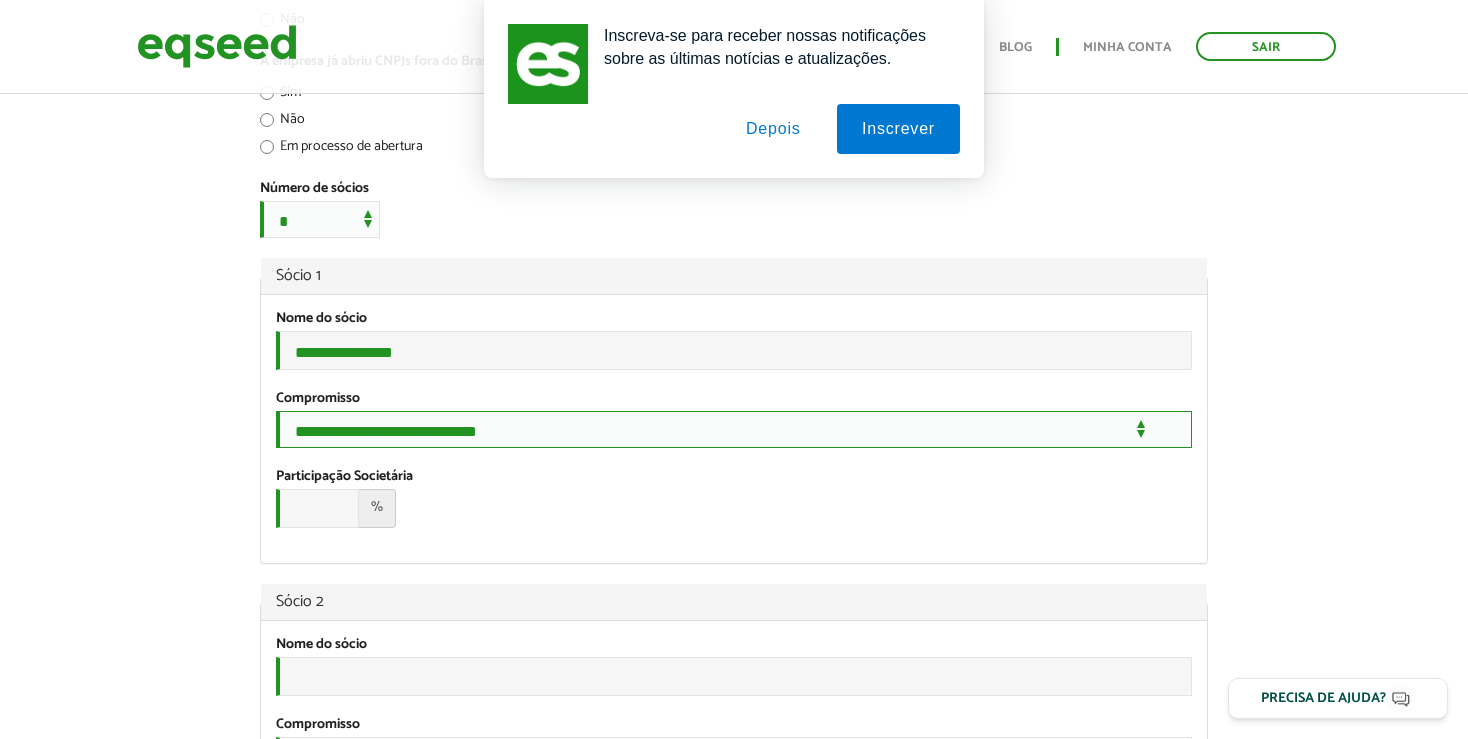 click on "**********" at bounding box center (0, 0) 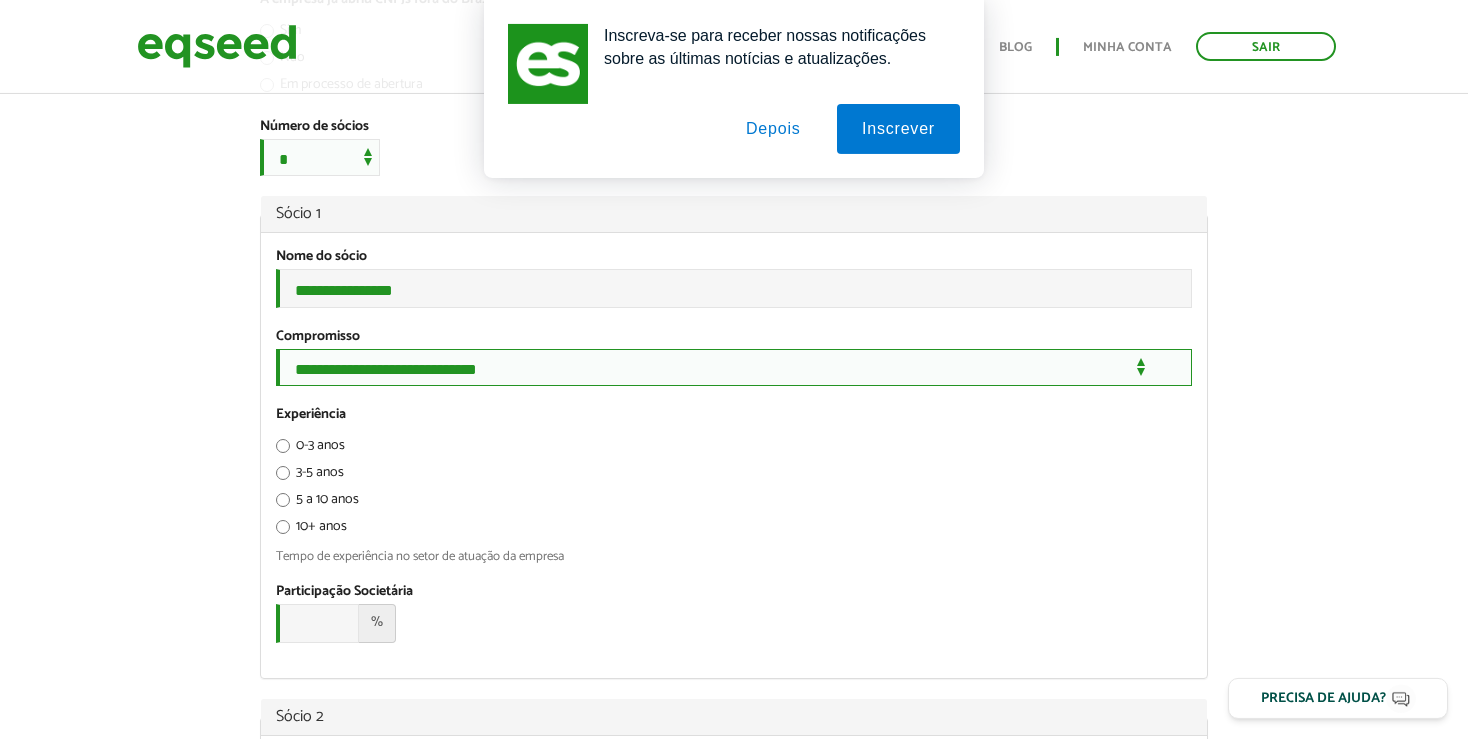 scroll, scrollTop: 950, scrollLeft: 0, axis: vertical 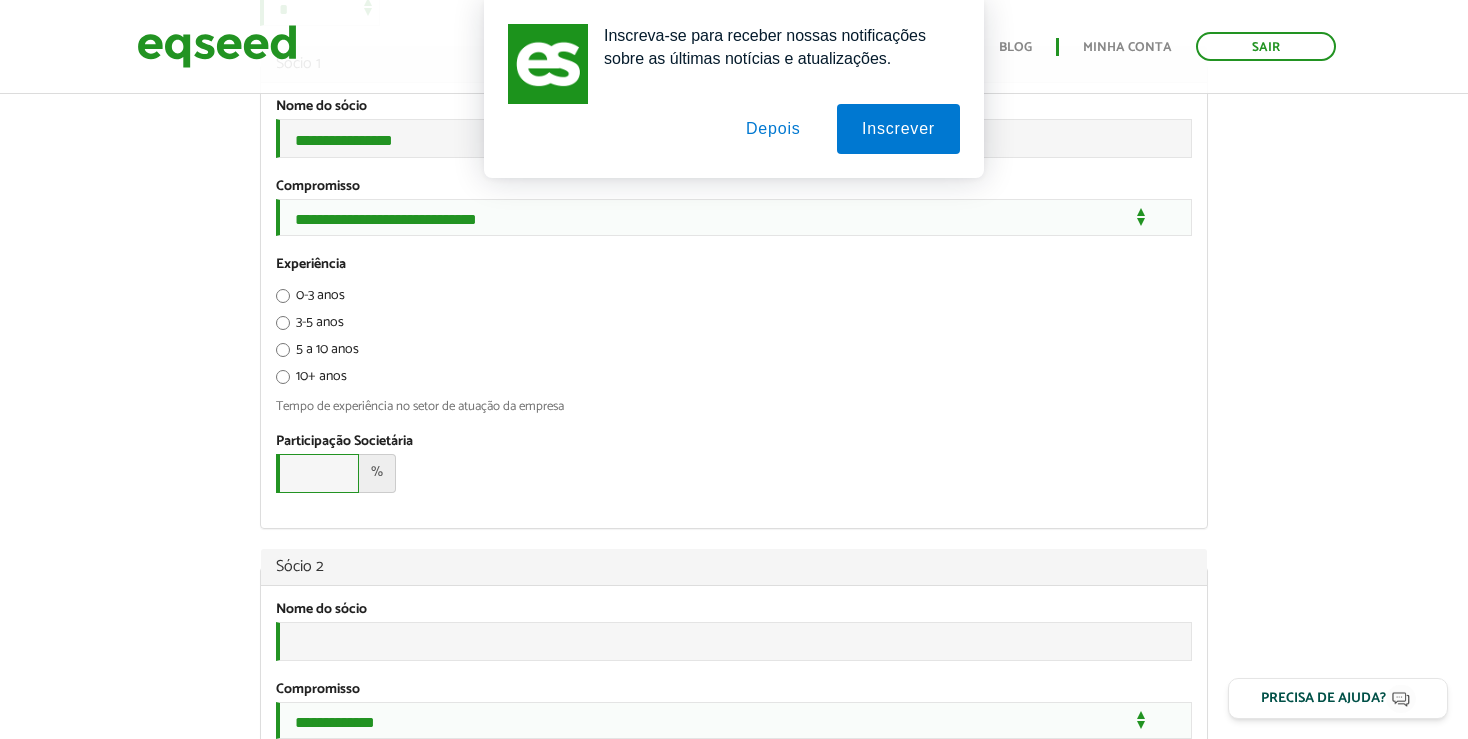 click on "Participação Societária  *" at bounding box center [317, 473] 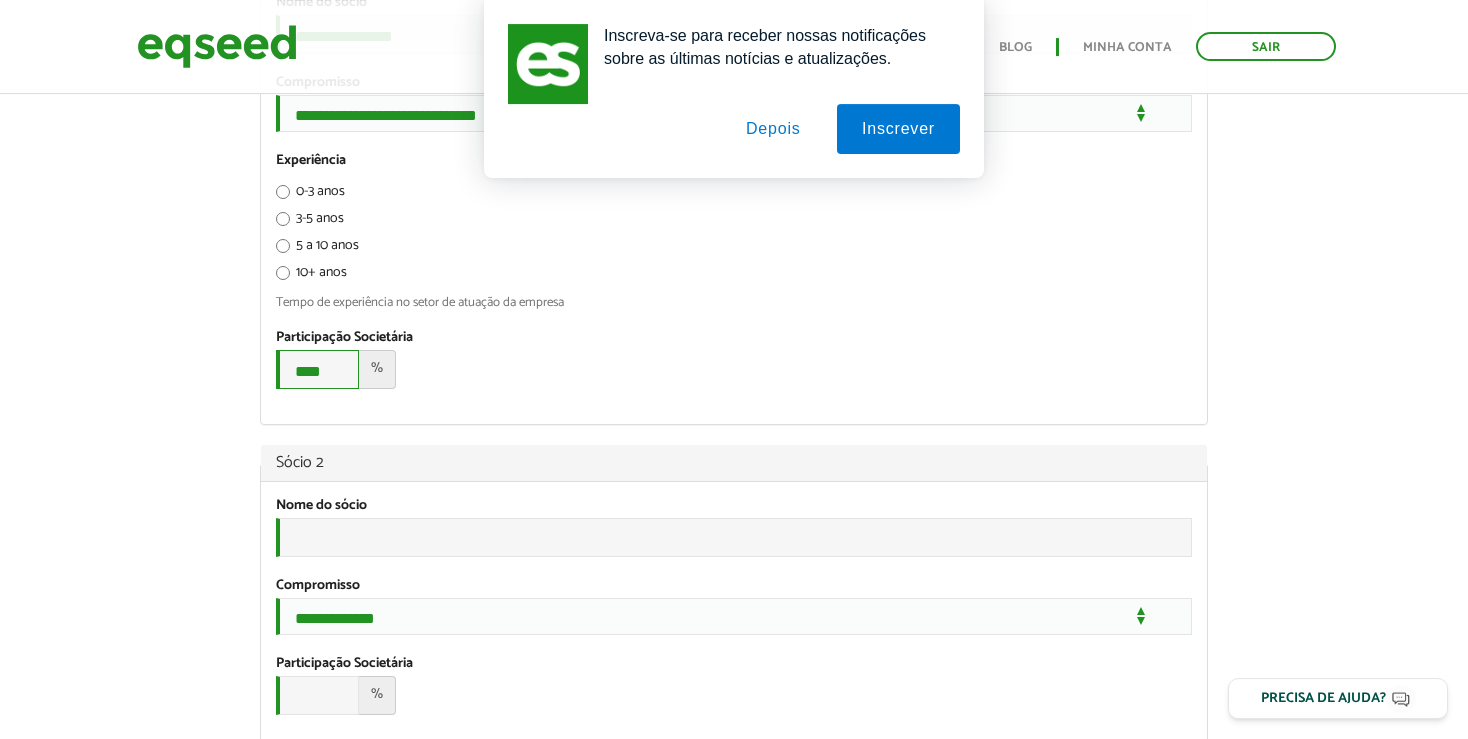 scroll, scrollTop: 1161, scrollLeft: 0, axis: vertical 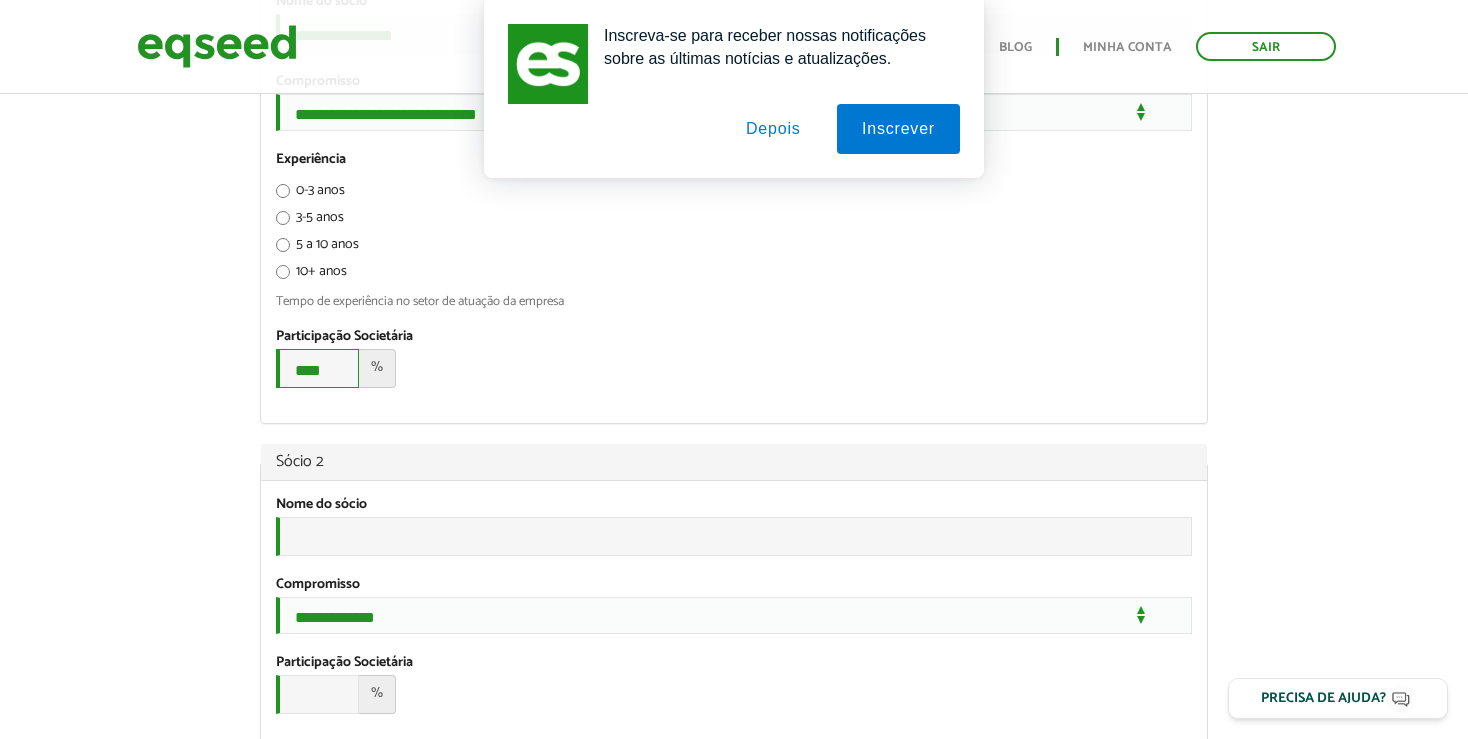 type on "****" 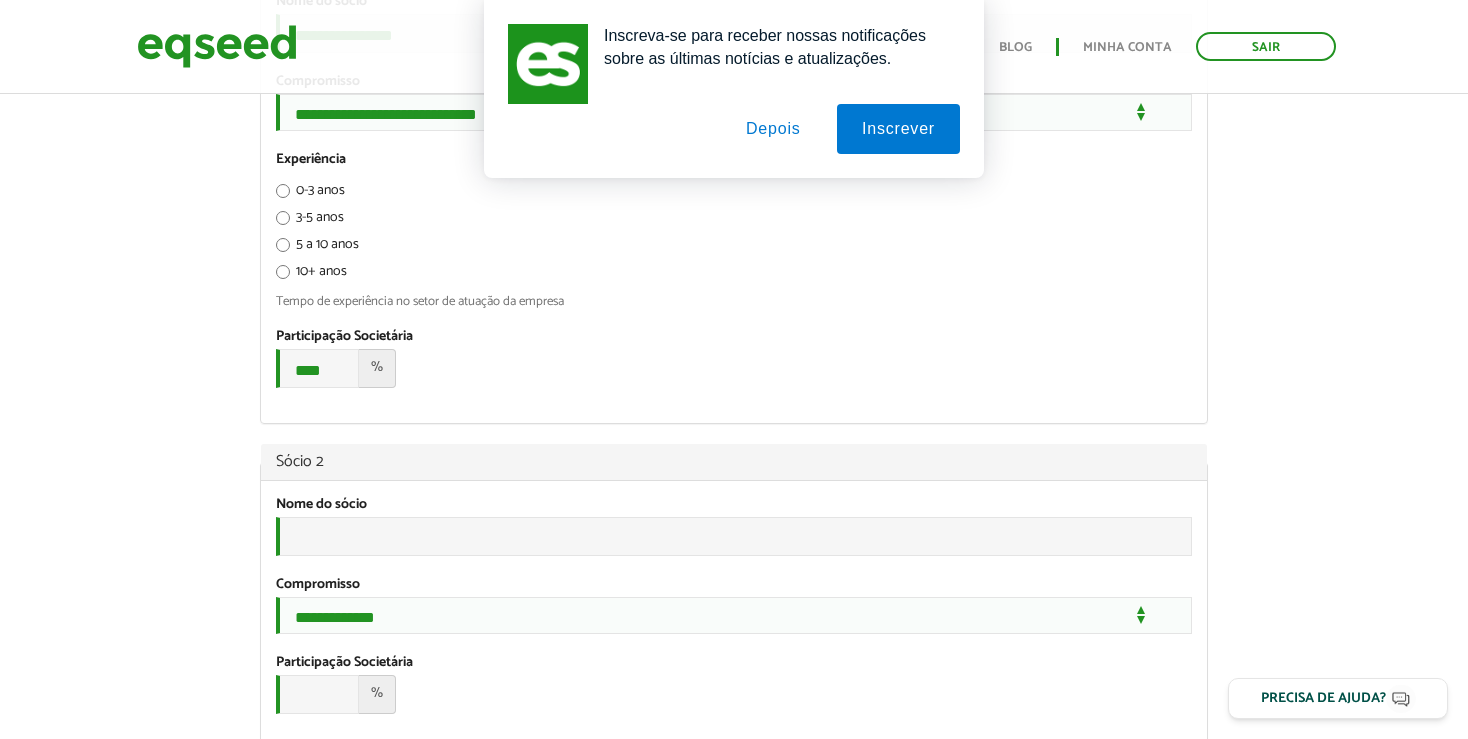 click on "Sócio 2" at bounding box center (734, 462) 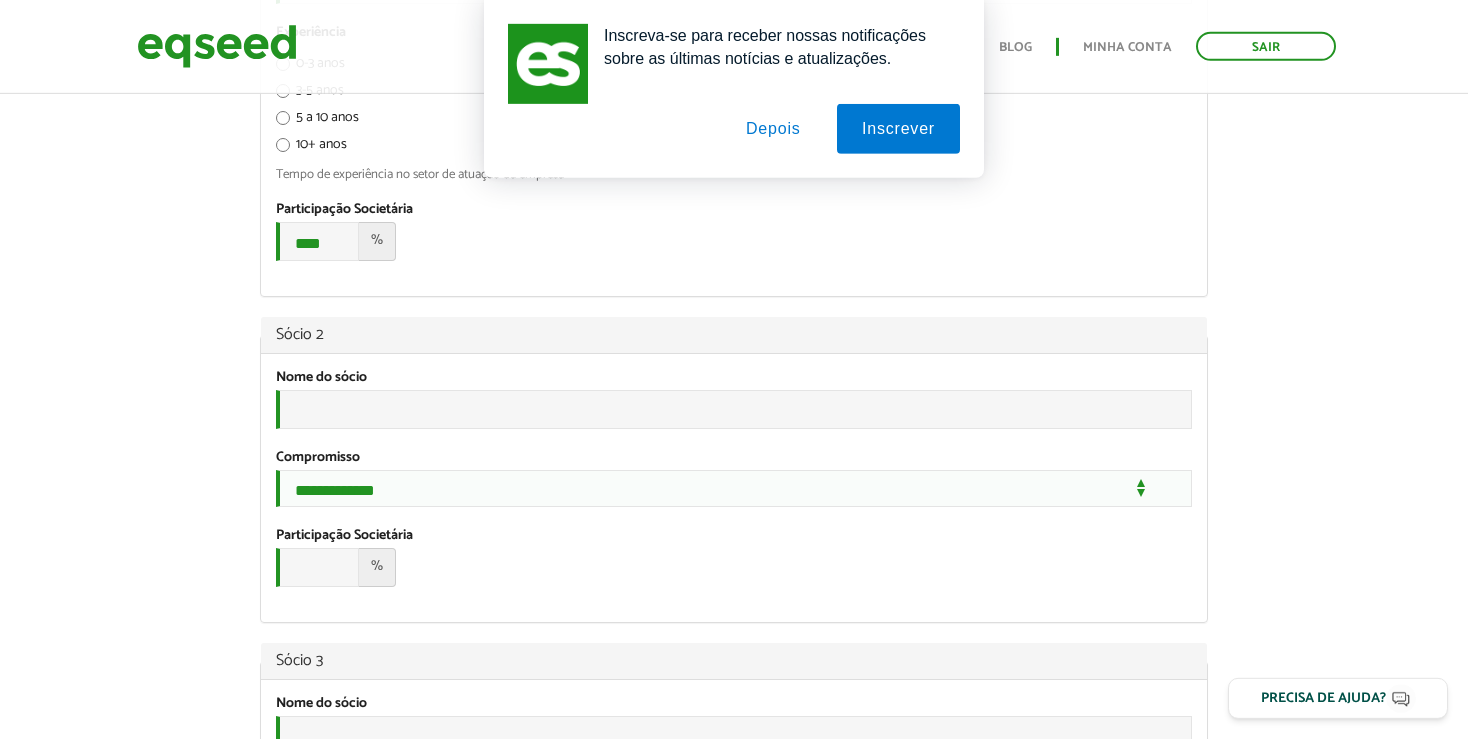 scroll, scrollTop: 1372, scrollLeft: 0, axis: vertical 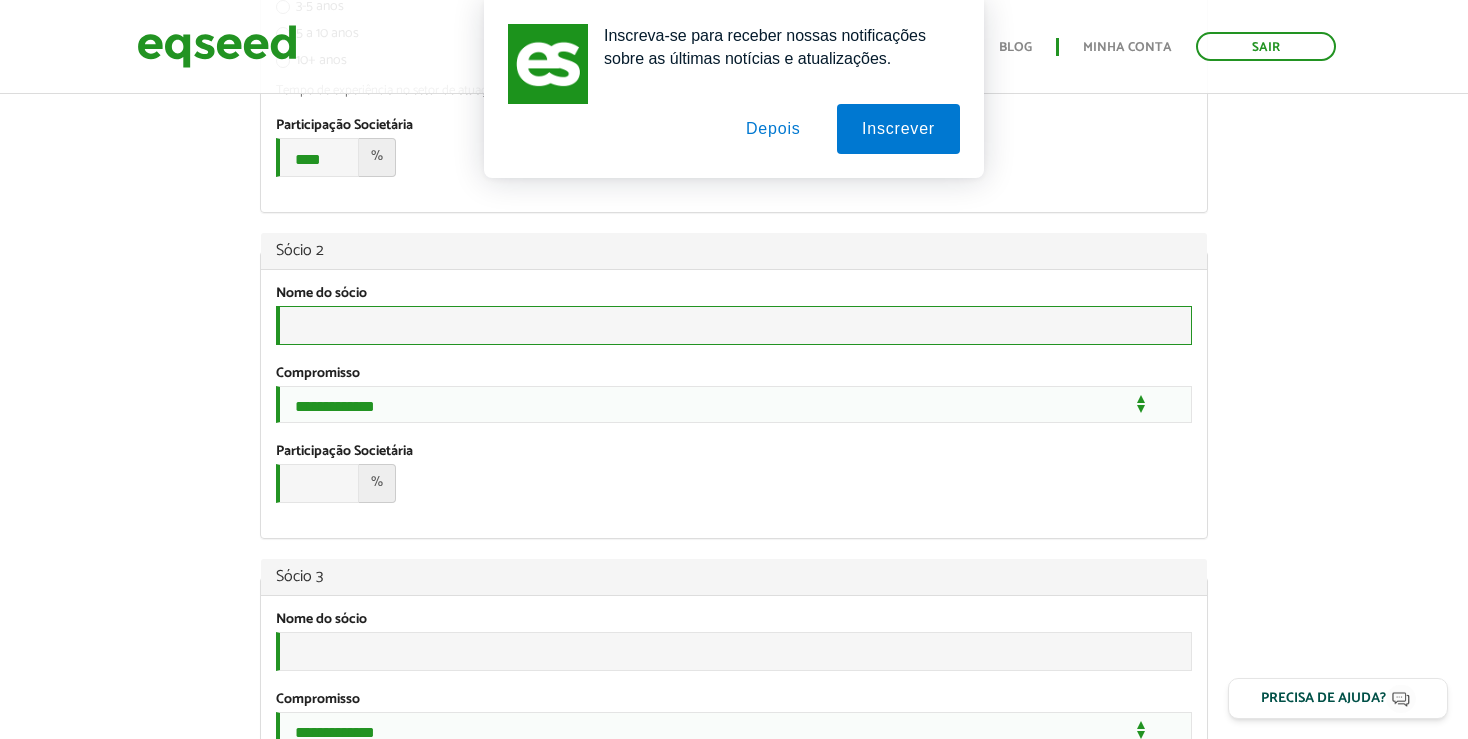 click on "Nome do sócio  *" at bounding box center (734, 325) 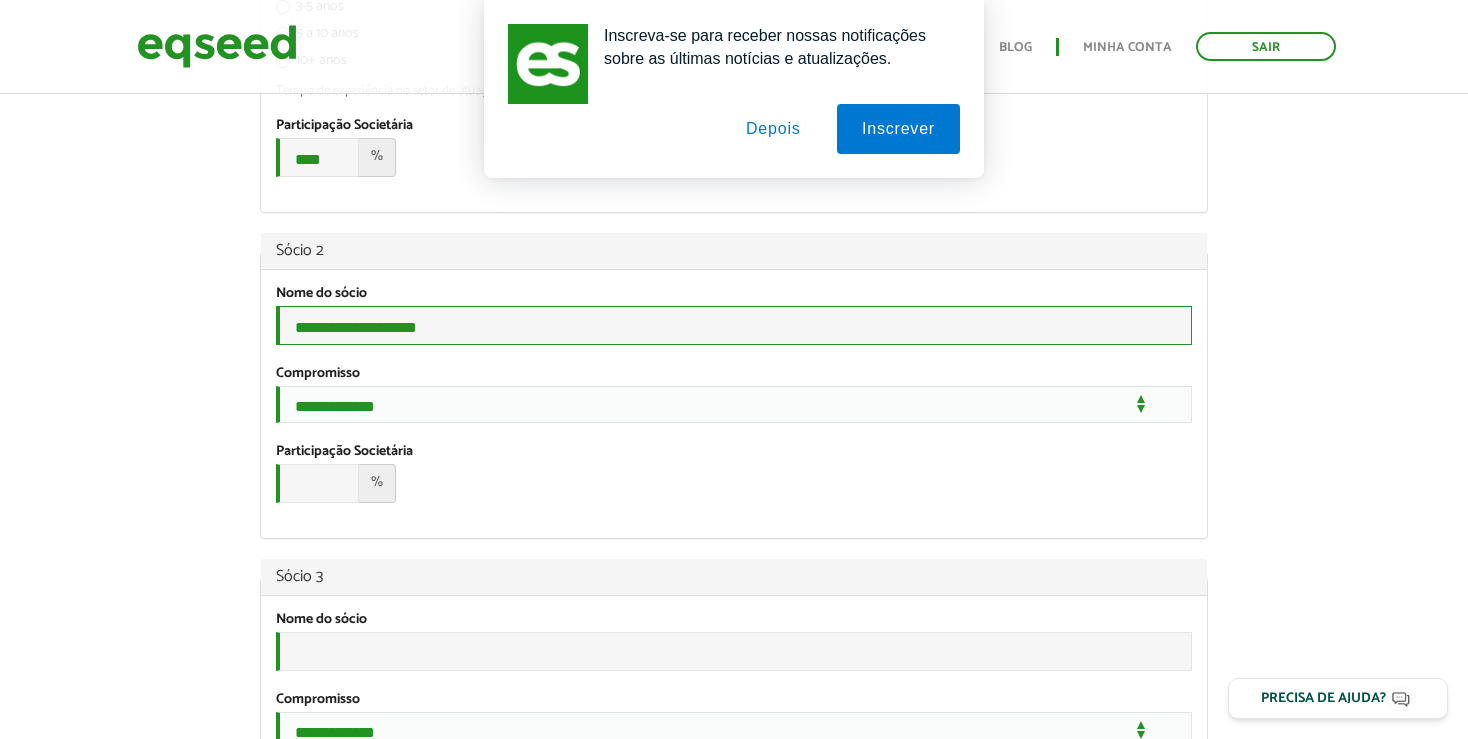 type on "**********" 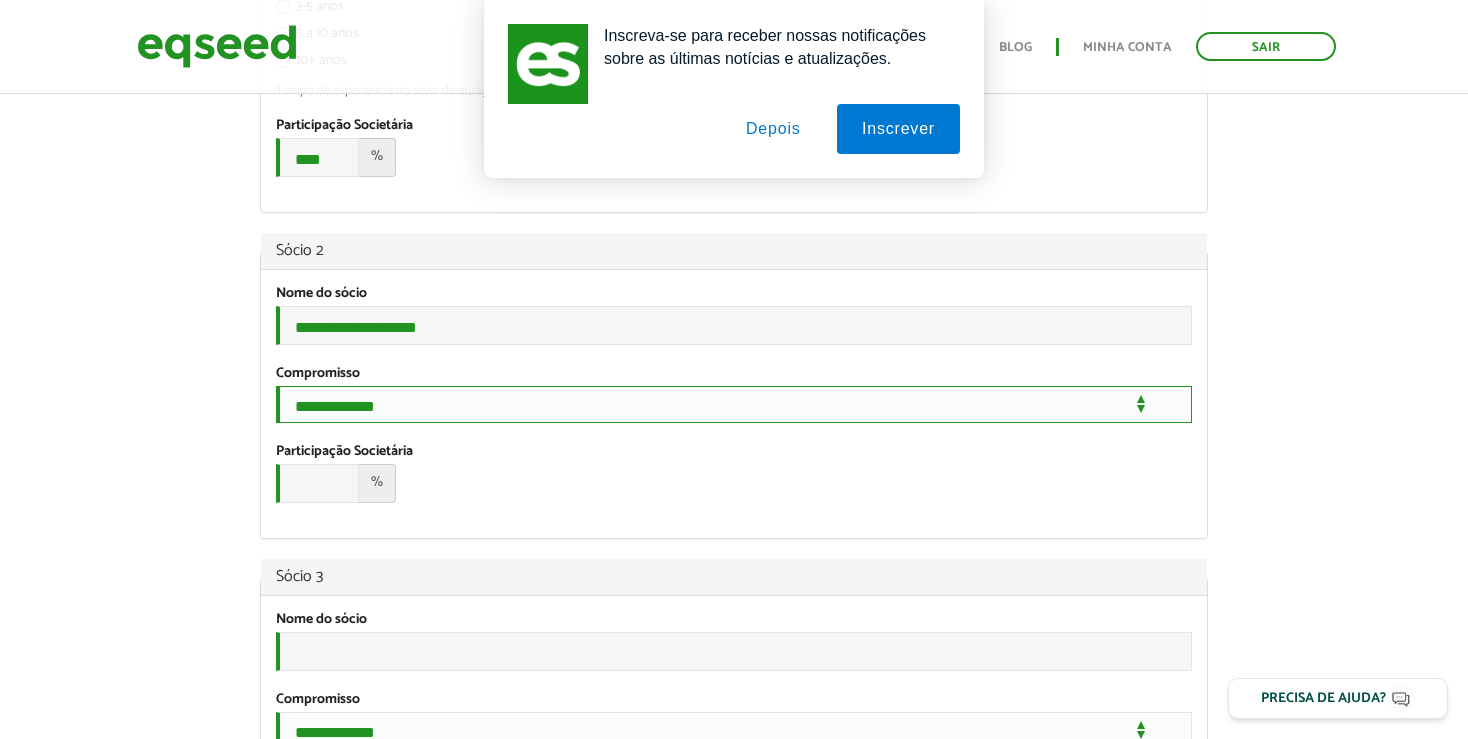 click on "**********" at bounding box center [734, 404] 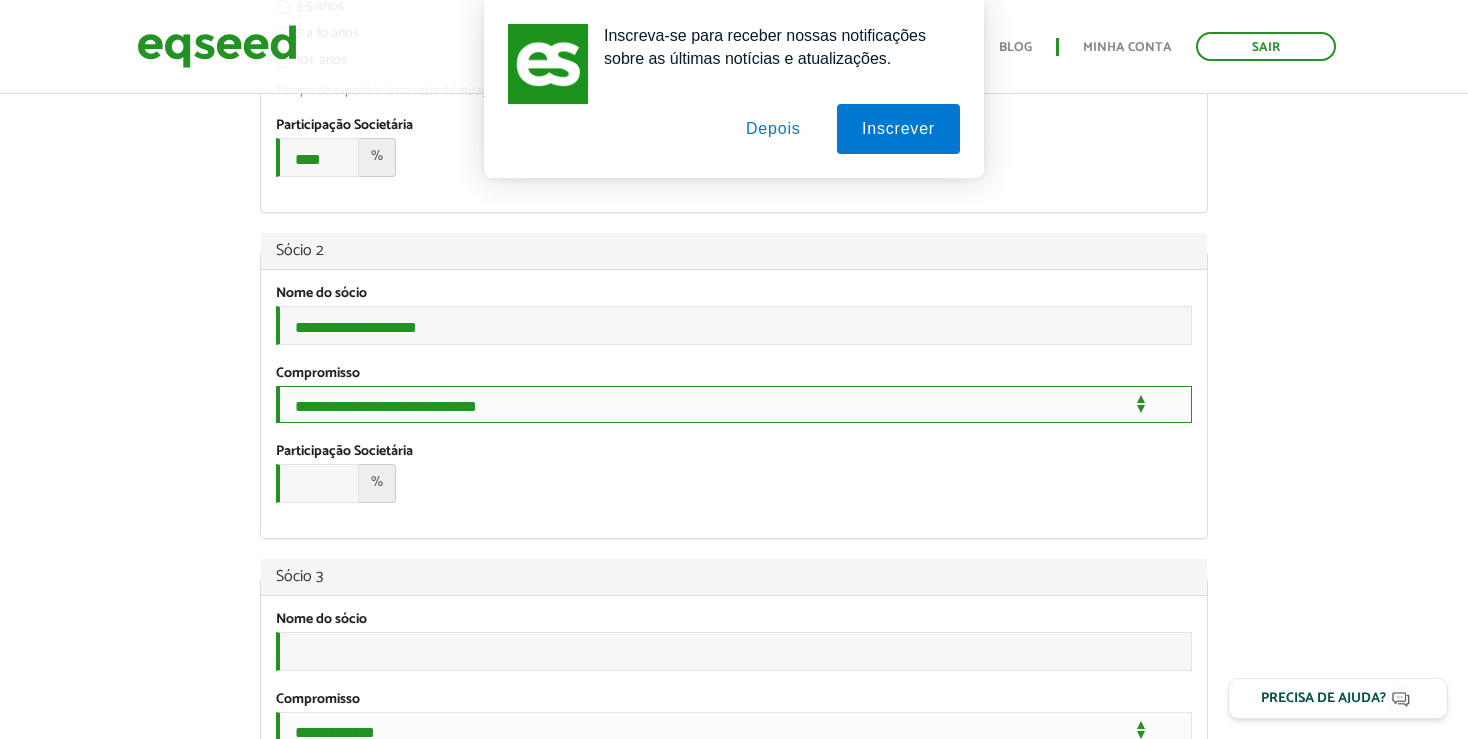click on "**********" at bounding box center [0, 0] 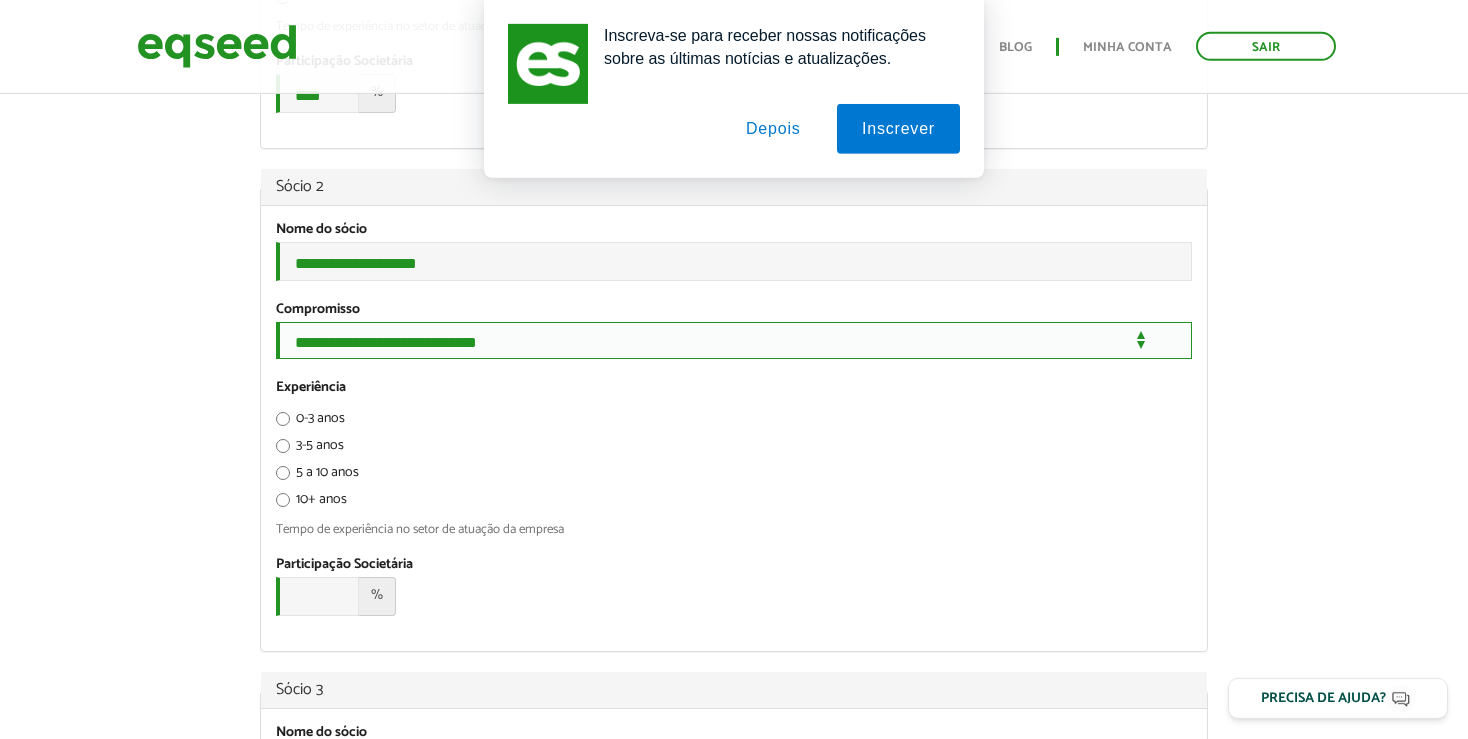 scroll, scrollTop: 1478, scrollLeft: 0, axis: vertical 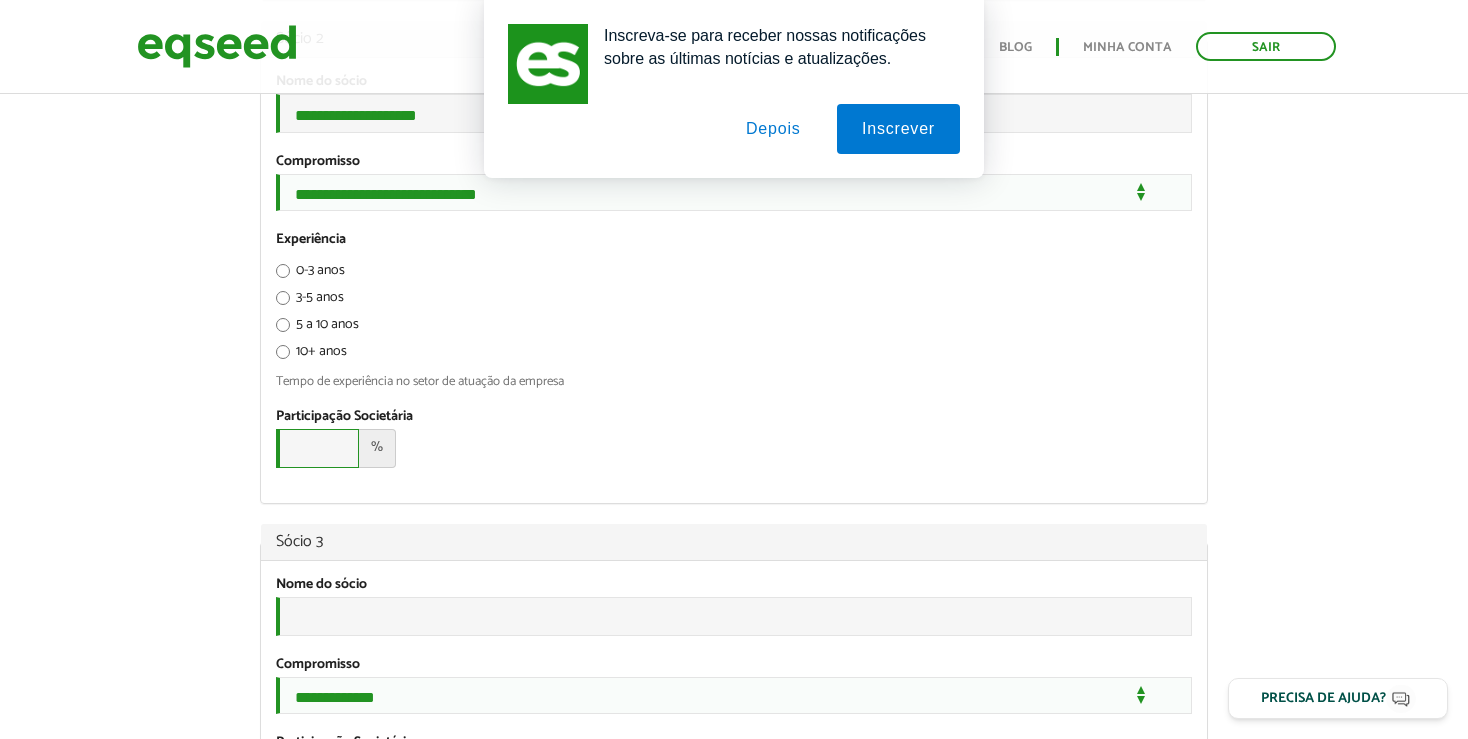 click on "Participação Societária  *" at bounding box center (317, 448) 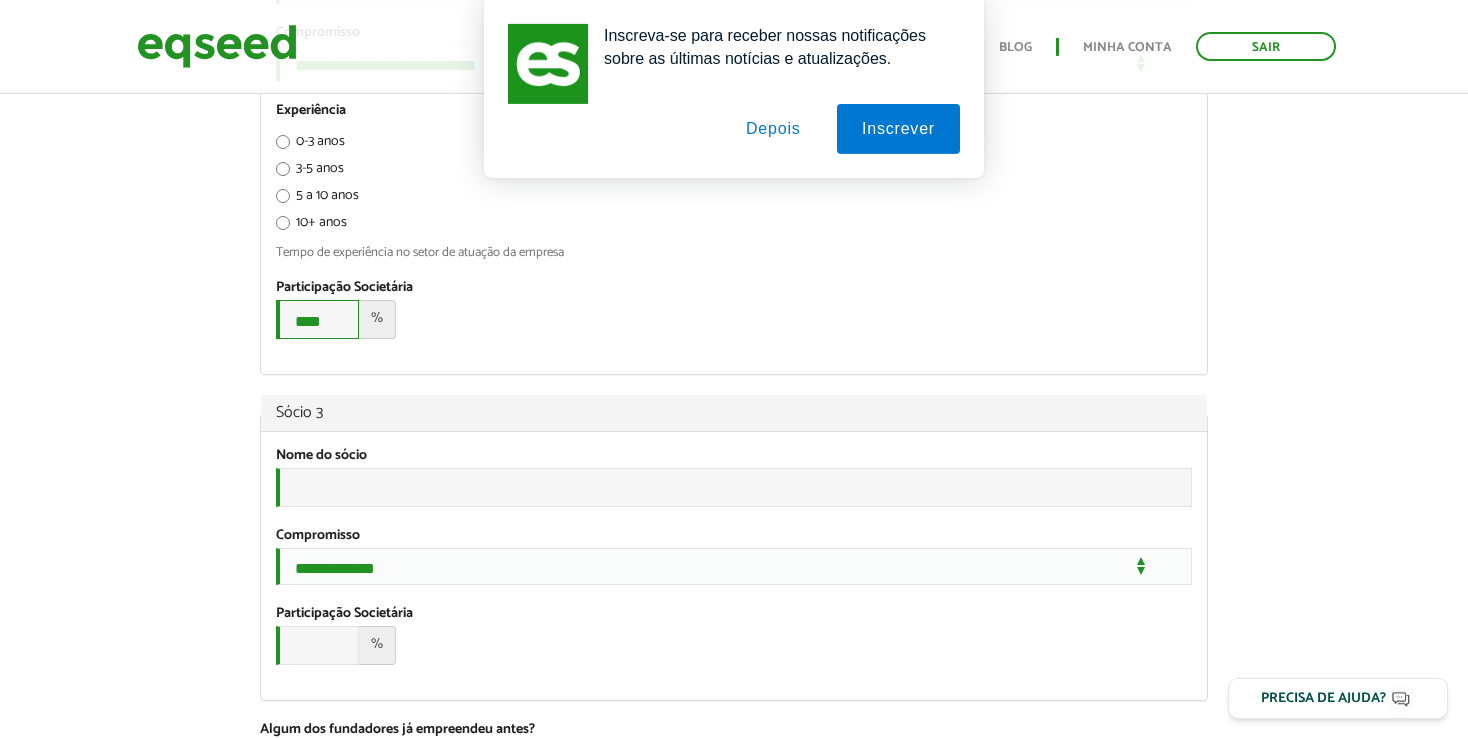 scroll, scrollTop: 1795, scrollLeft: 0, axis: vertical 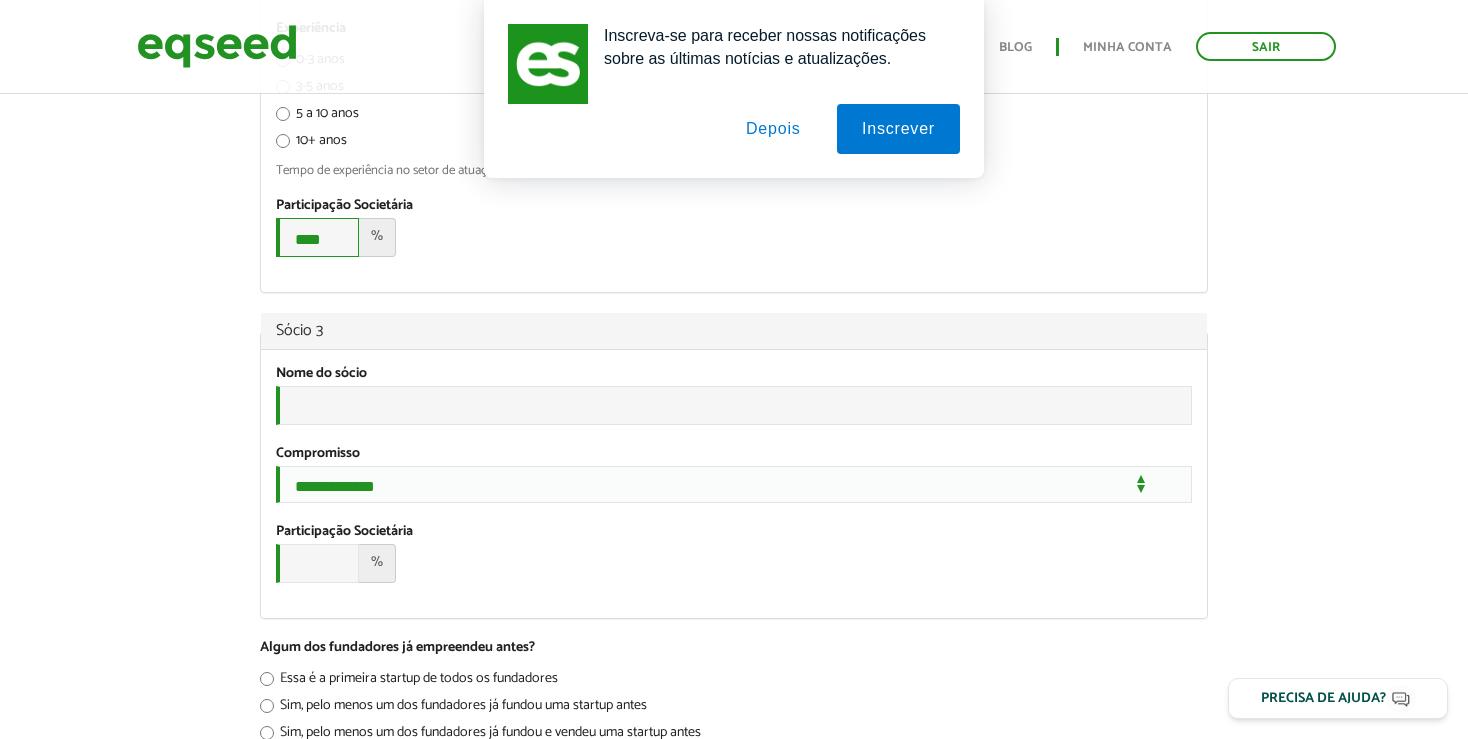 type on "****" 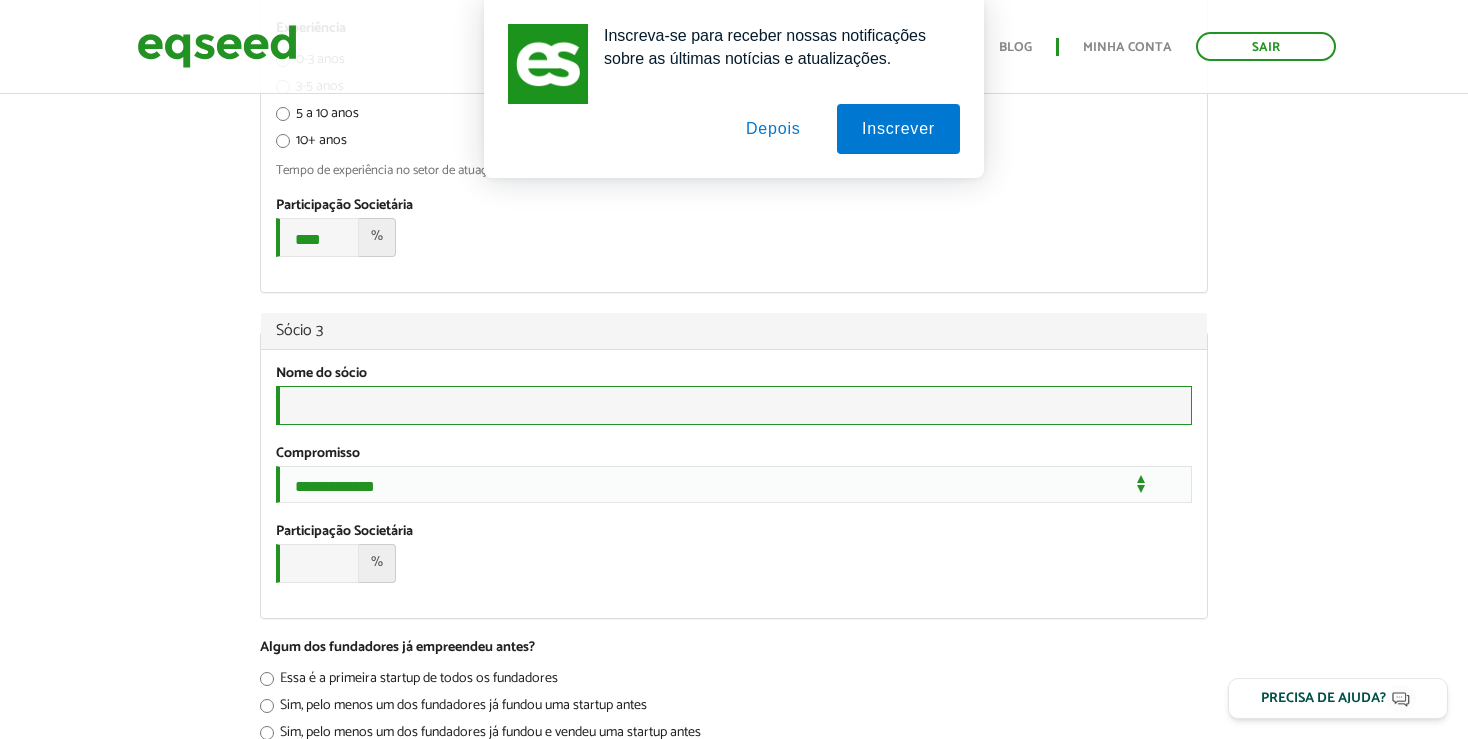 click on "Nome do sócio  *" at bounding box center [734, 405] 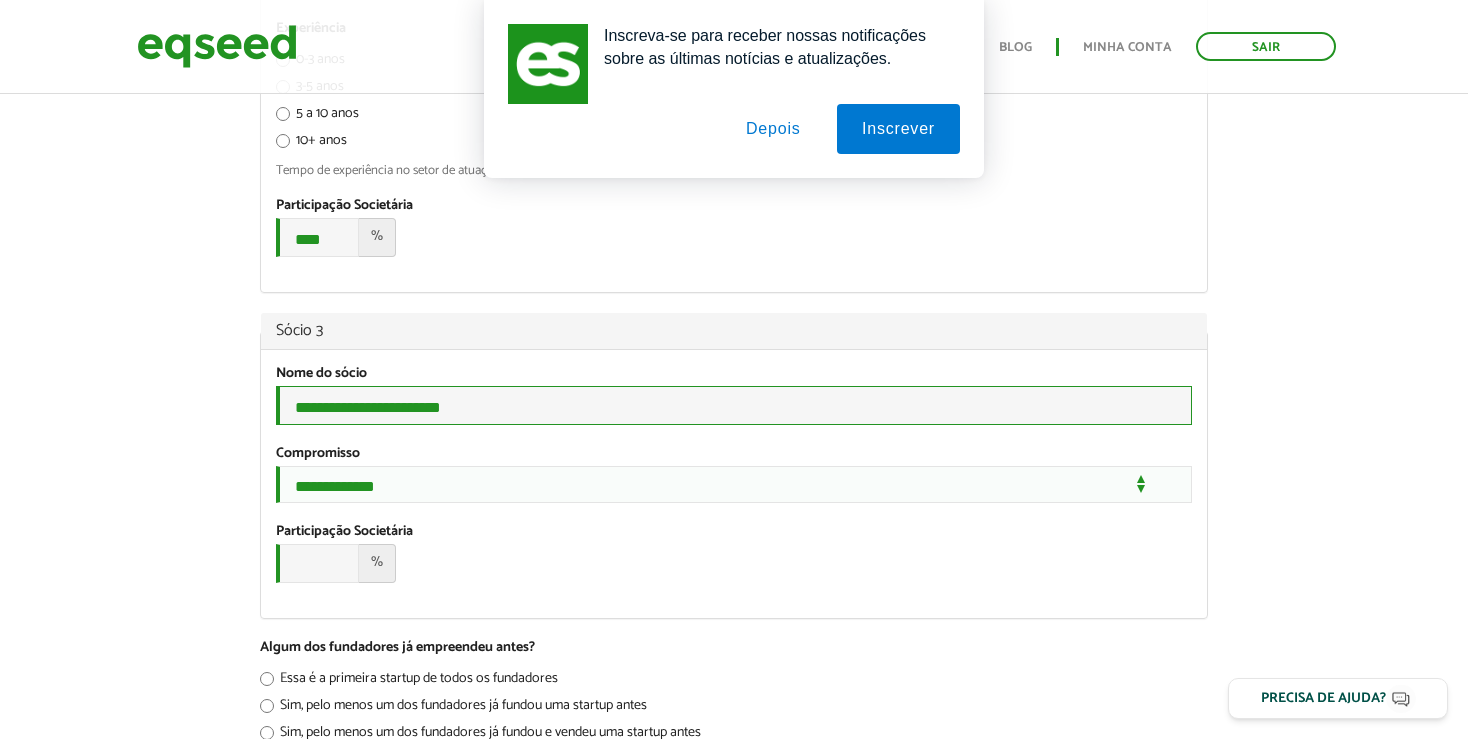 type on "**********" 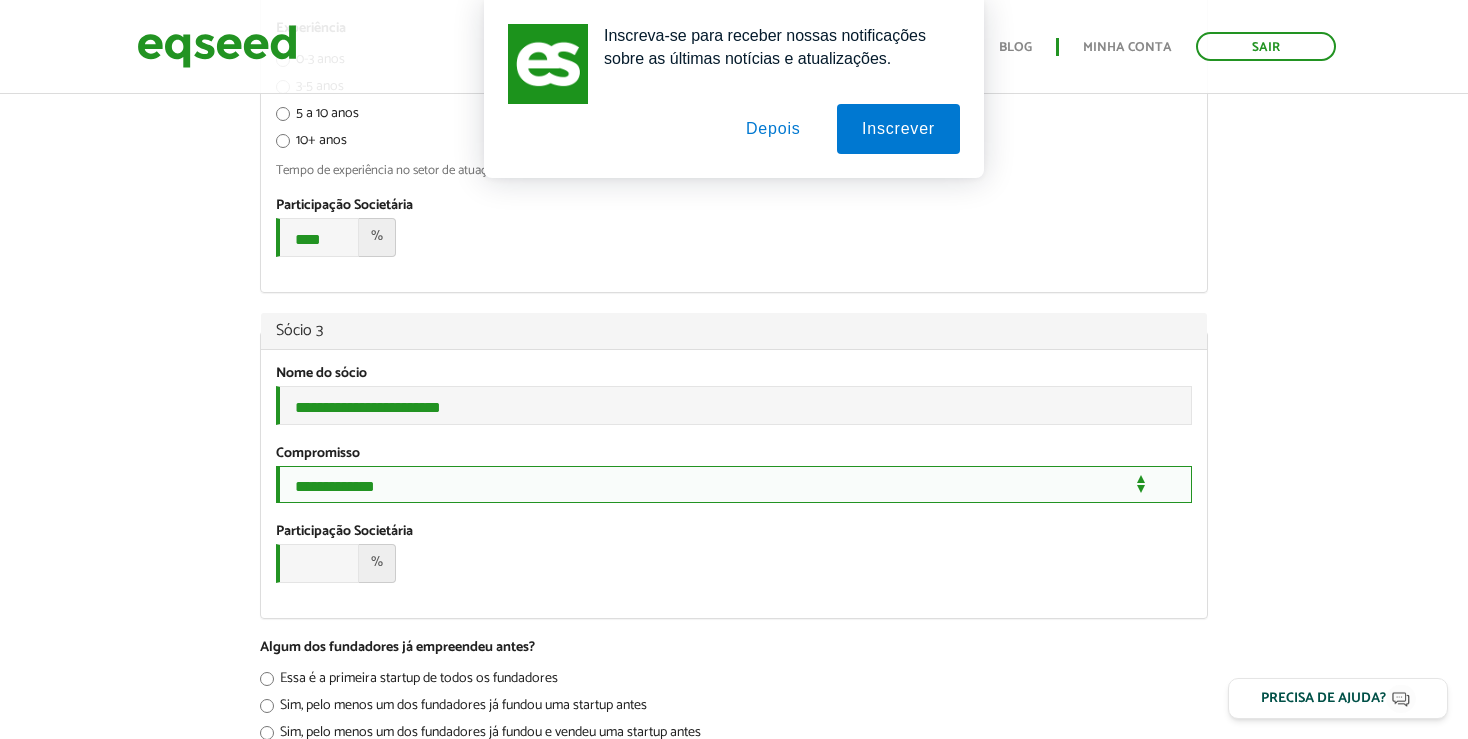 click on "**********" at bounding box center [734, 484] 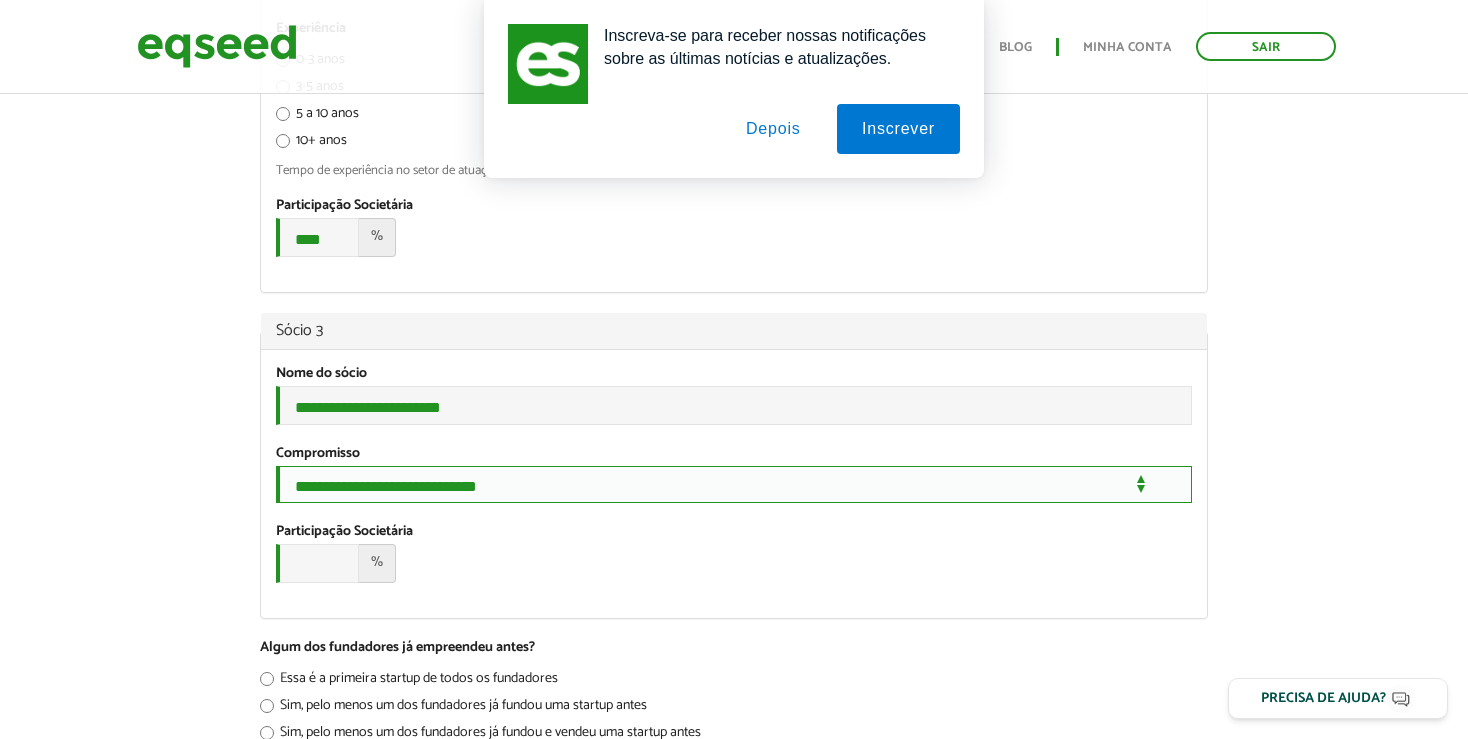 click on "**********" at bounding box center [0, 0] 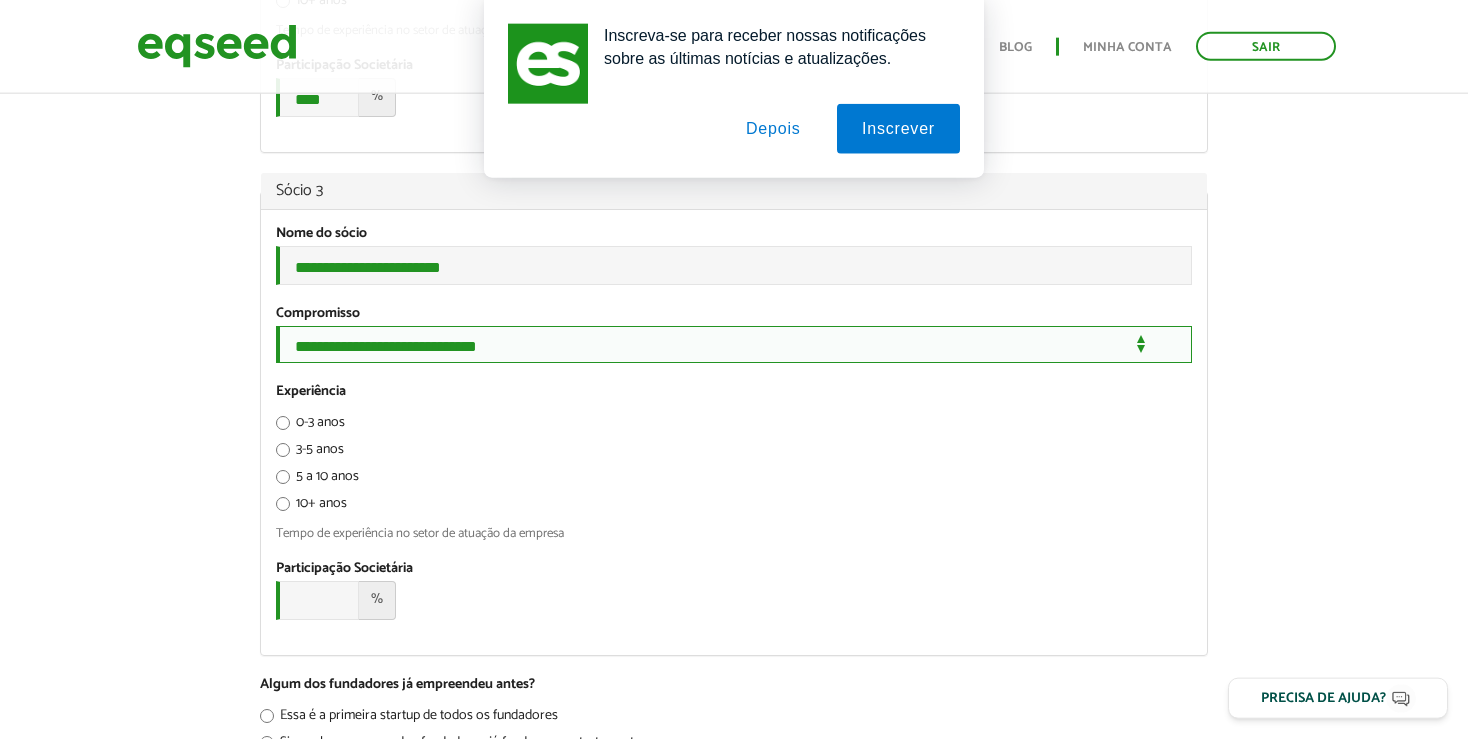 scroll, scrollTop: 2112, scrollLeft: 0, axis: vertical 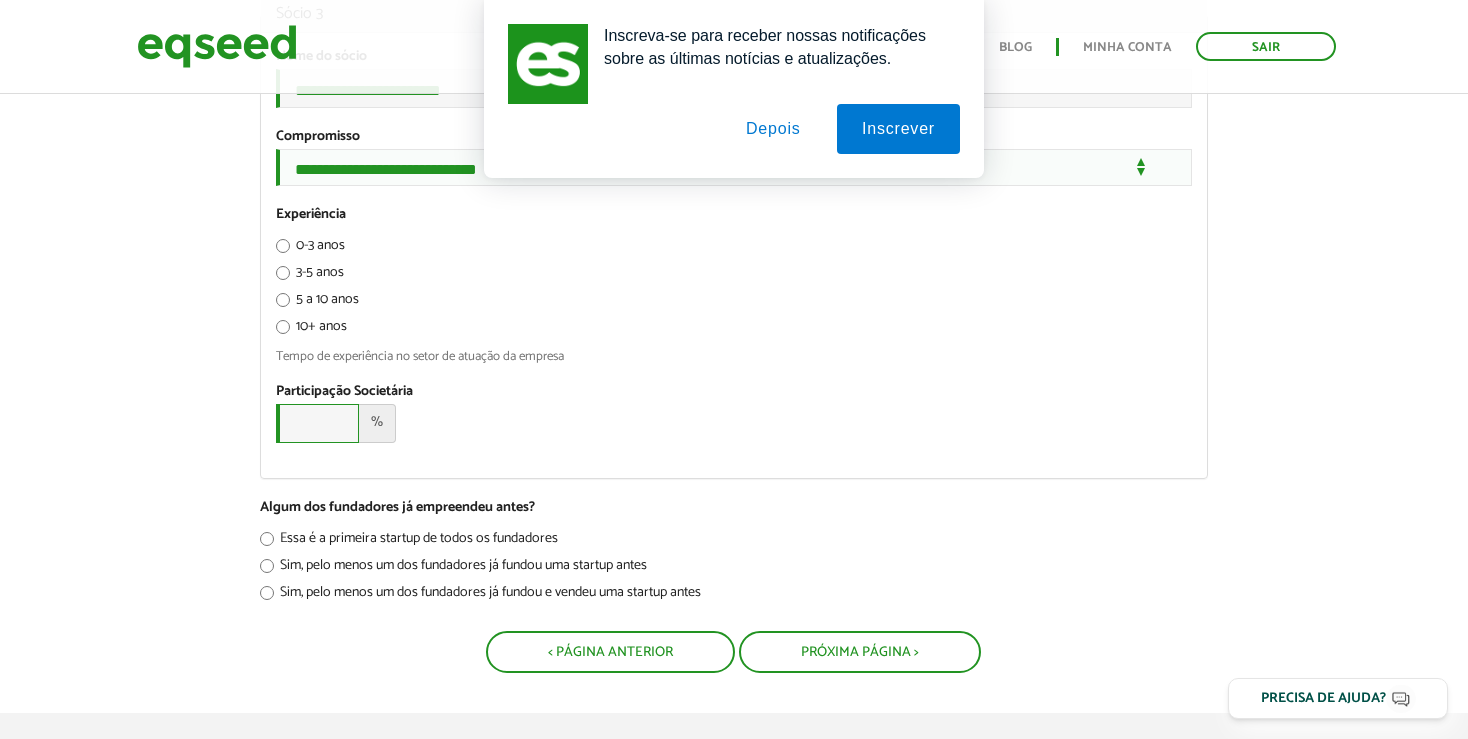 click on "Participação Societária  *" at bounding box center (317, 423) 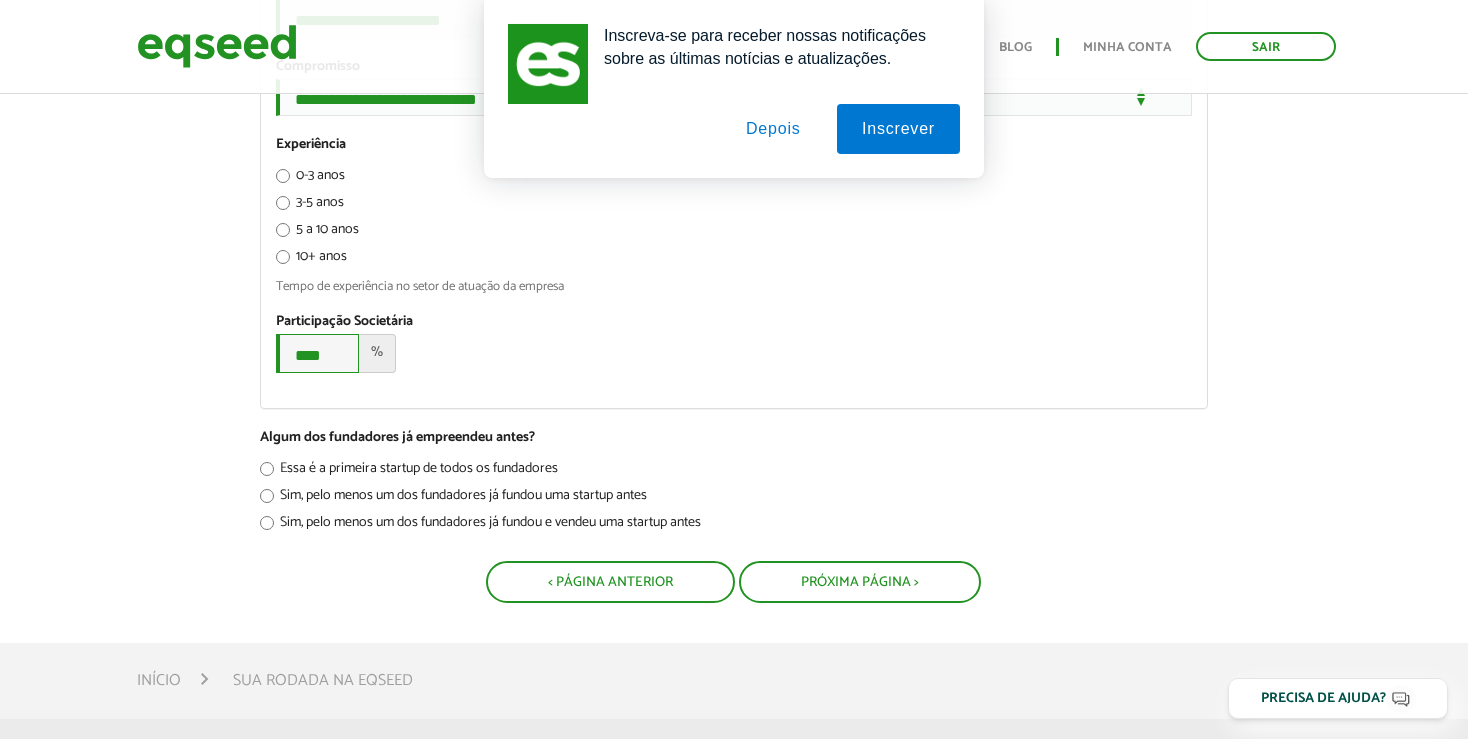 scroll, scrollTop: 2323, scrollLeft: 0, axis: vertical 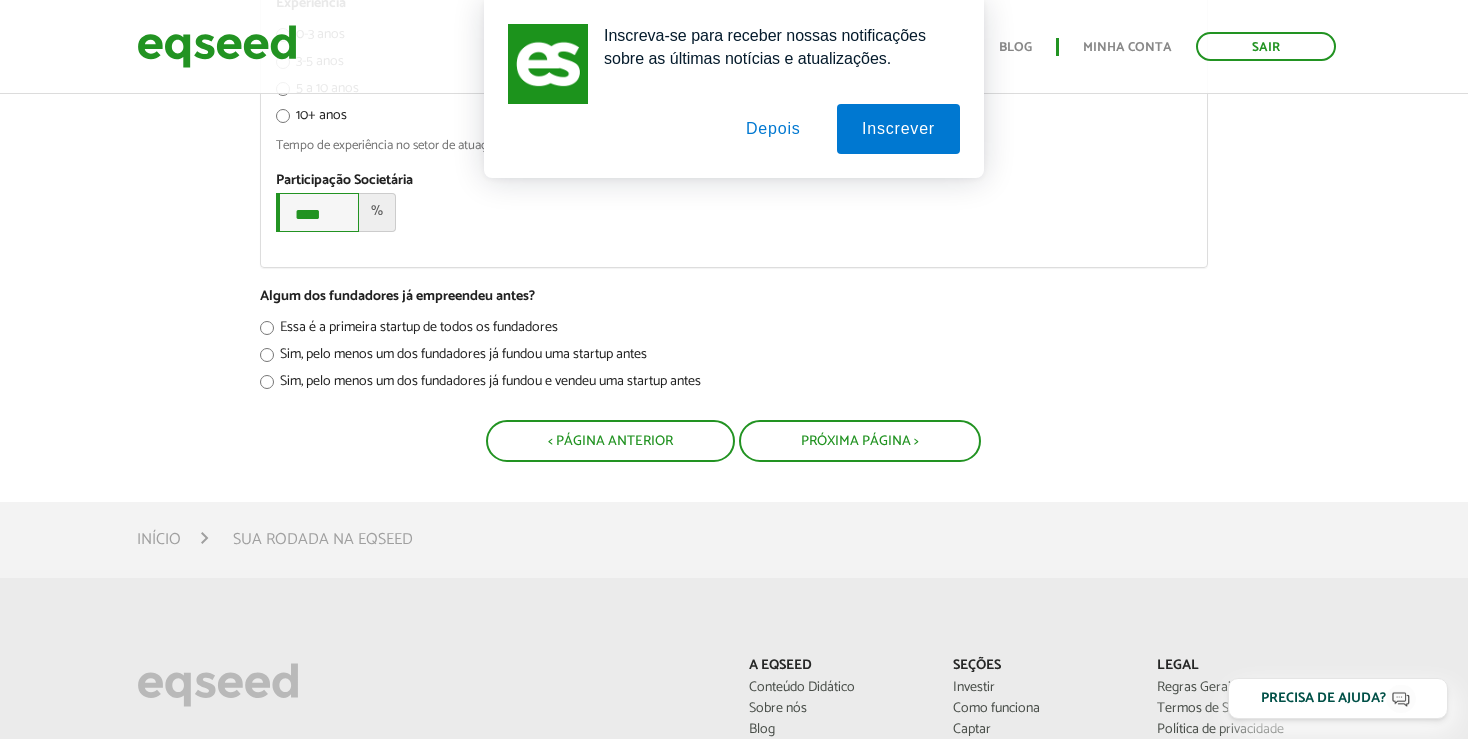 type on "****" 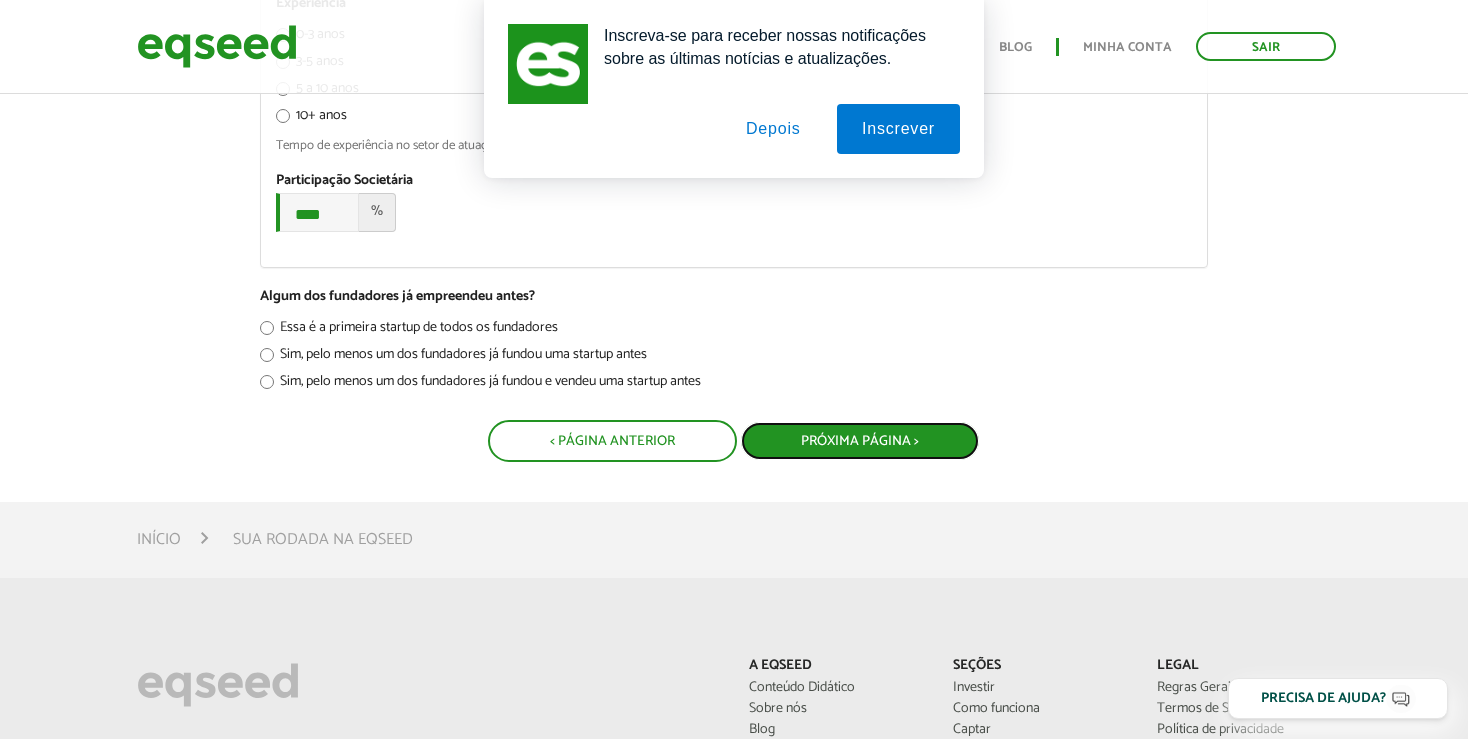 click on "Próxima Página >" at bounding box center (860, 441) 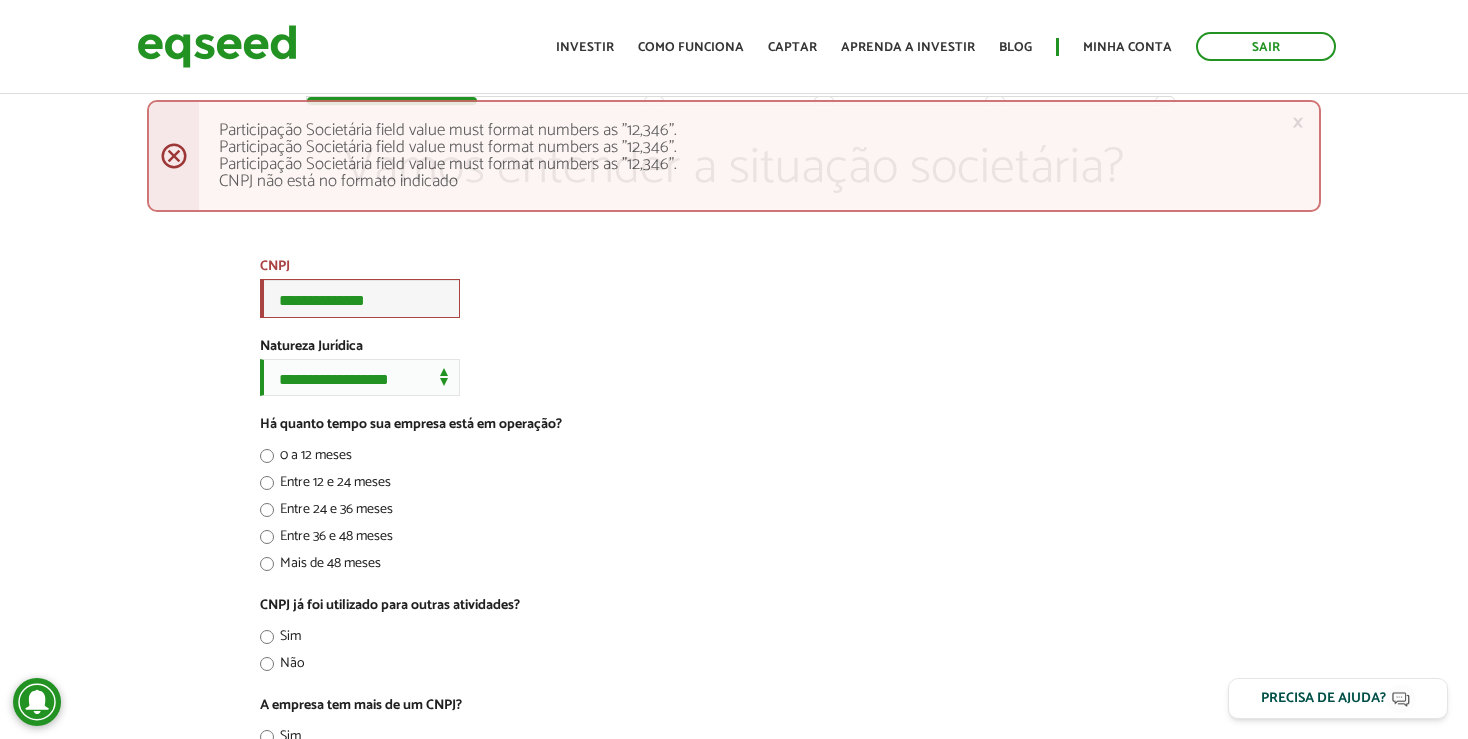 scroll, scrollTop: 0, scrollLeft: 0, axis: both 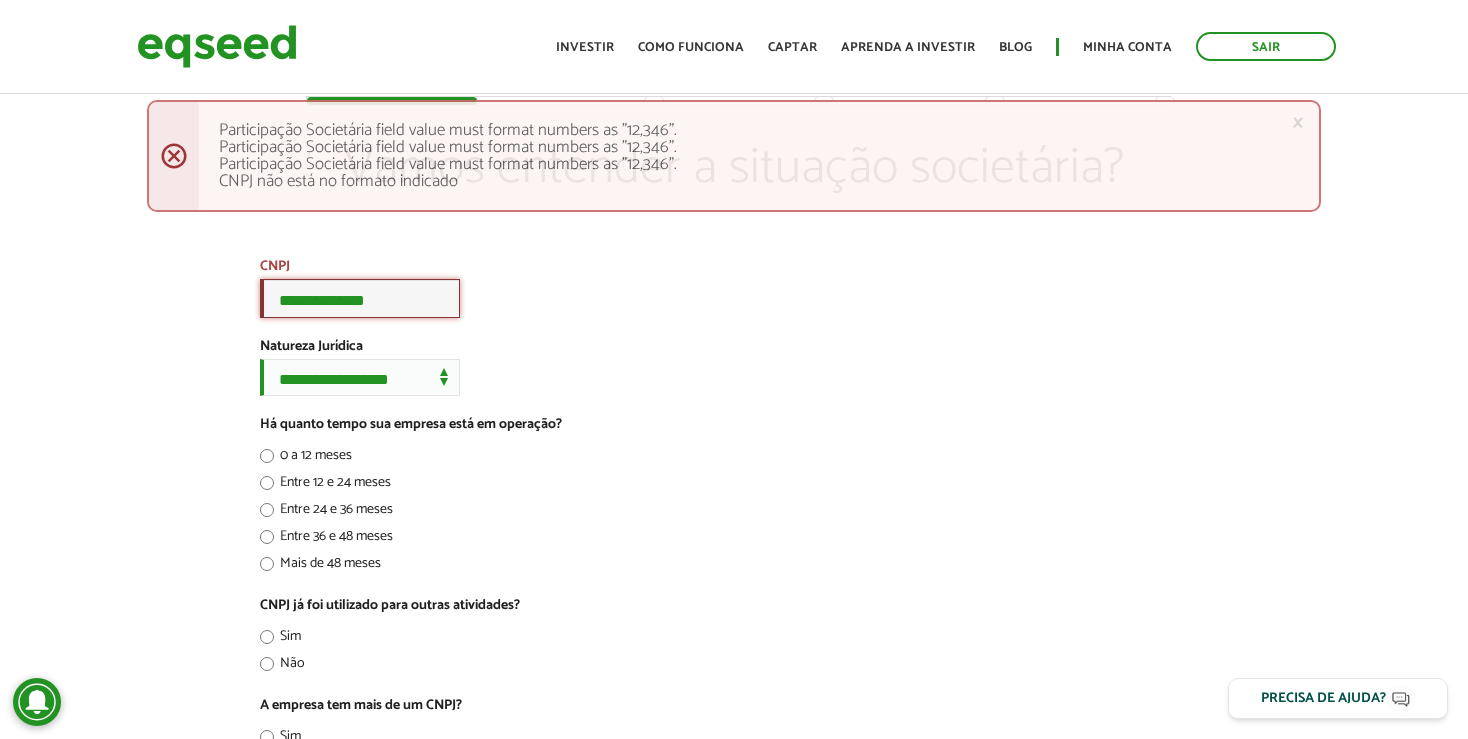 click on "**********" at bounding box center (360, 298) 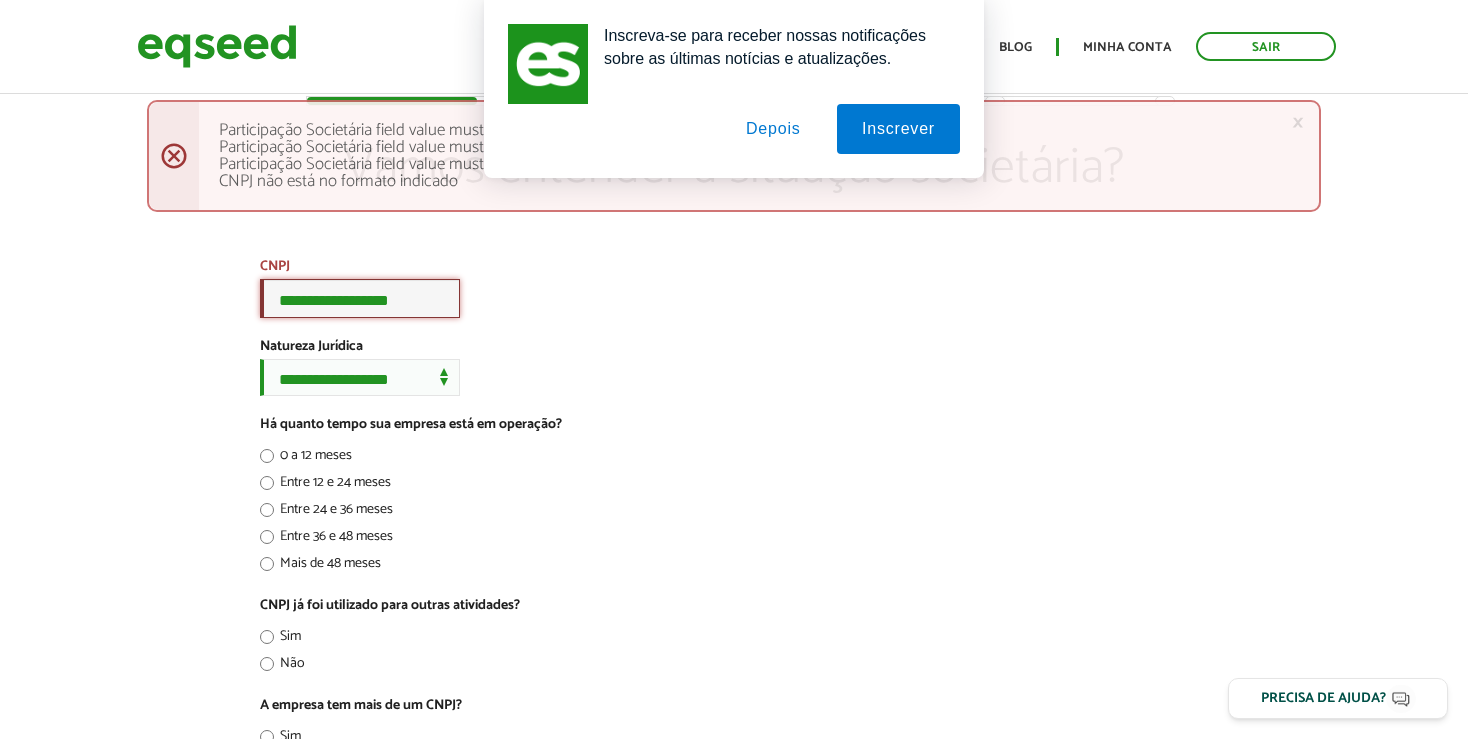 drag, startPoint x: 438, startPoint y: 312, endPoint x: 204, endPoint y: 246, distance: 243.1296 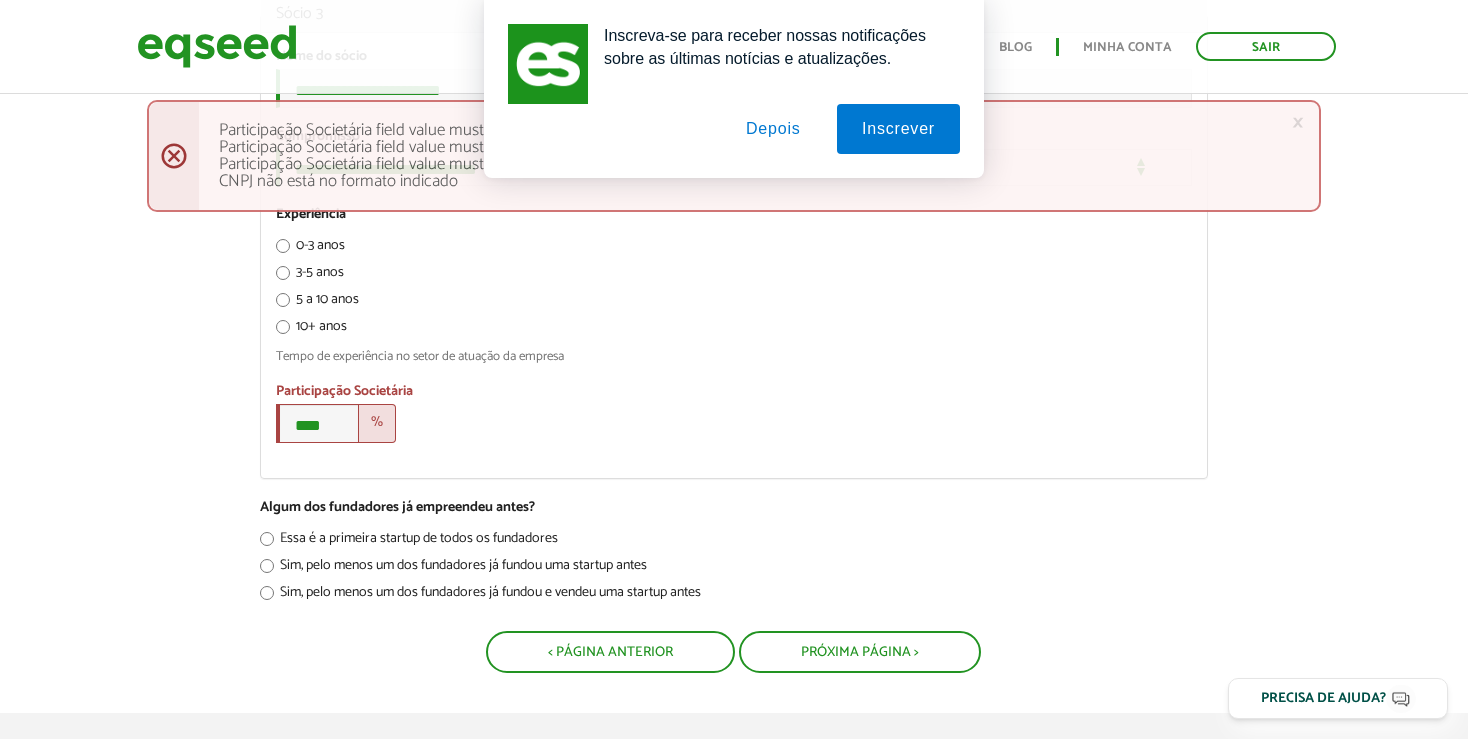 scroll, scrollTop: 2534, scrollLeft: 0, axis: vertical 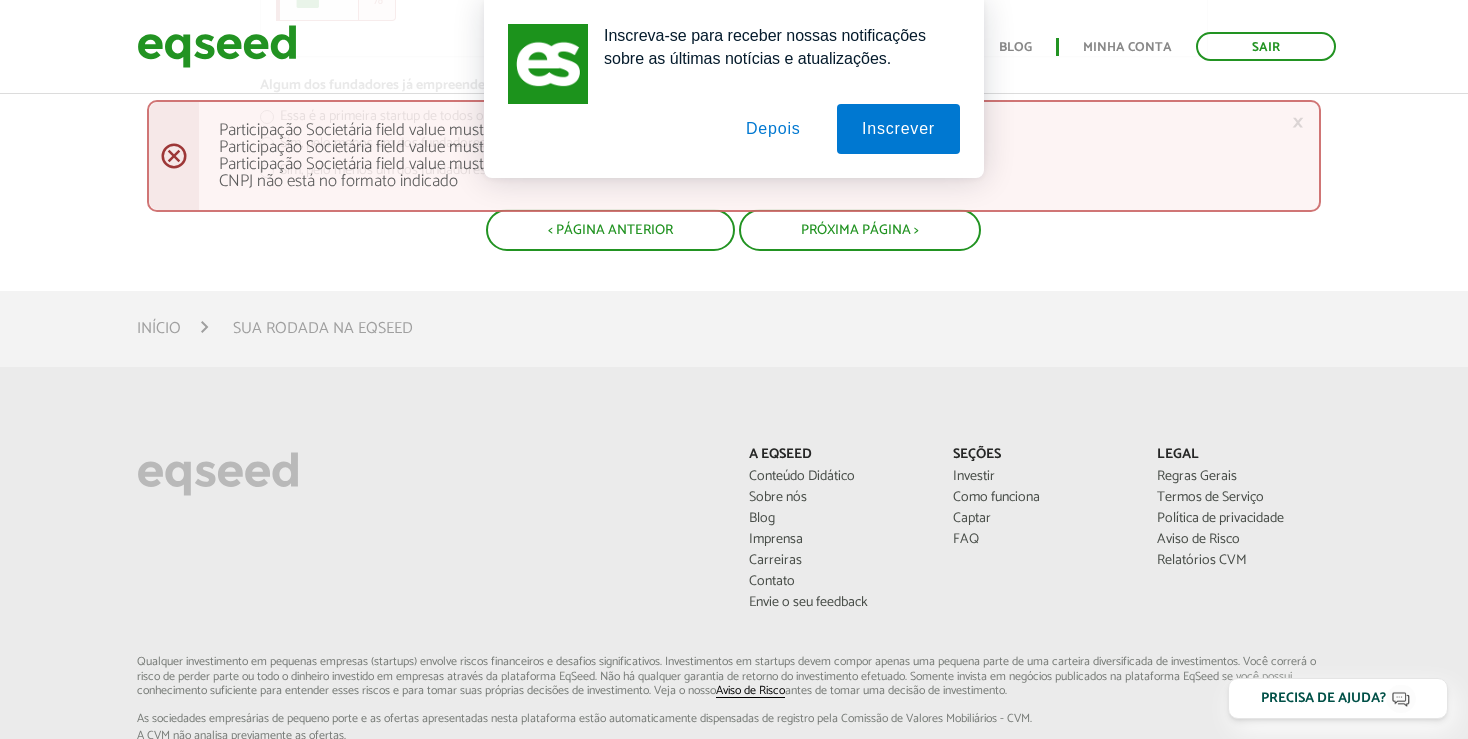 type on "**********" 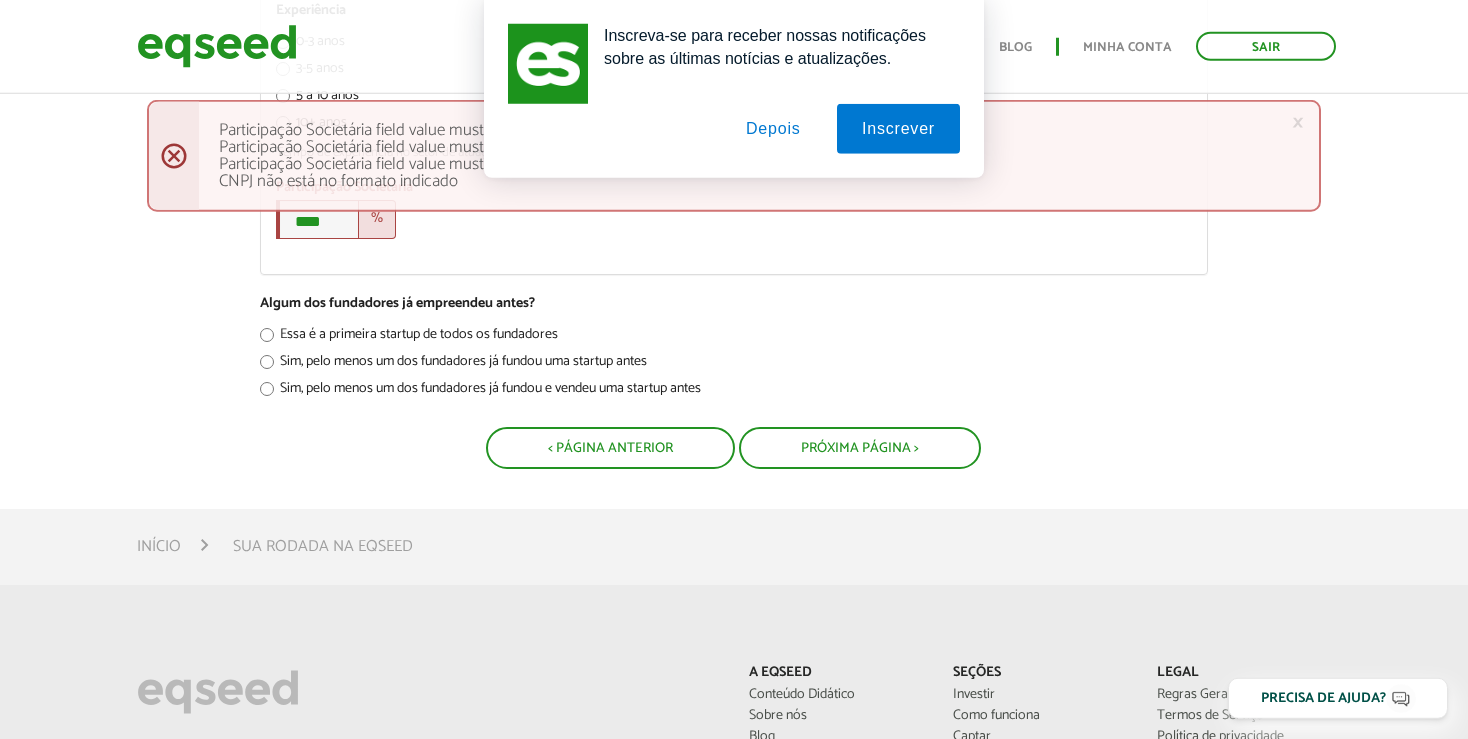 scroll, scrollTop: 2217, scrollLeft: 0, axis: vertical 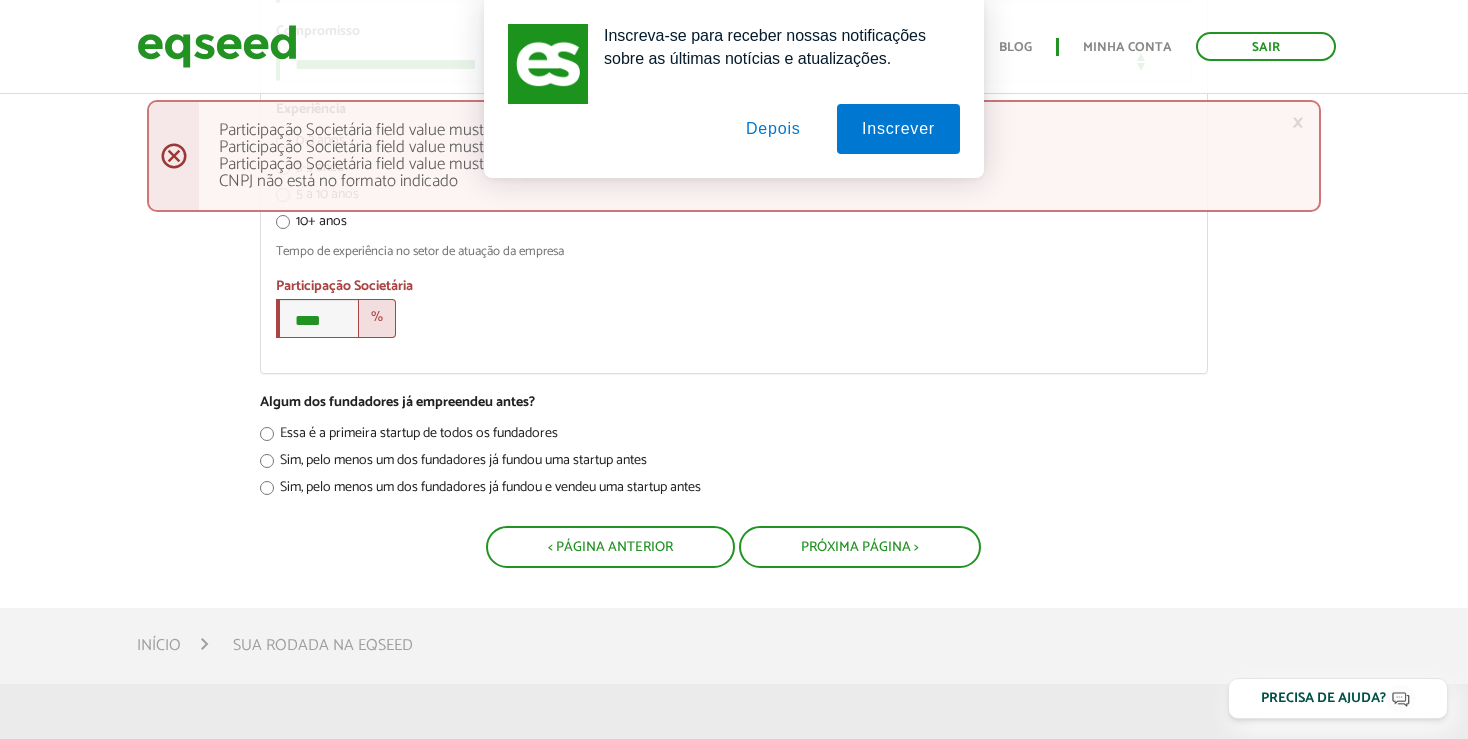 click on "%" at bounding box center (377, 318) 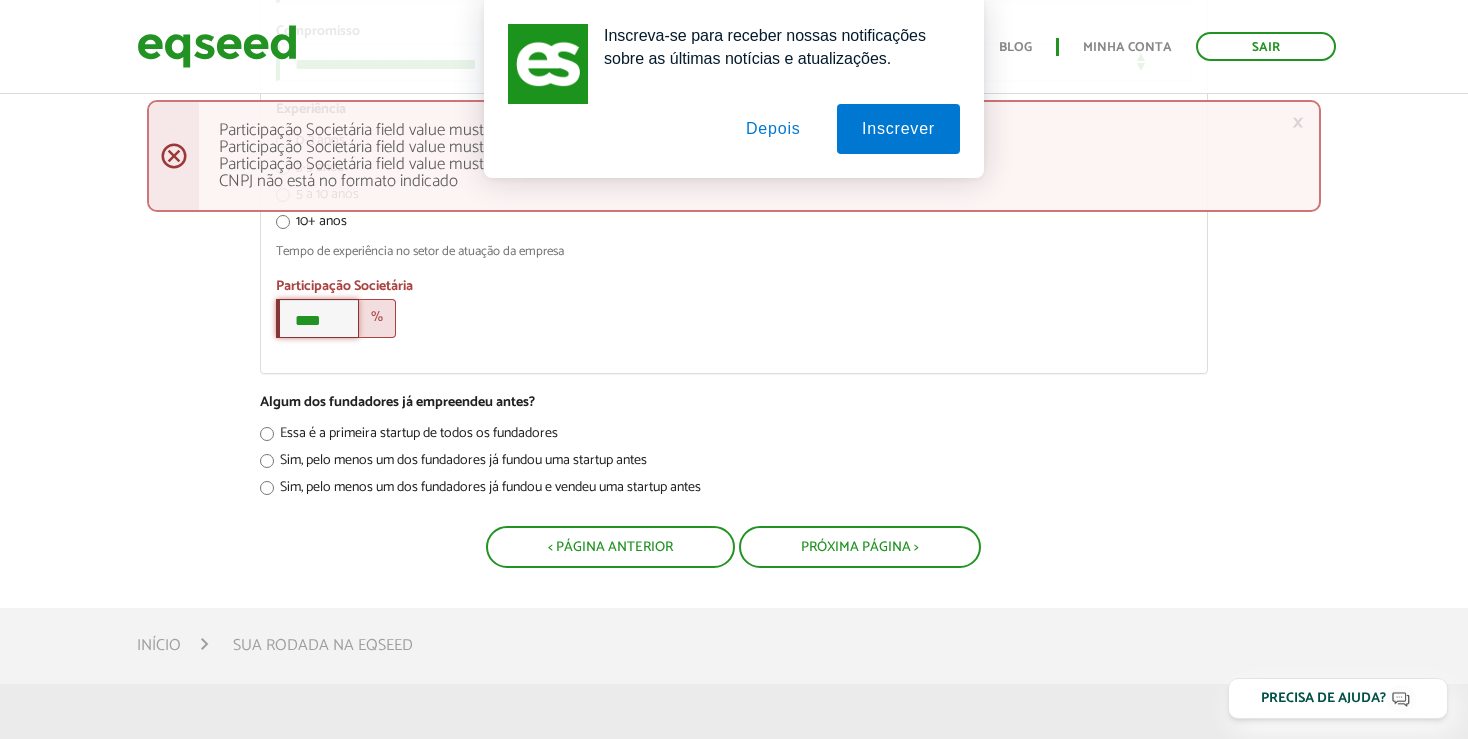 click on "****" at bounding box center (317, 318) 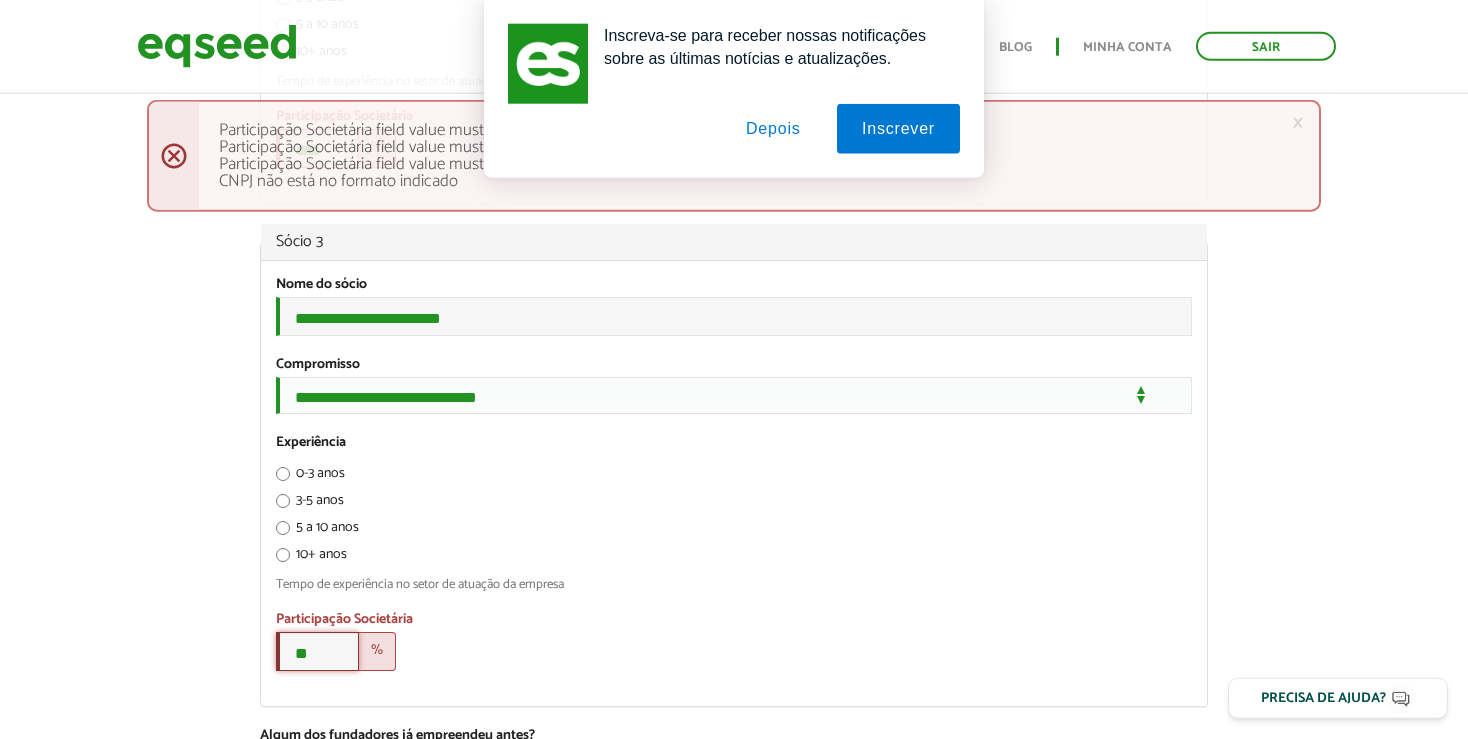 scroll, scrollTop: 1795, scrollLeft: 0, axis: vertical 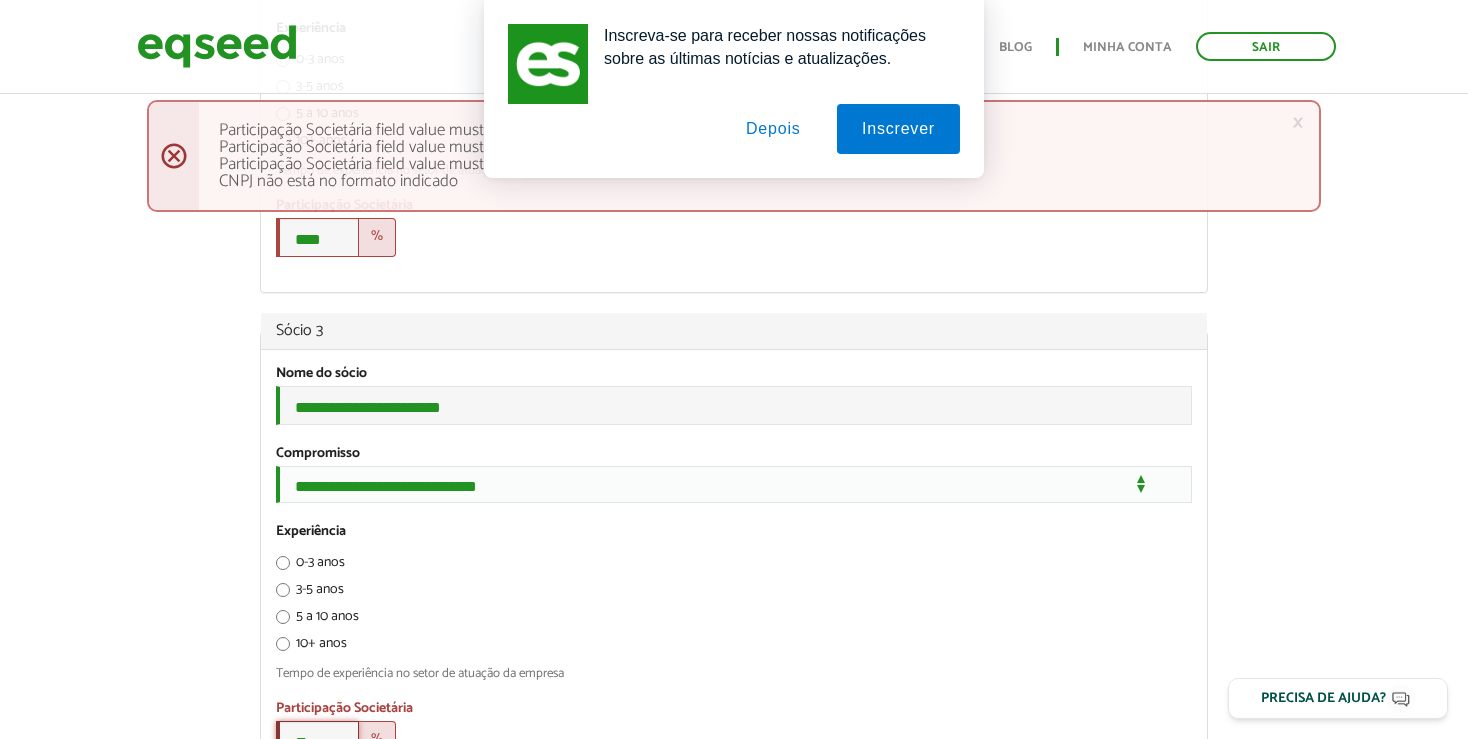 type on "**" 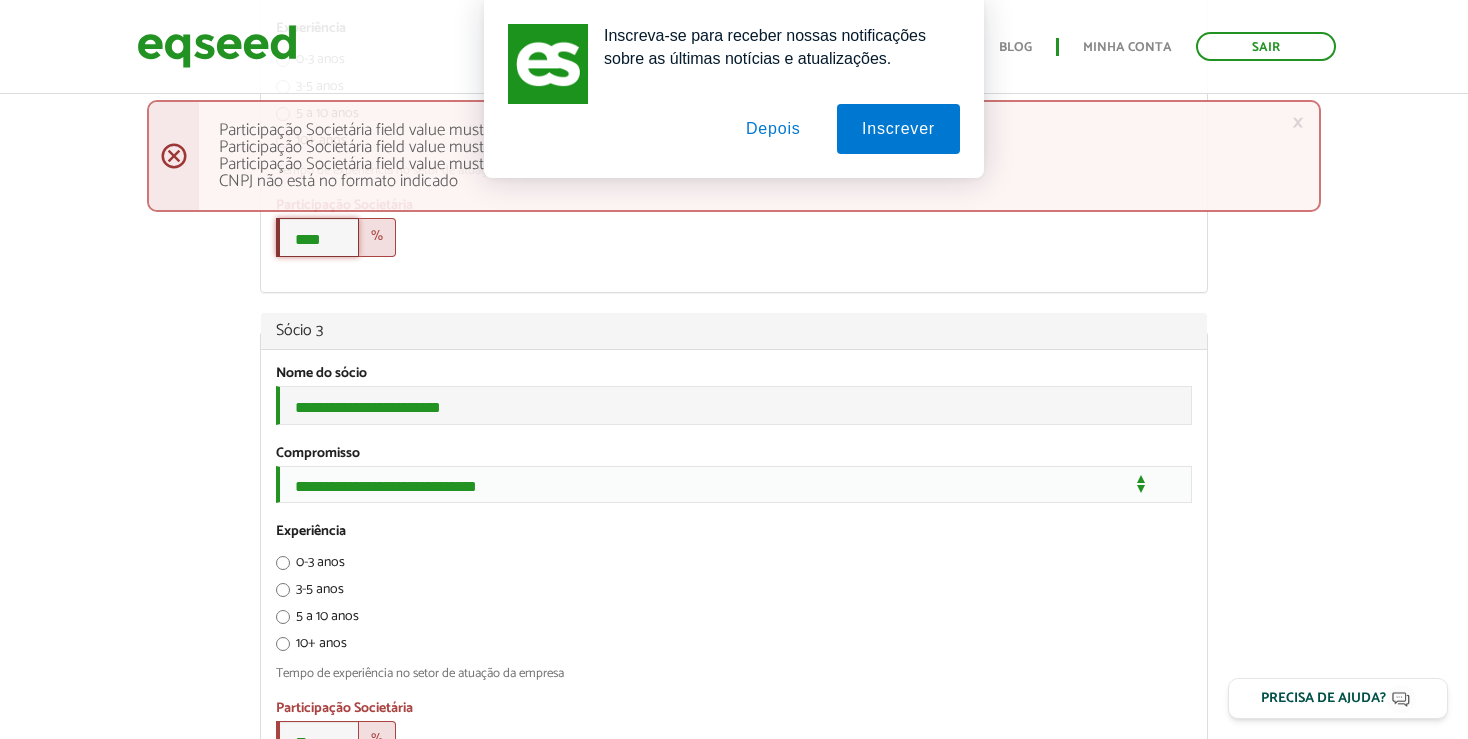 click on "****" at bounding box center (317, 237) 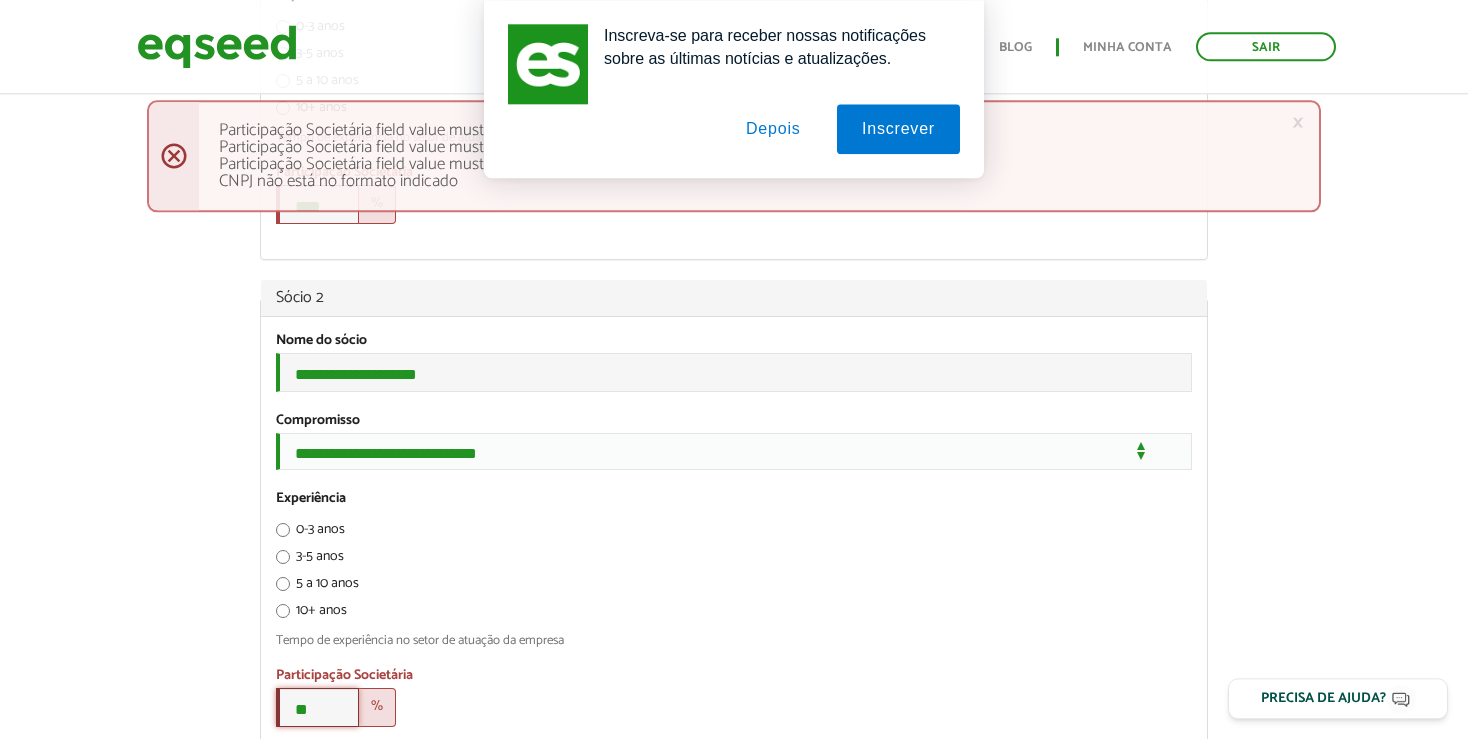 scroll, scrollTop: 1267, scrollLeft: 0, axis: vertical 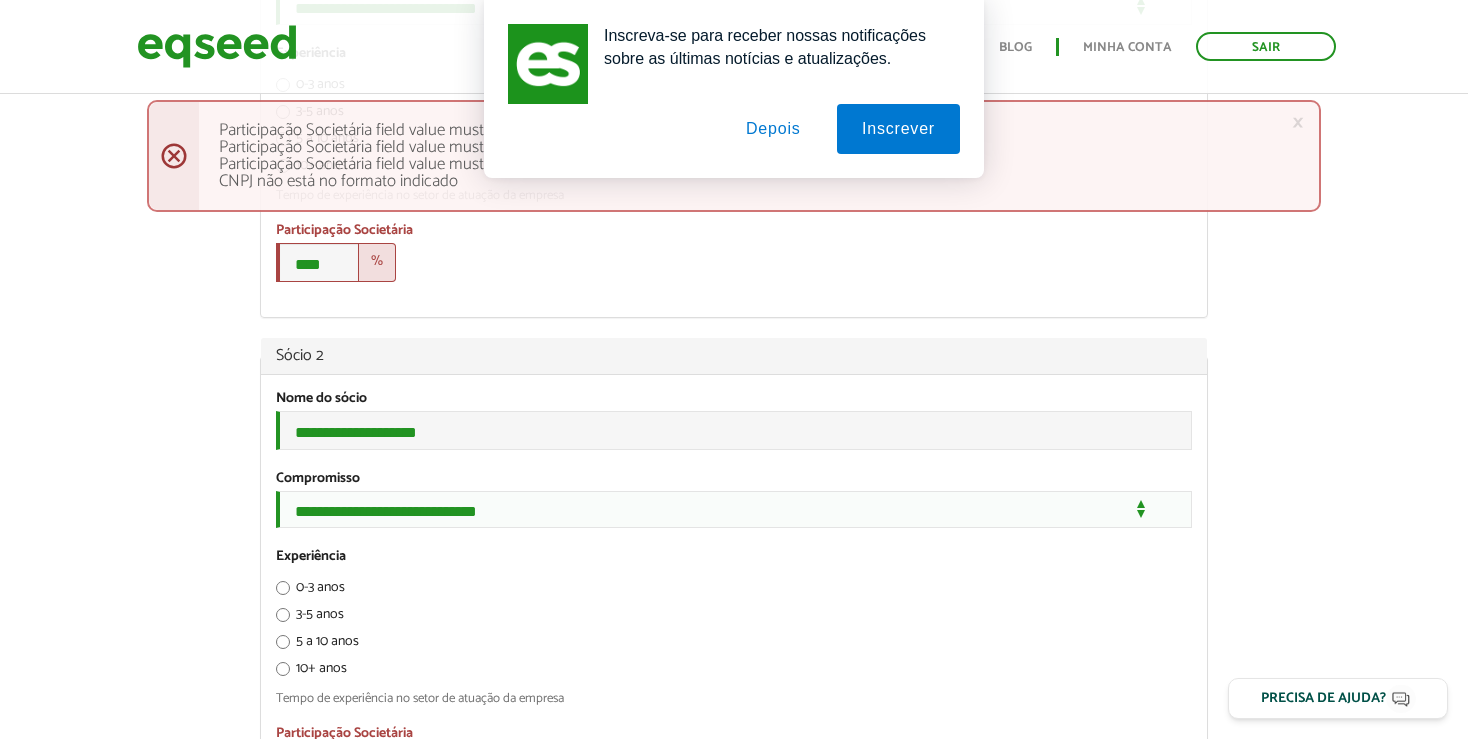 type on "**" 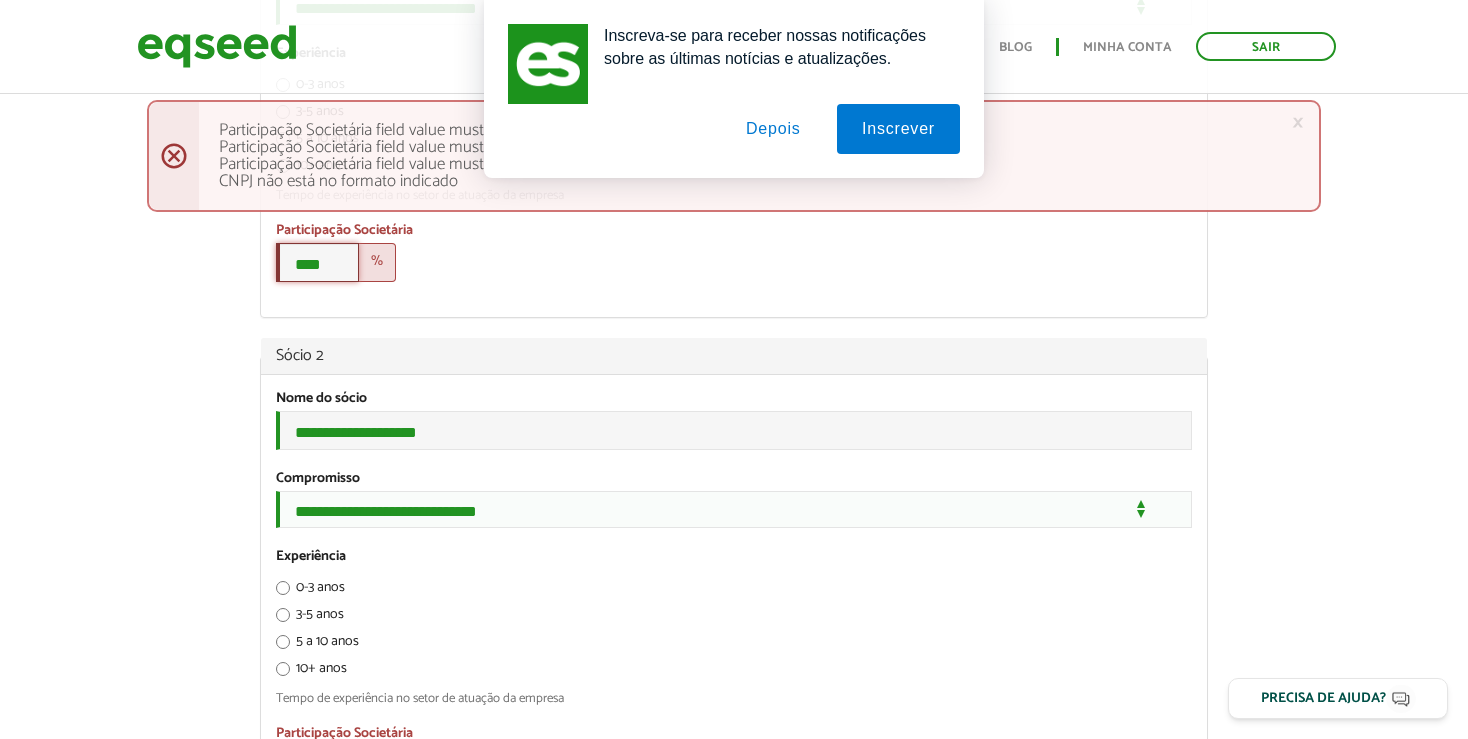 click on "****" at bounding box center [317, 262] 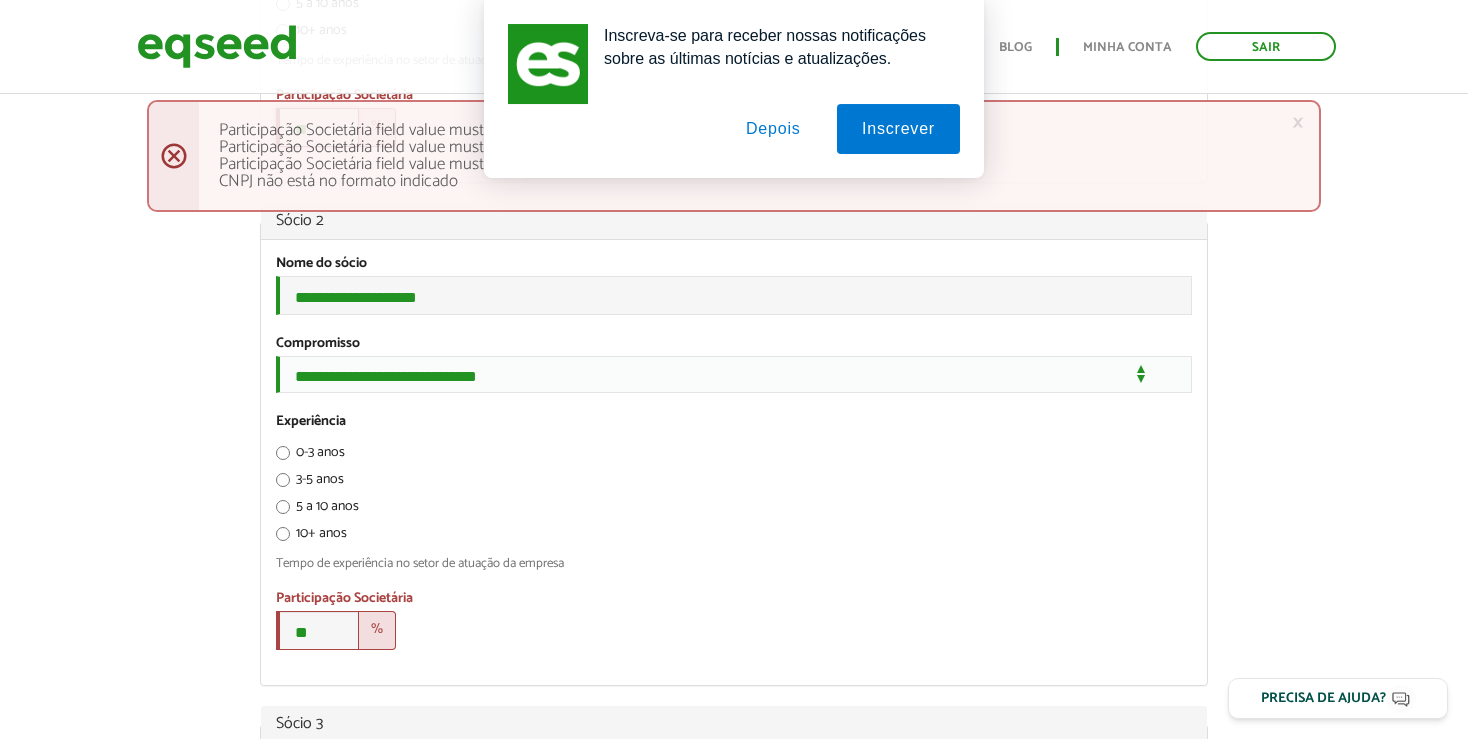 scroll, scrollTop: 1478, scrollLeft: 0, axis: vertical 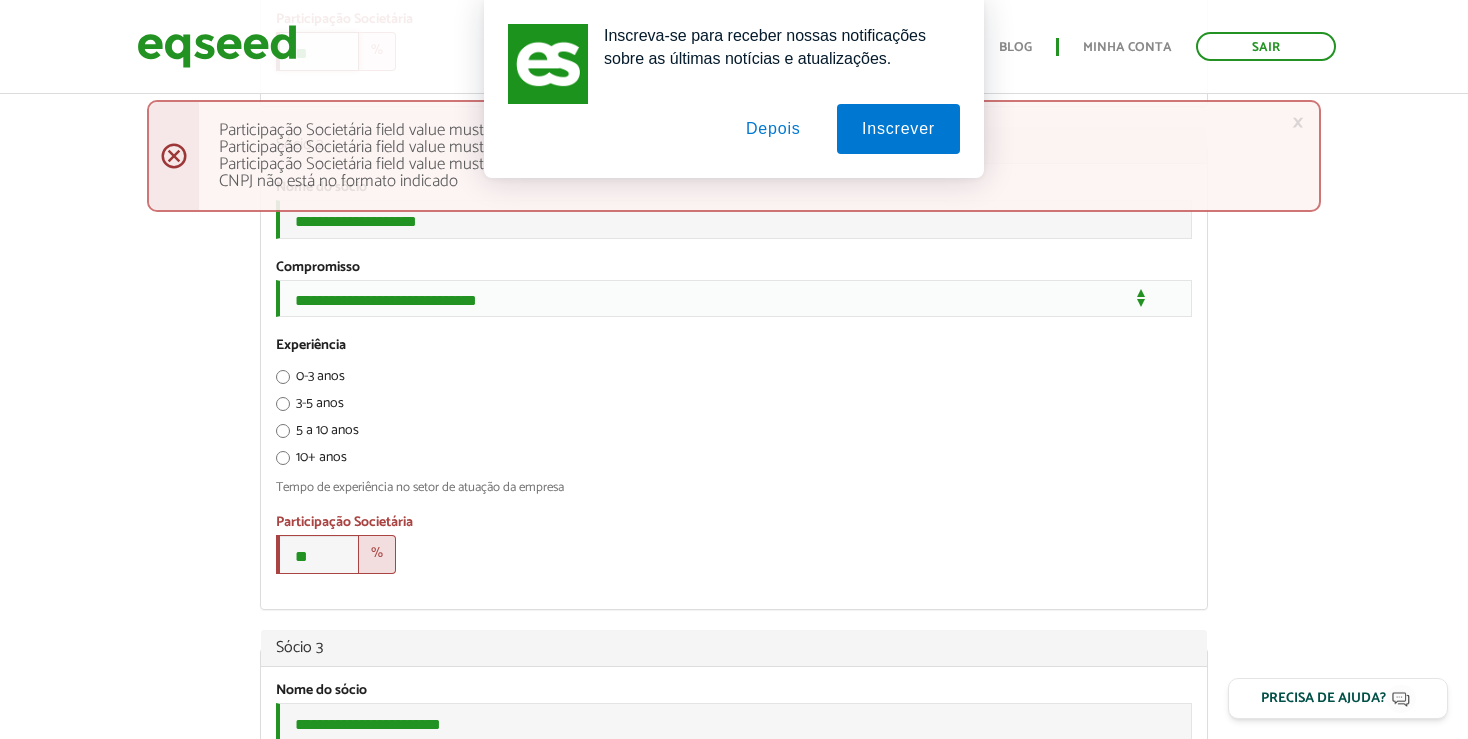 type on "**" 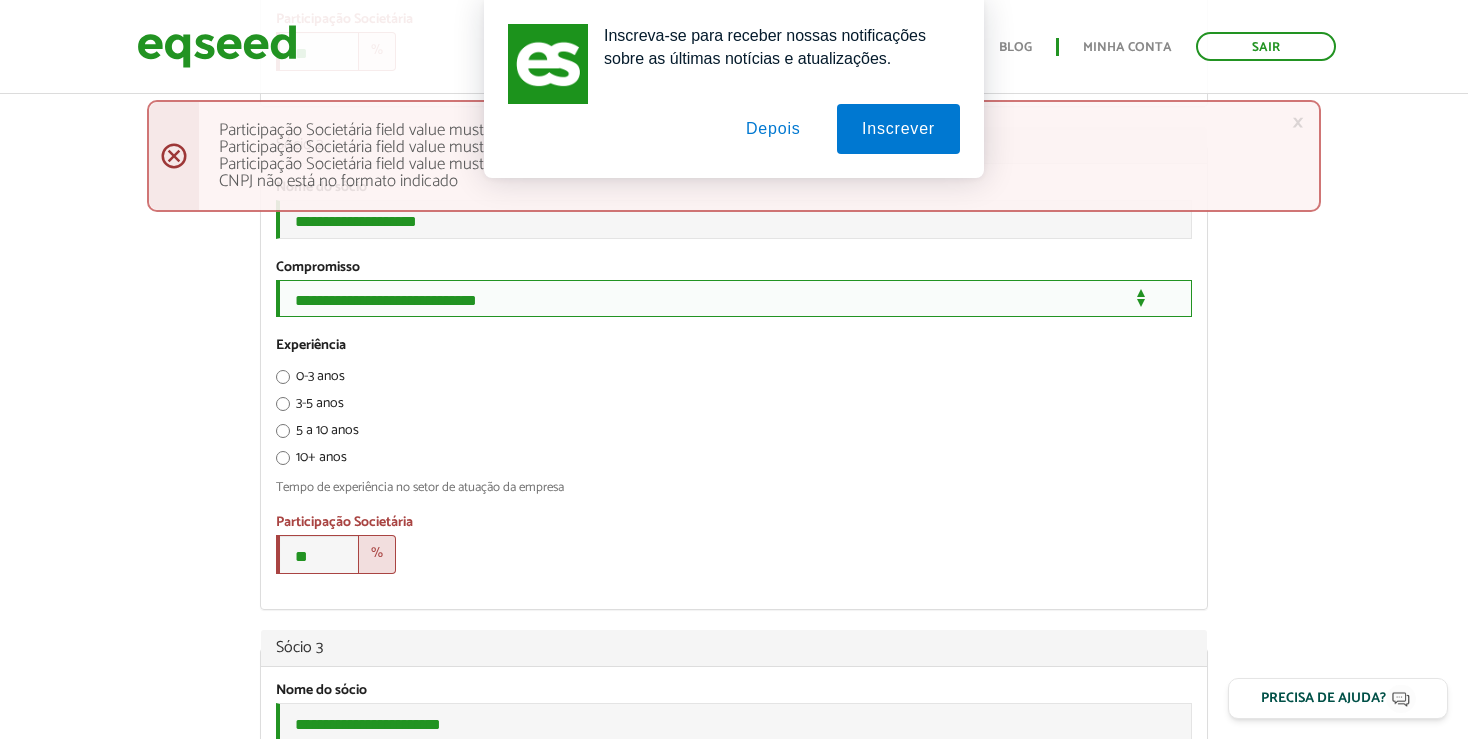 click on "**********" at bounding box center [734, 298] 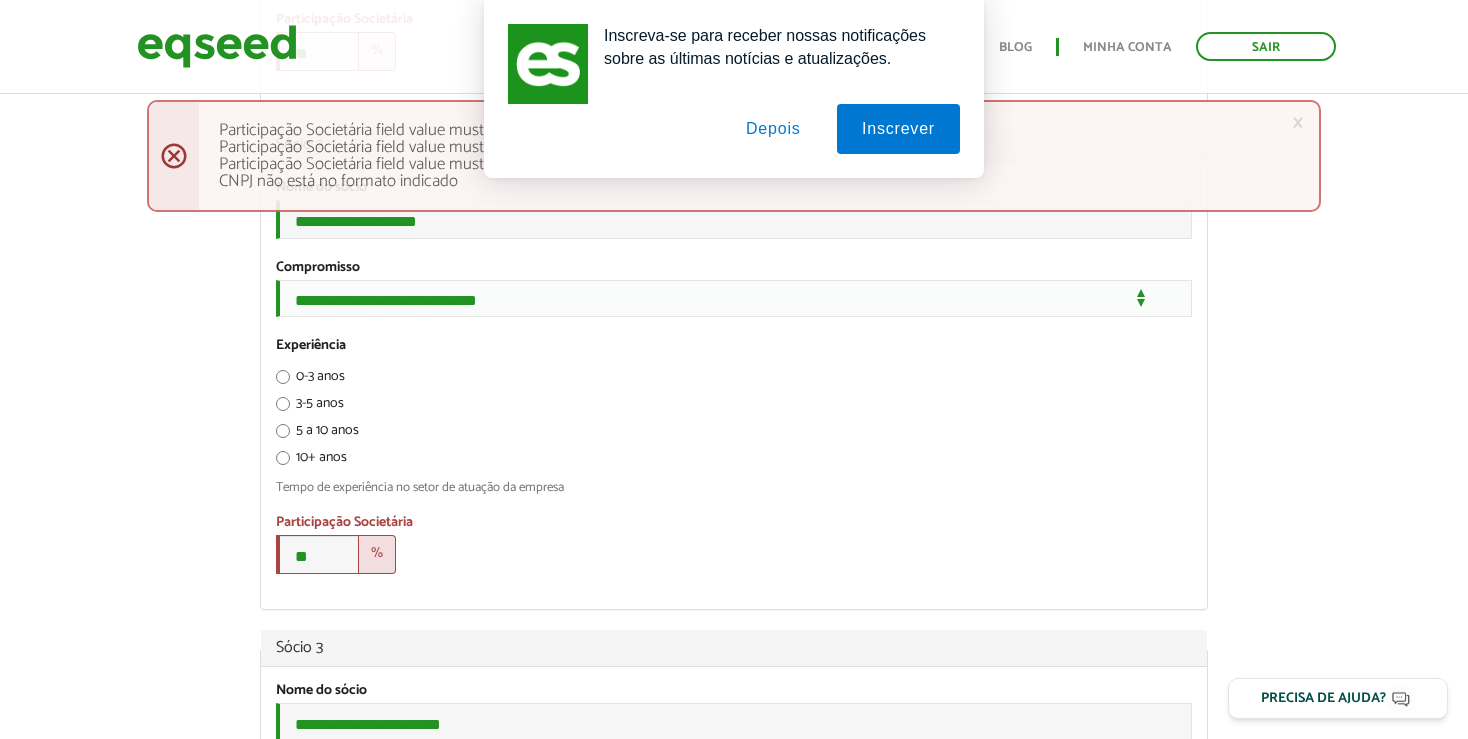drag, startPoint x: 536, startPoint y: 362, endPoint x: 108, endPoint y: 358, distance: 428.01868 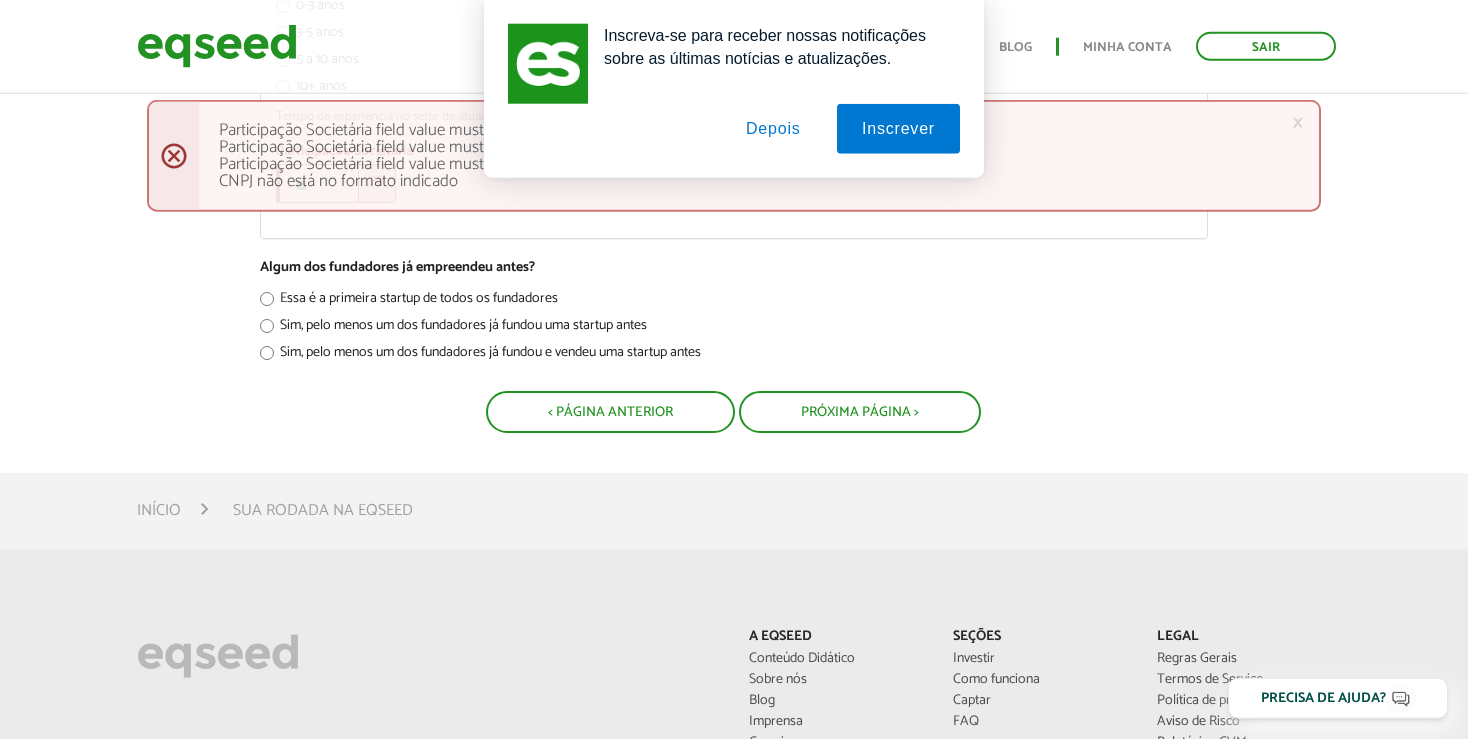 scroll, scrollTop: 2428, scrollLeft: 0, axis: vertical 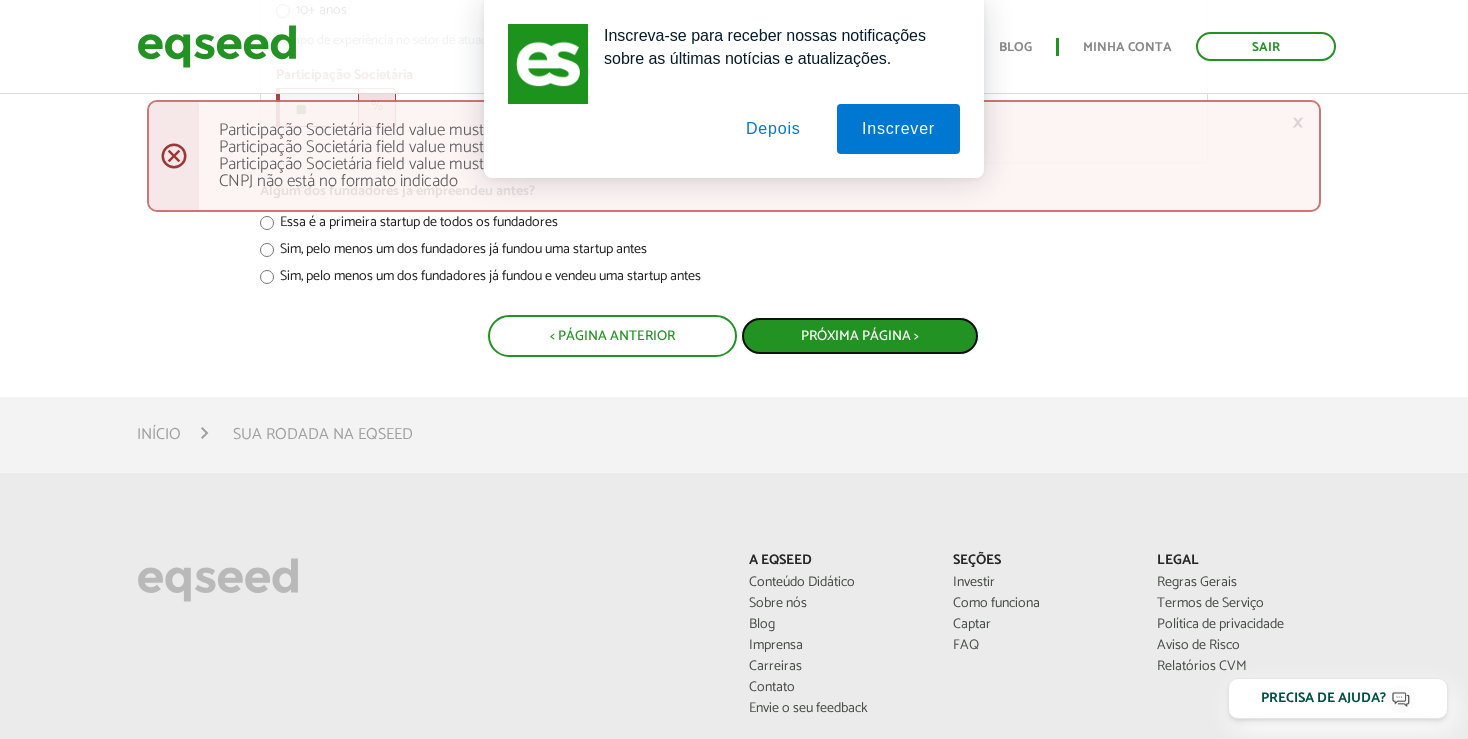 click on "Próxima Página >" at bounding box center [860, 336] 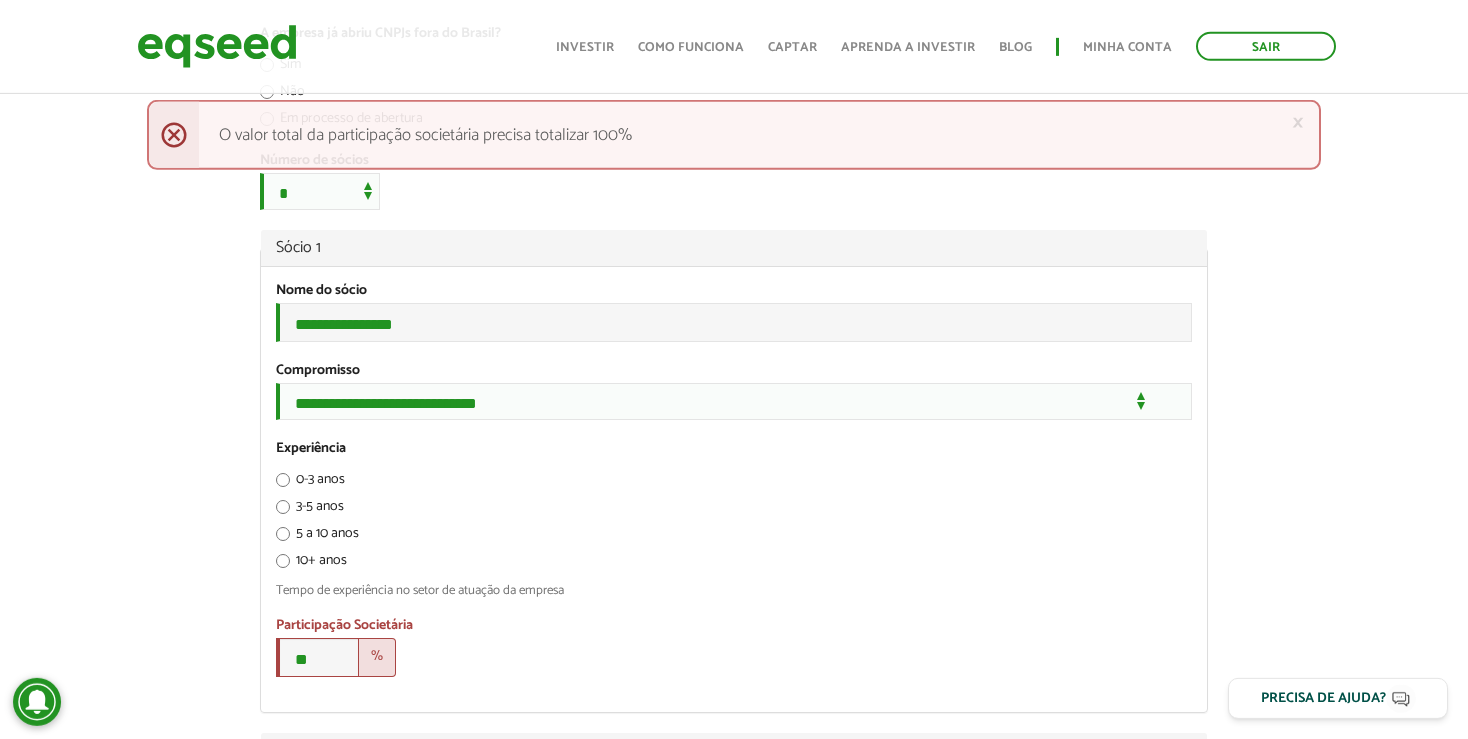 scroll, scrollTop: 1056, scrollLeft: 0, axis: vertical 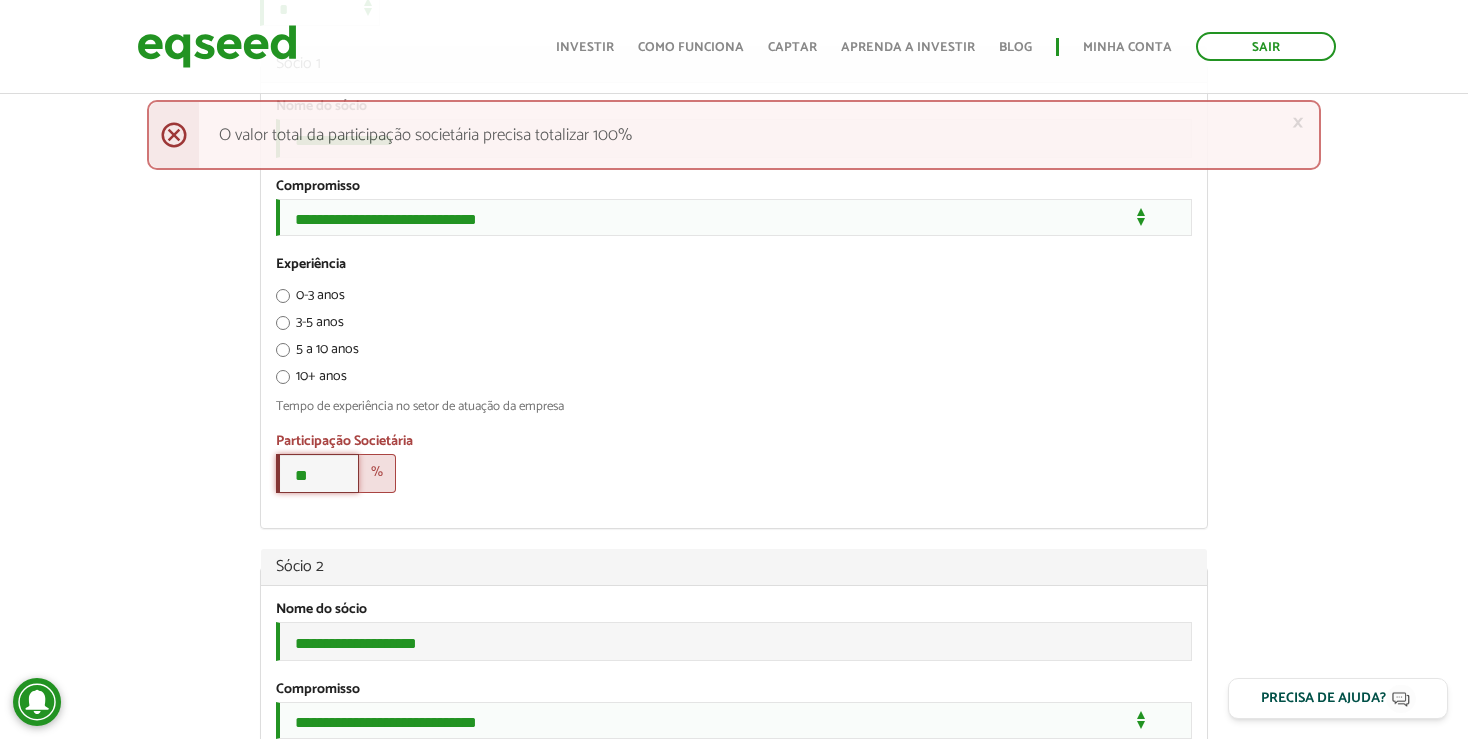 click on "**" at bounding box center [317, 473] 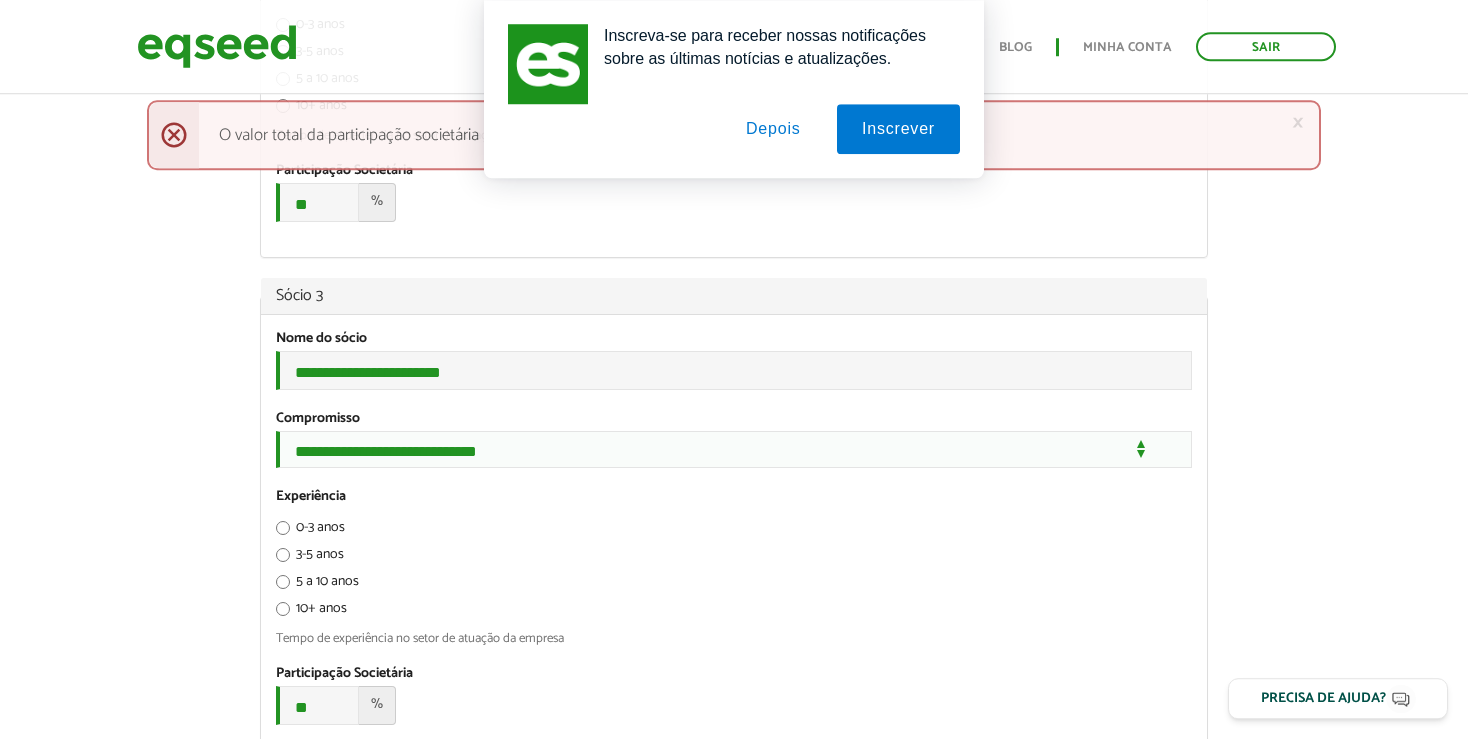 scroll, scrollTop: 1900, scrollLeft: 0, axis: vertical 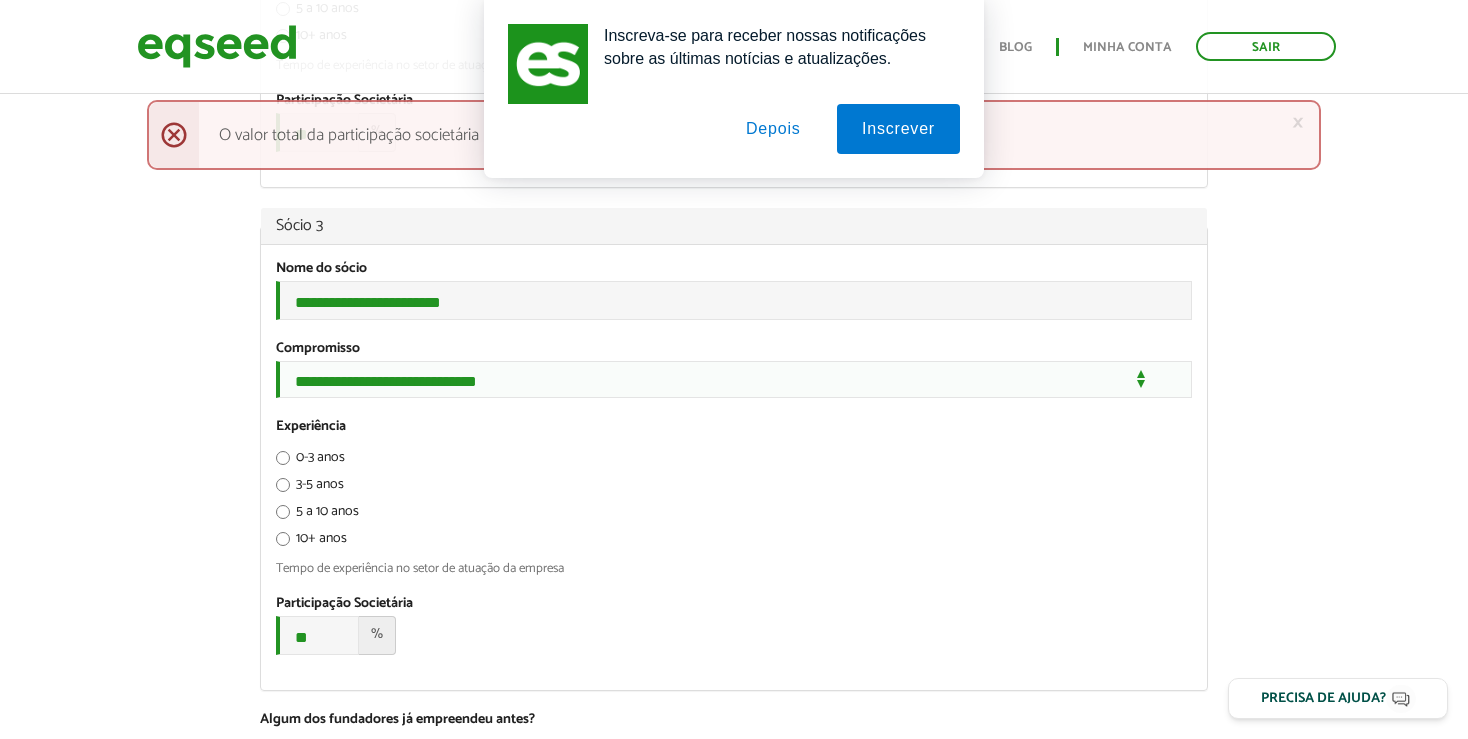 type on "*****" 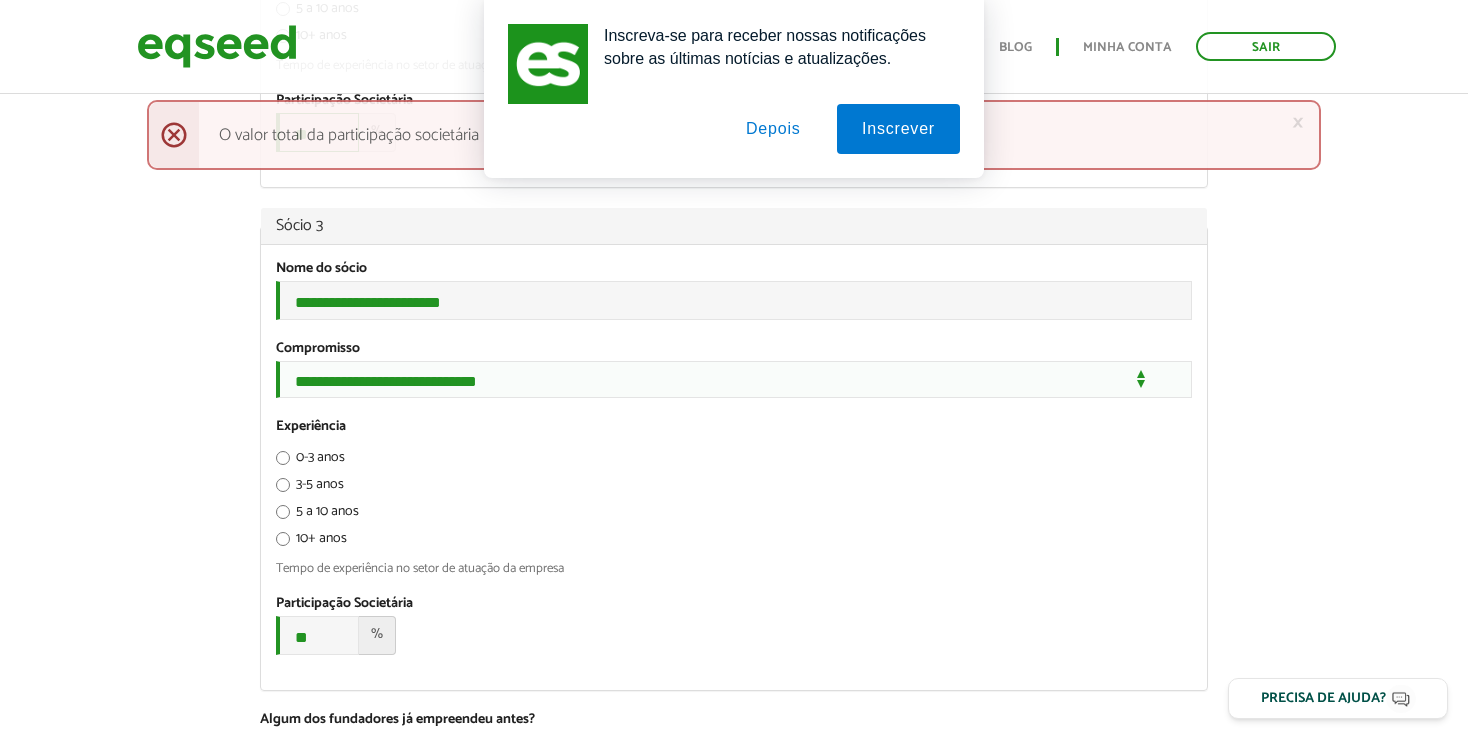 click on "**" at bounding box center [317, 132] 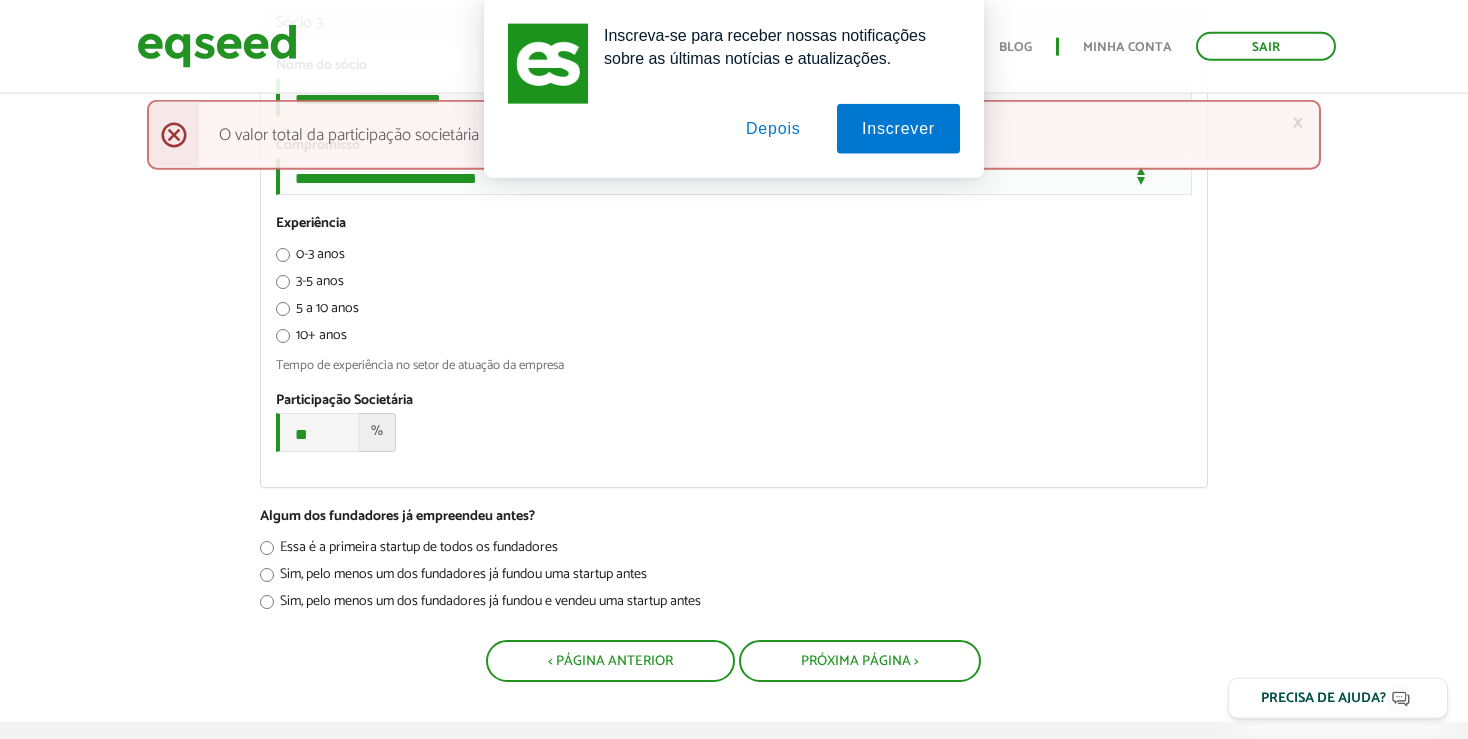 scroll, scrollTop: 2217, scrollLeft: 0, axis: vertical 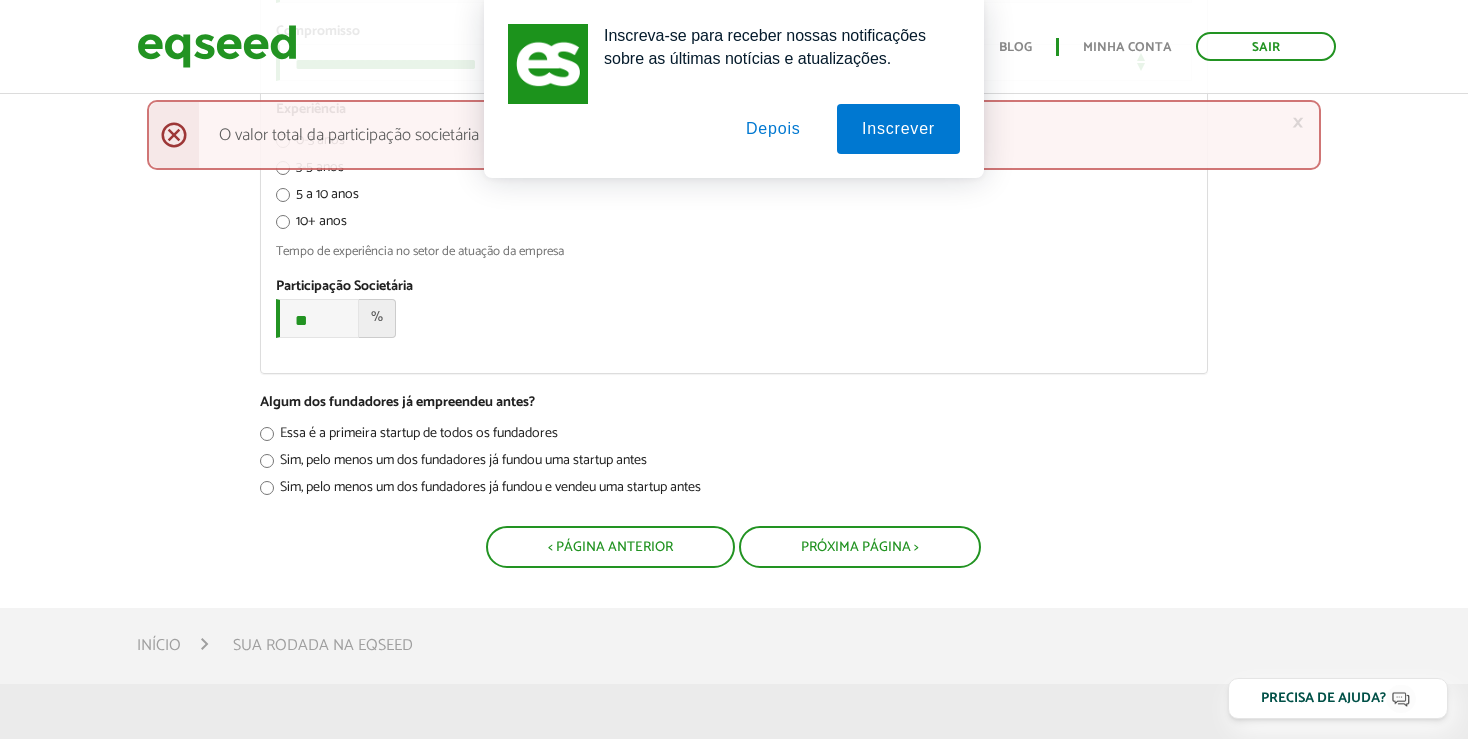 type on "*****" 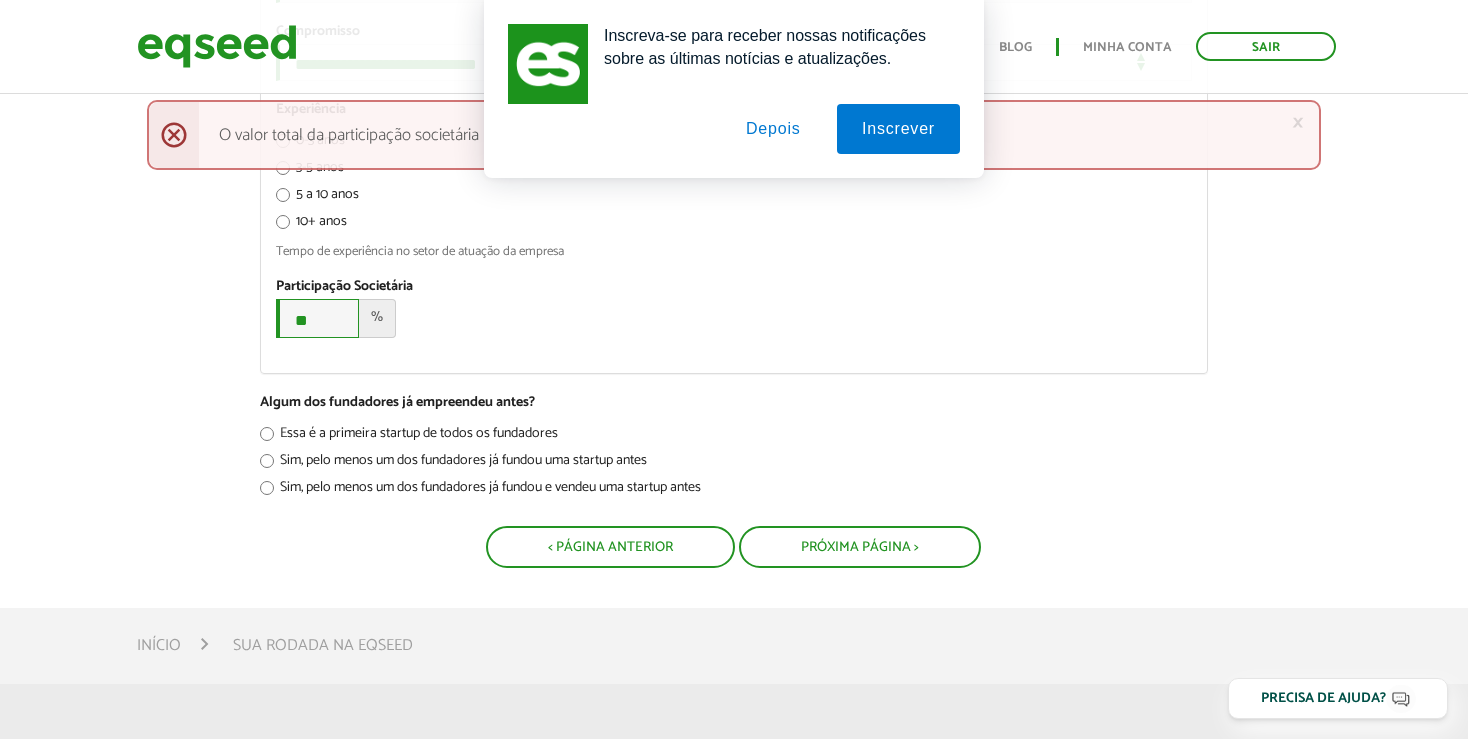 click on "**" at bounding box center (317, 318) 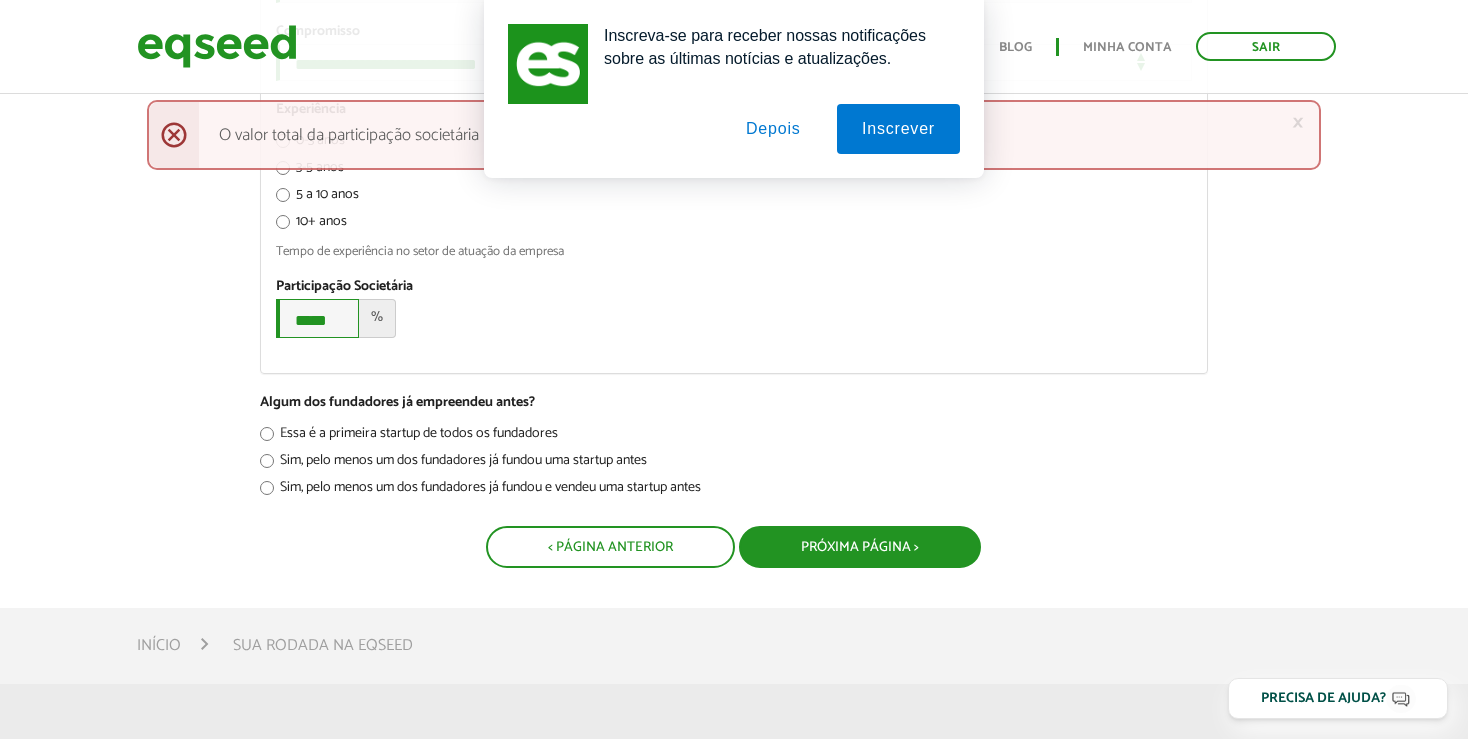 type on "*****" 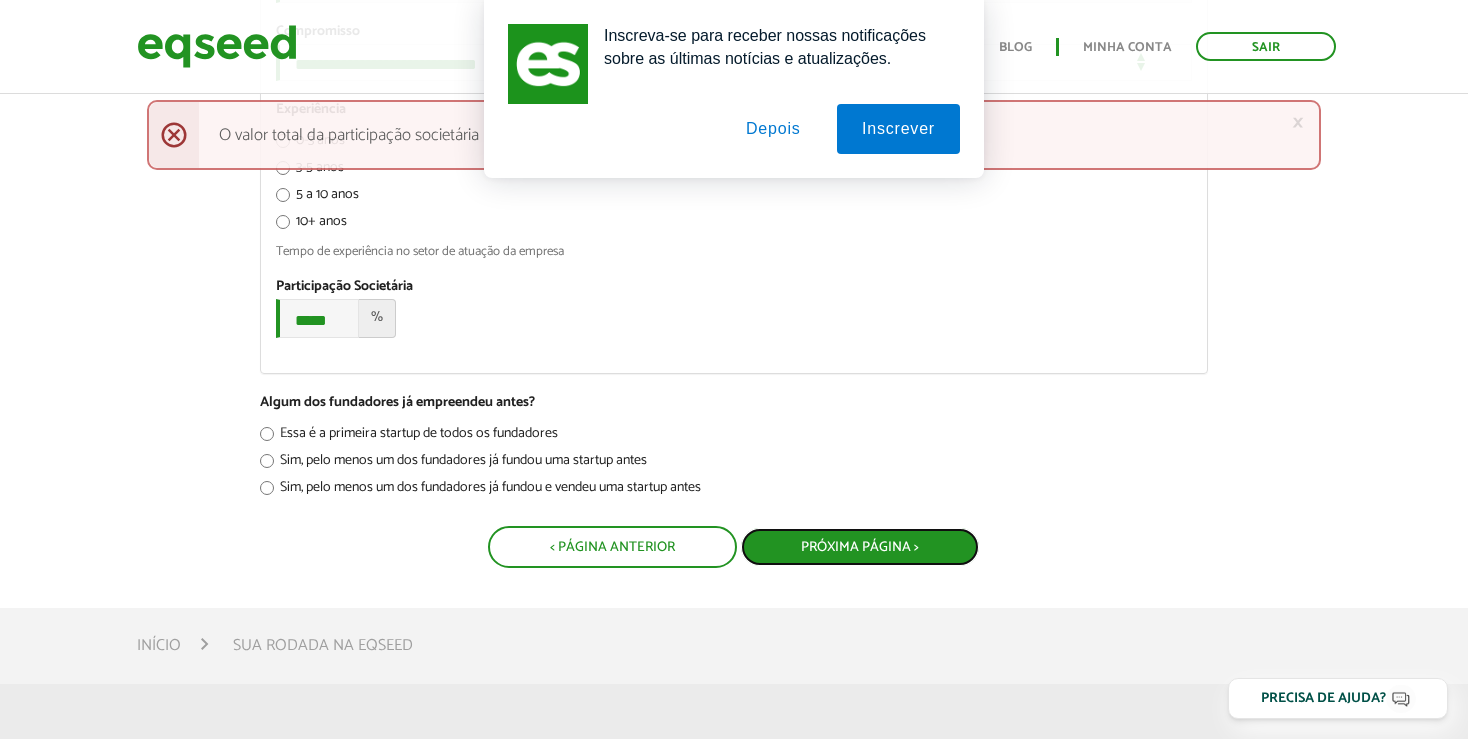 click on "Próxima Página >" at bounding box center (860, 547) 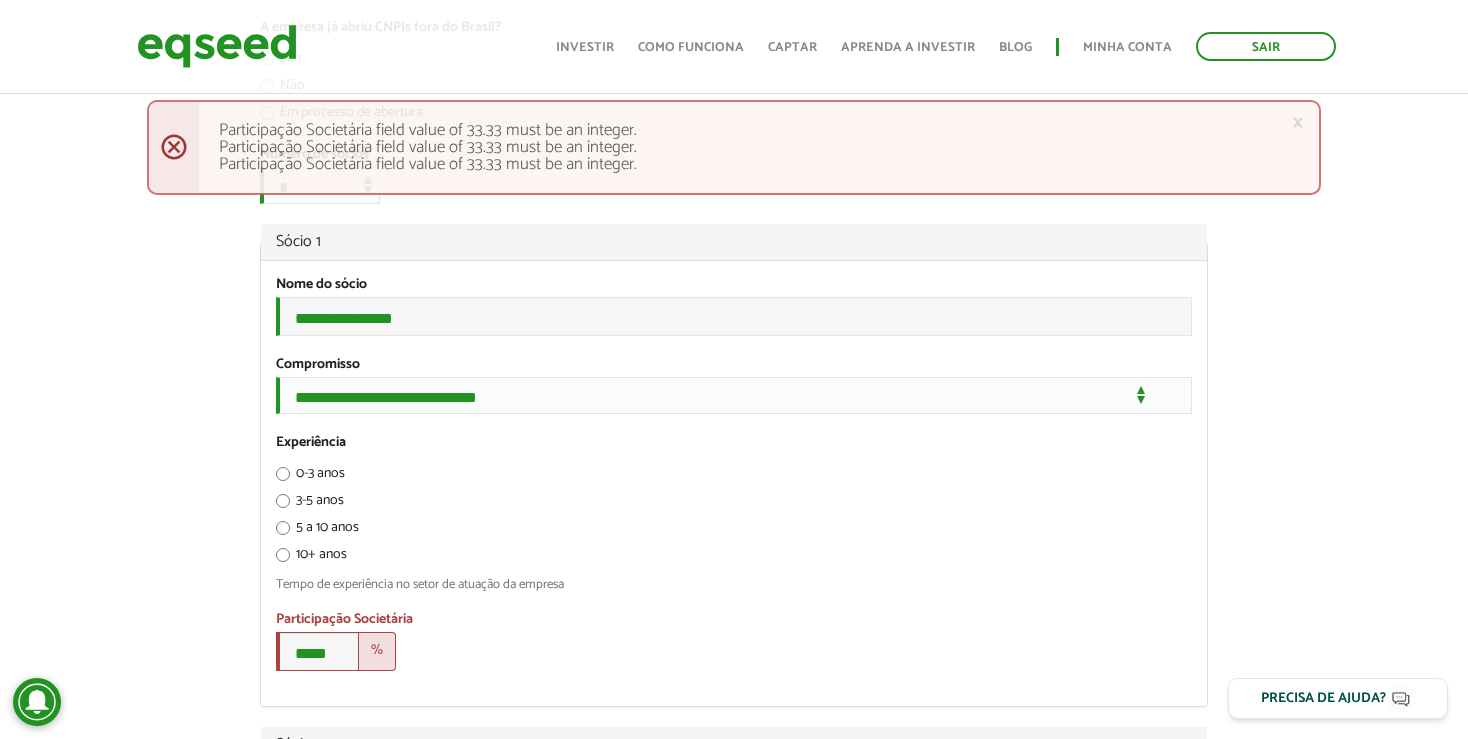 scroll, scrollTop: 1056, scrollLeft: 0, axis: vertical 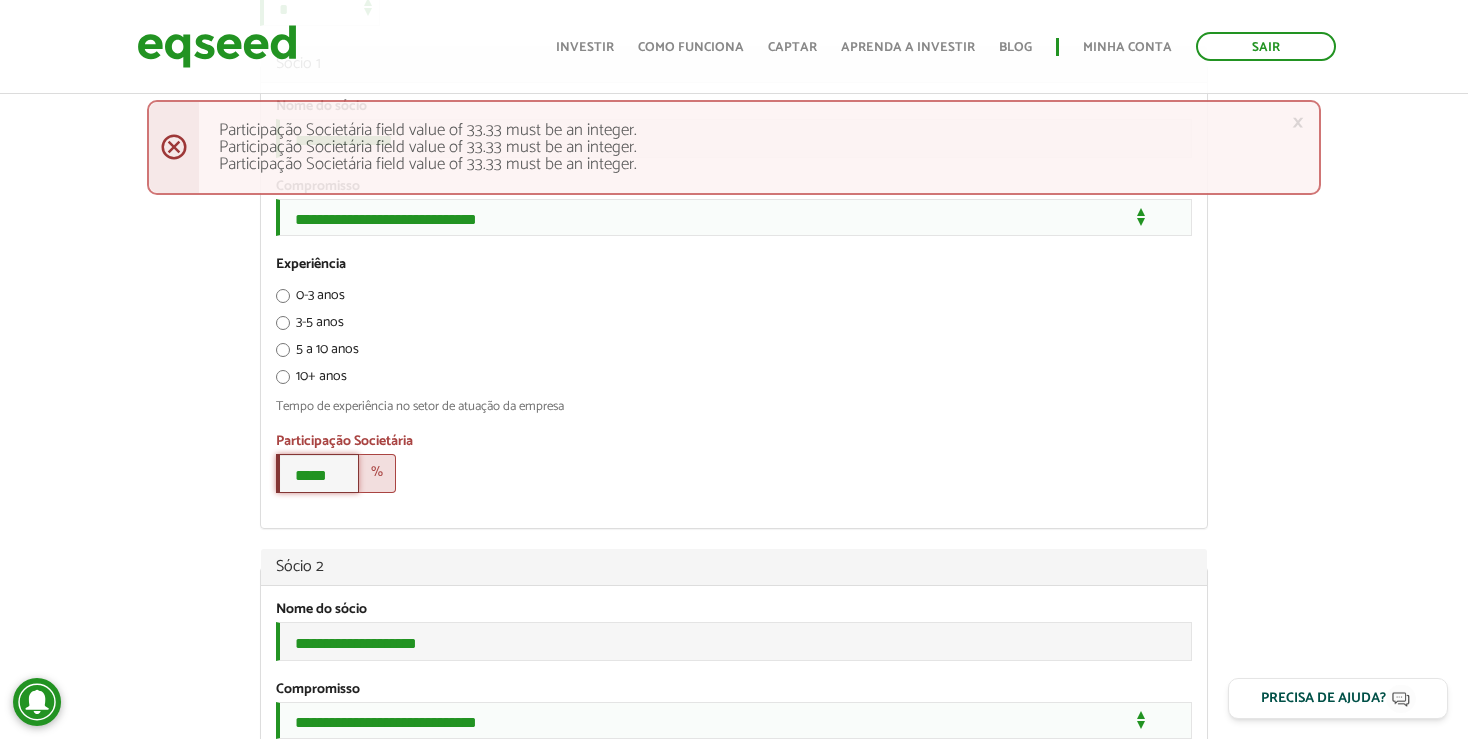 click on "*****" at bounding box center [317, 473] 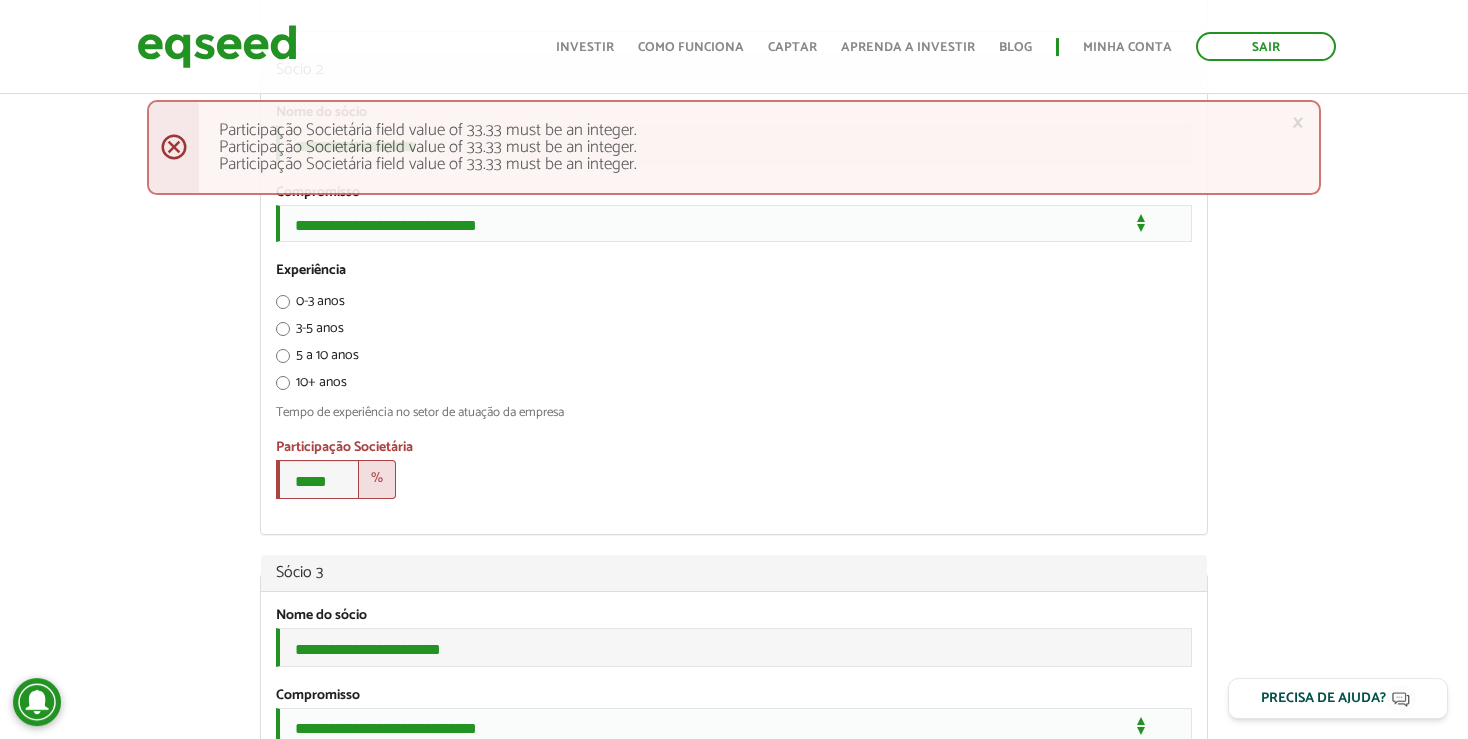 scroll, scrollTop: 1795, scrollLeft: 0, axis: vertical 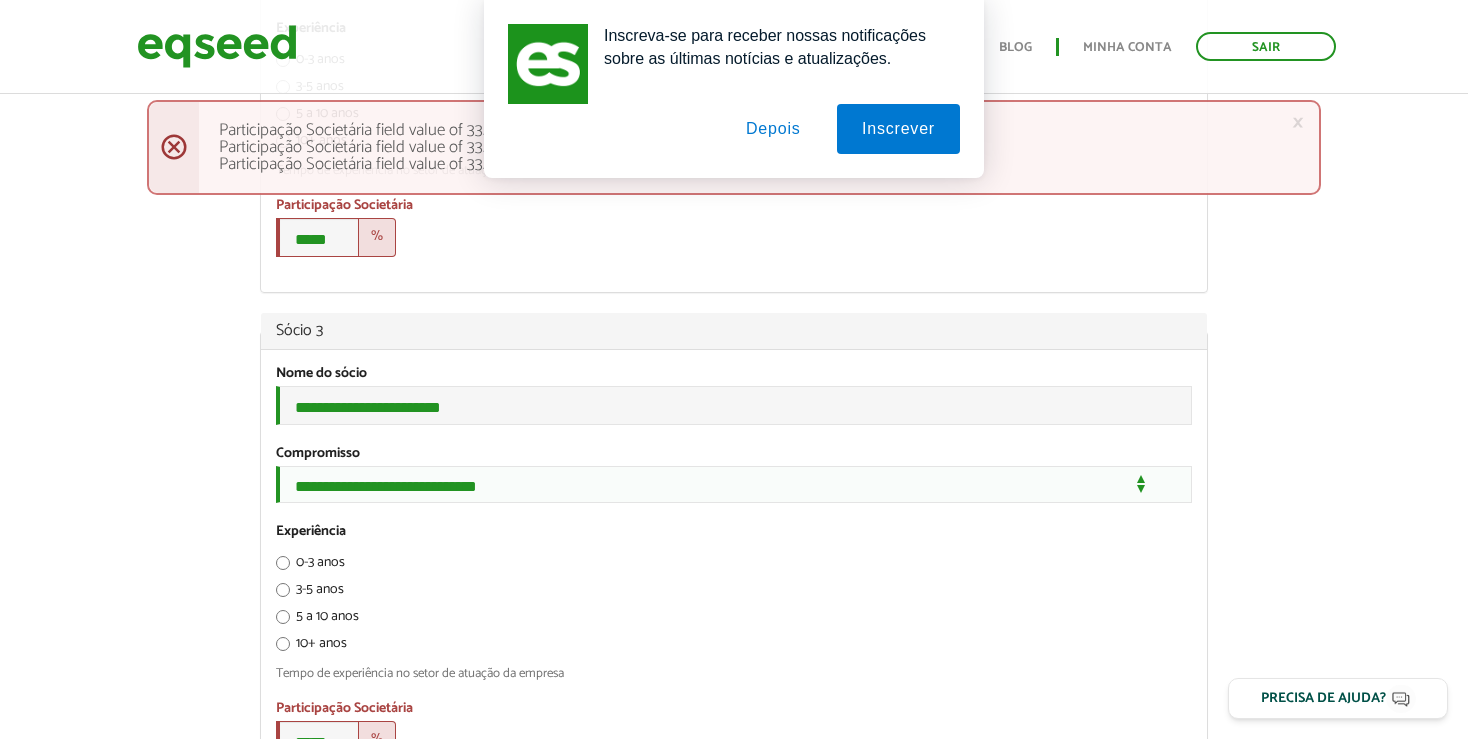 type on "*****" 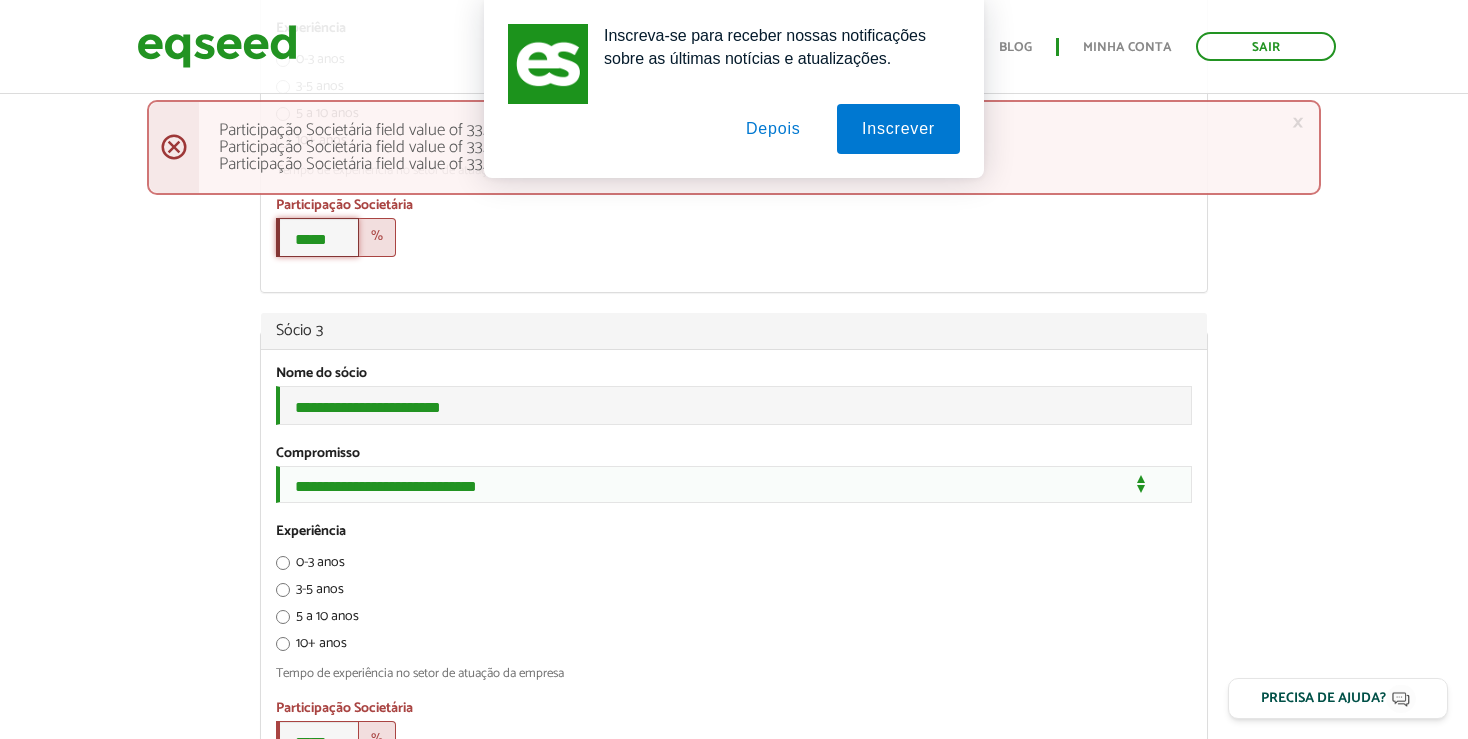 click on "*****" at bounding box center [317, 237] 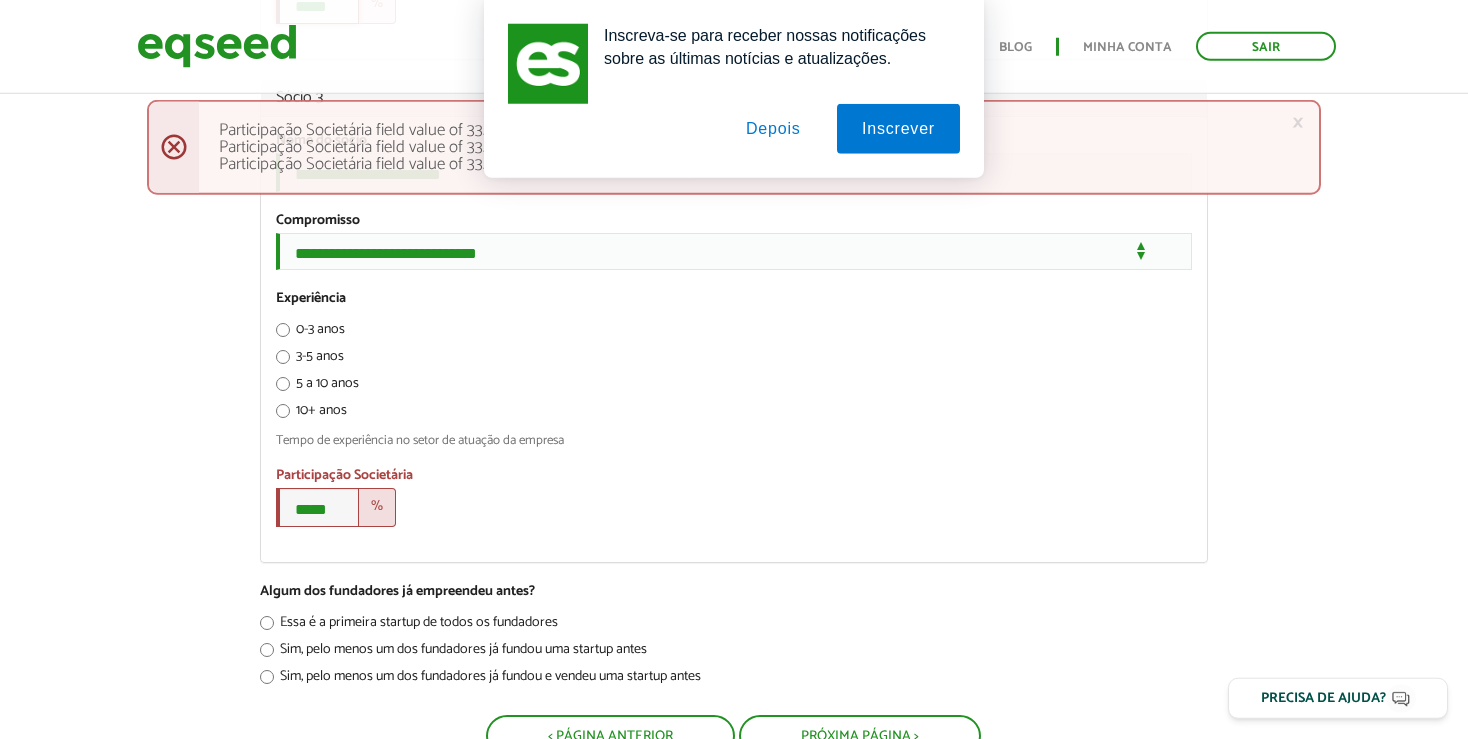 scroll, scrollTop: 2112, scrollLeft: 0, axis: vertical 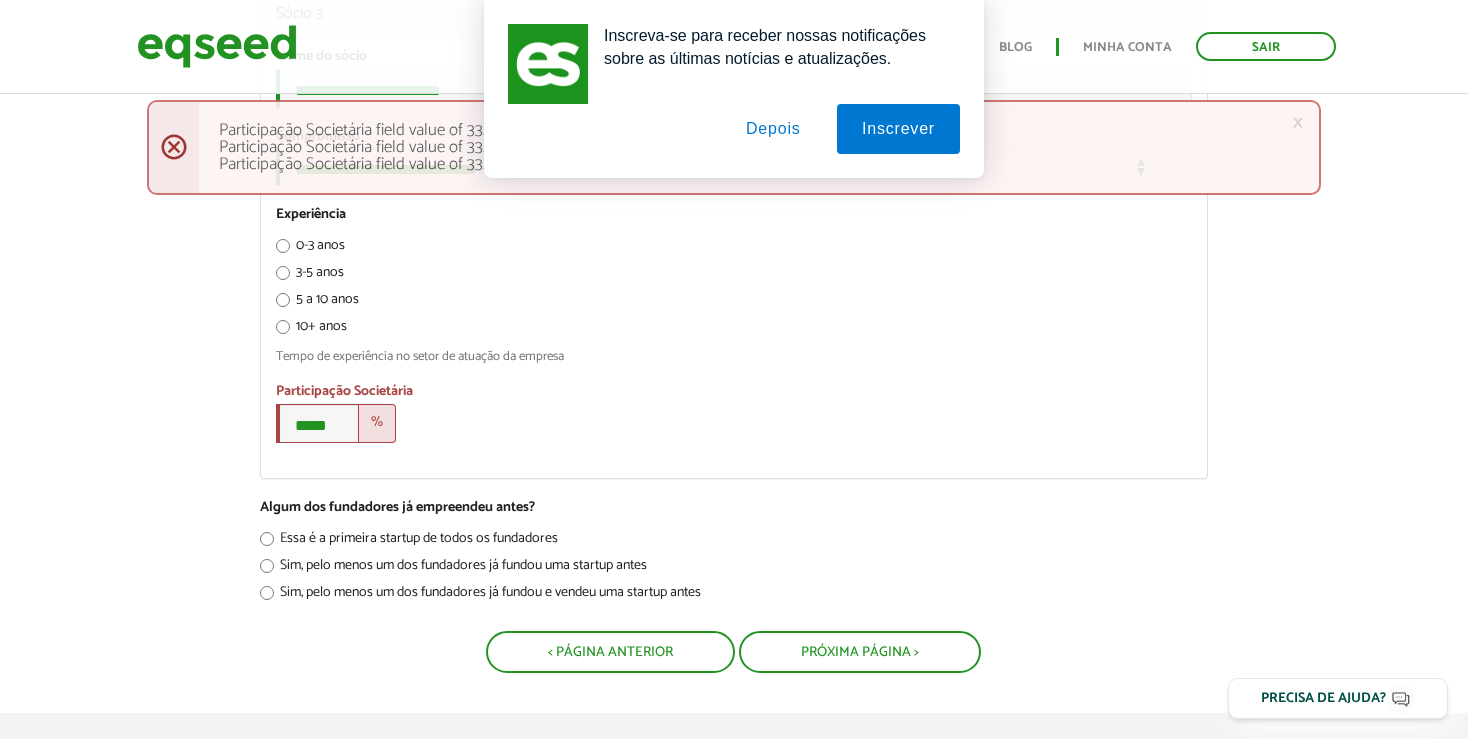 type on "*****" 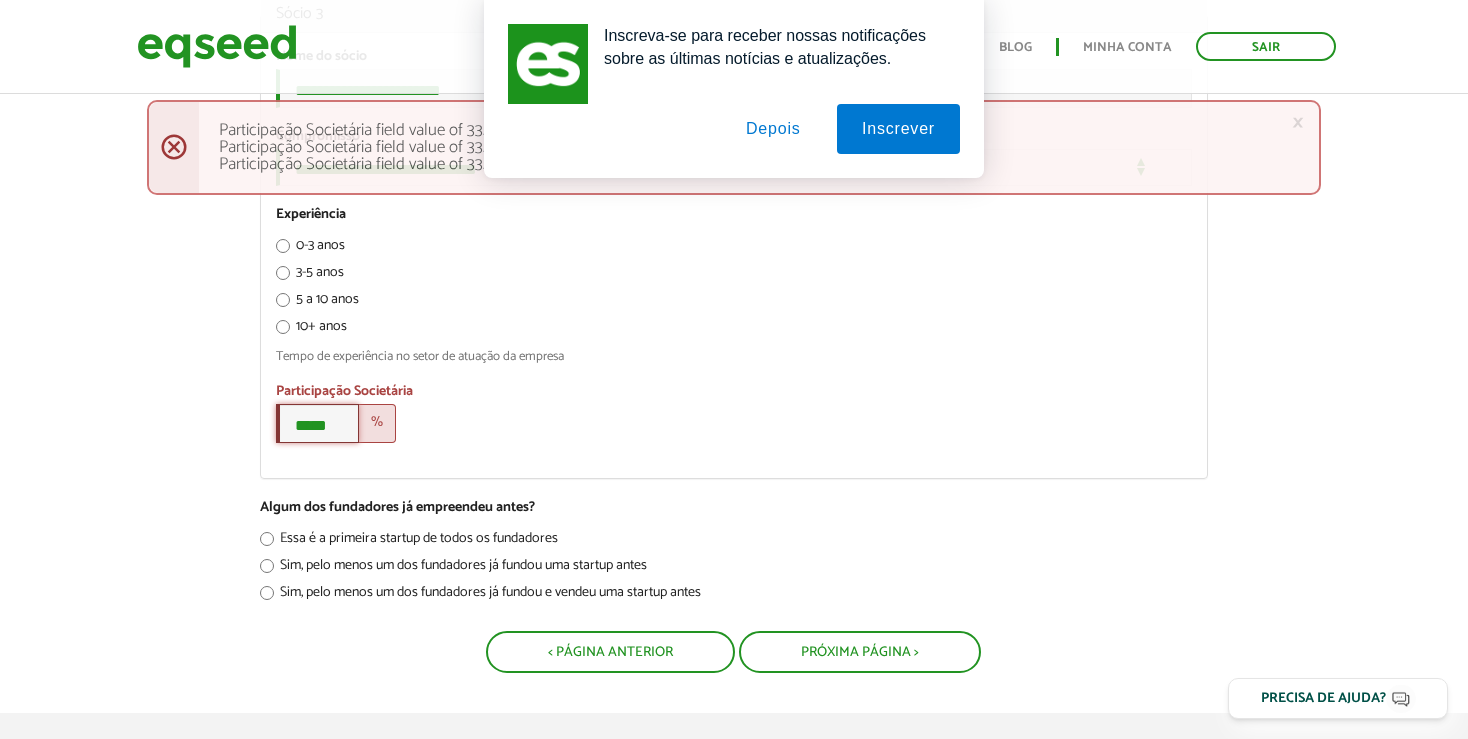 click on "*****" at bounding box center [317, 423] 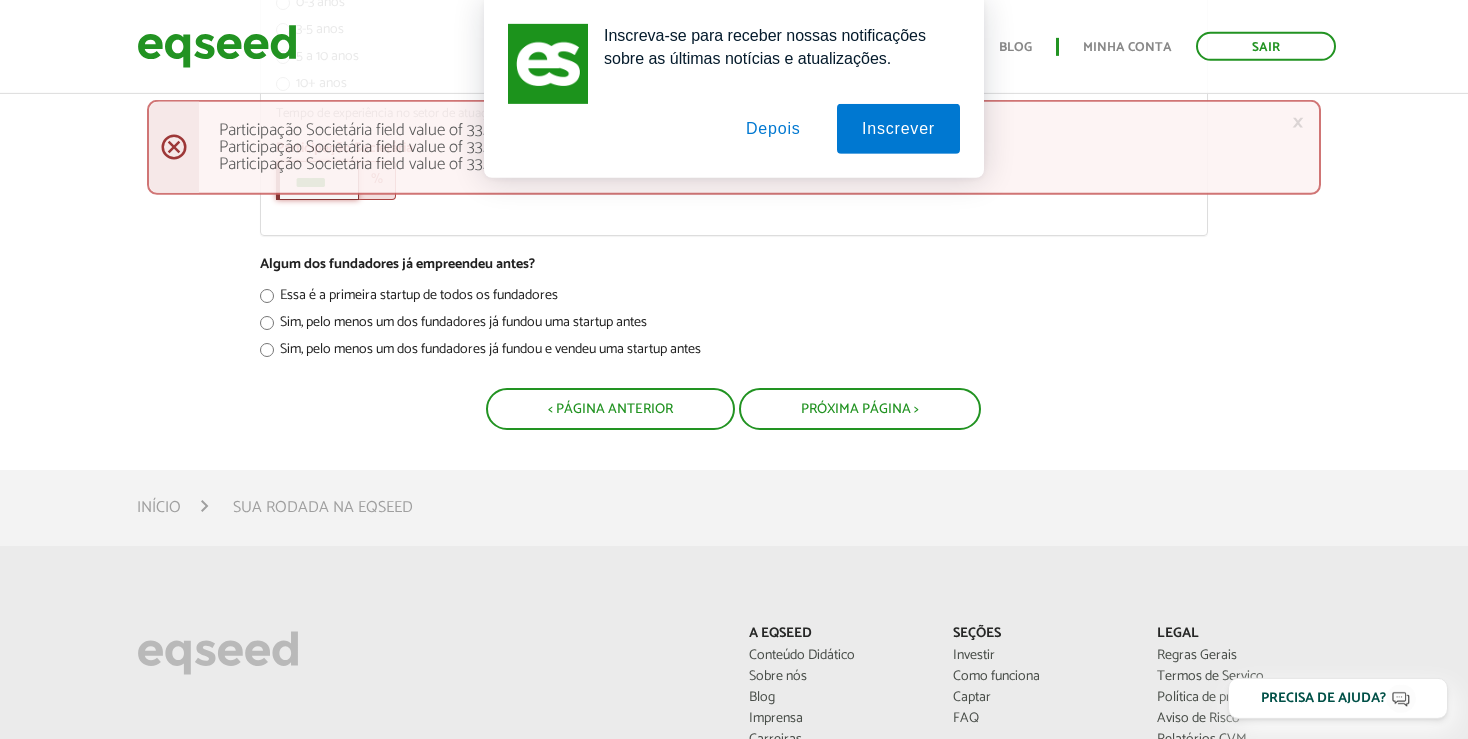 scroll, scrollTop: 2428, scrollLeft: 0, axis: vertical 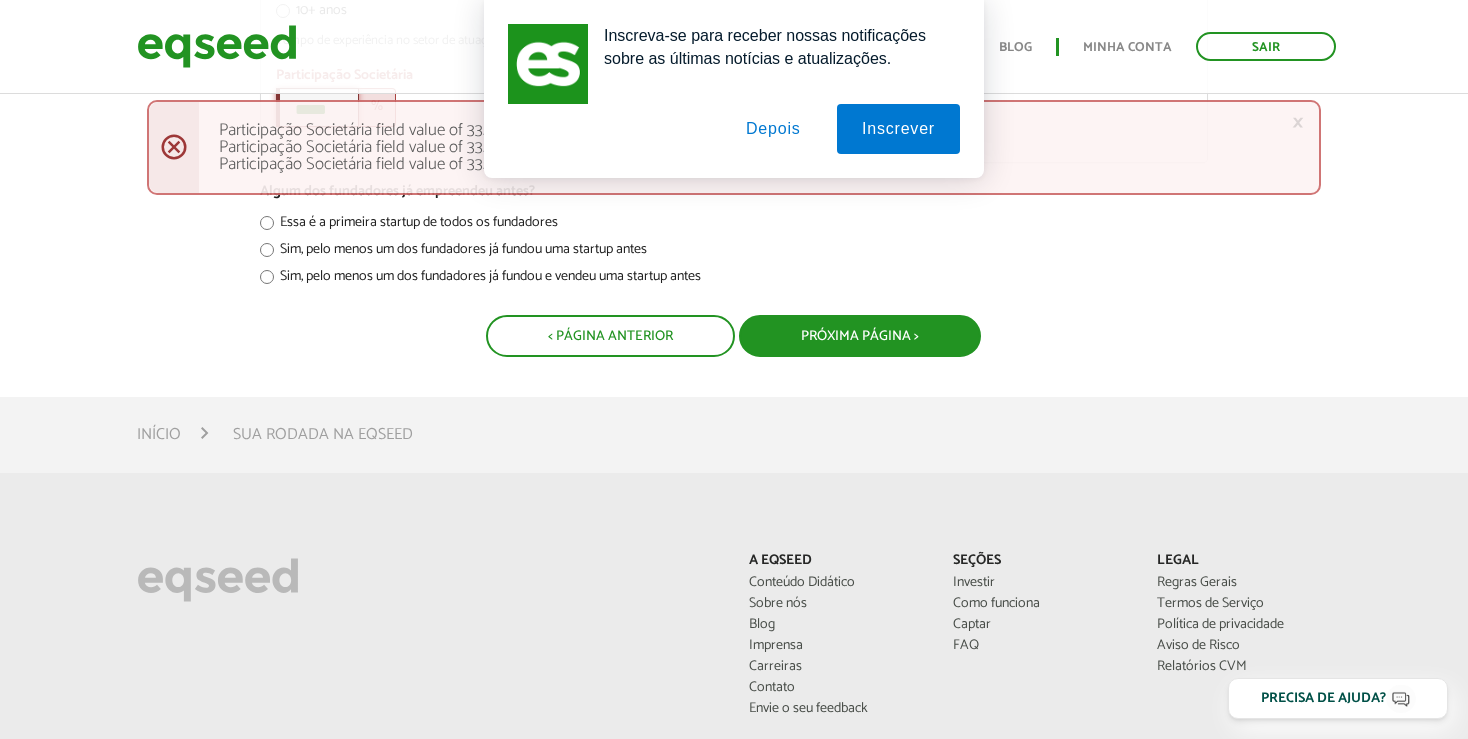 type on "*****" 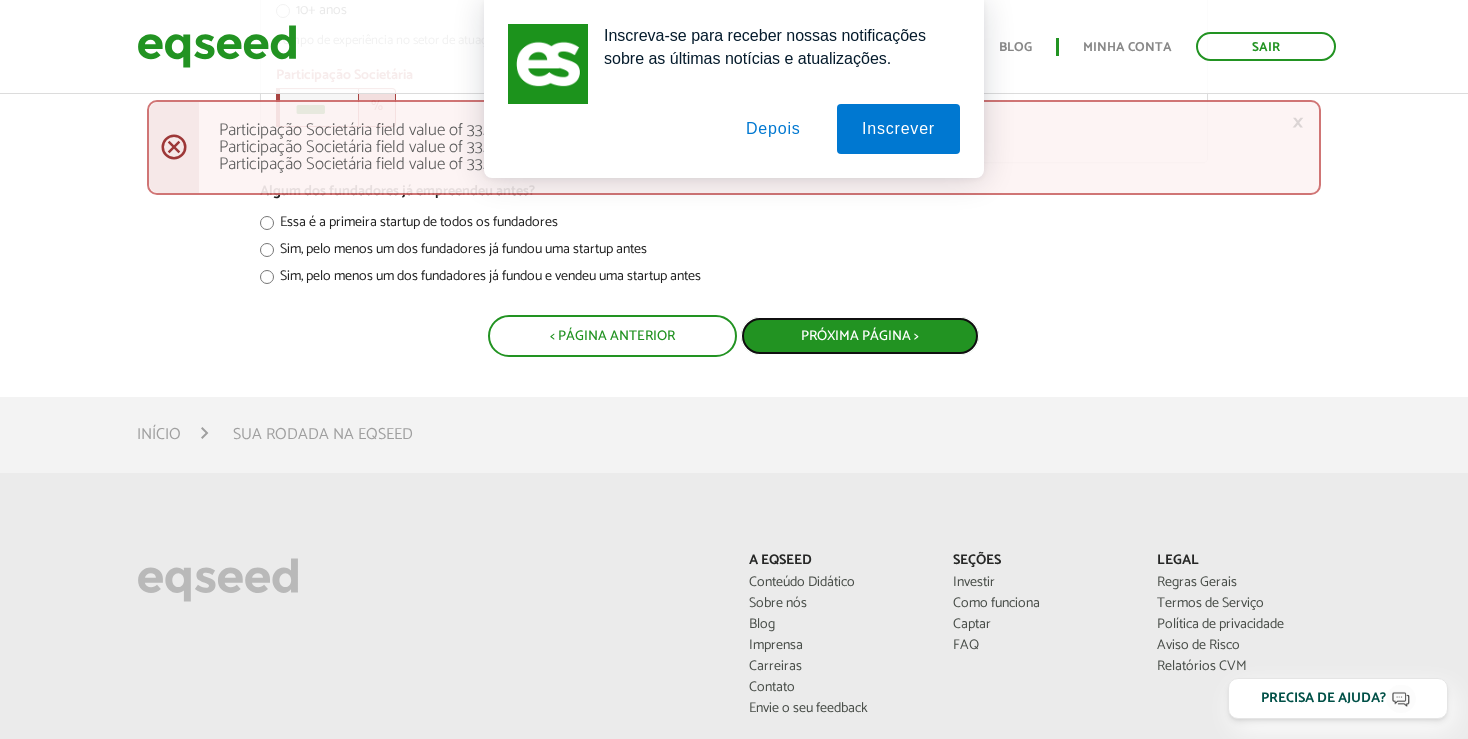 click on "Próxima Página >" at bounding box center (860, 336) 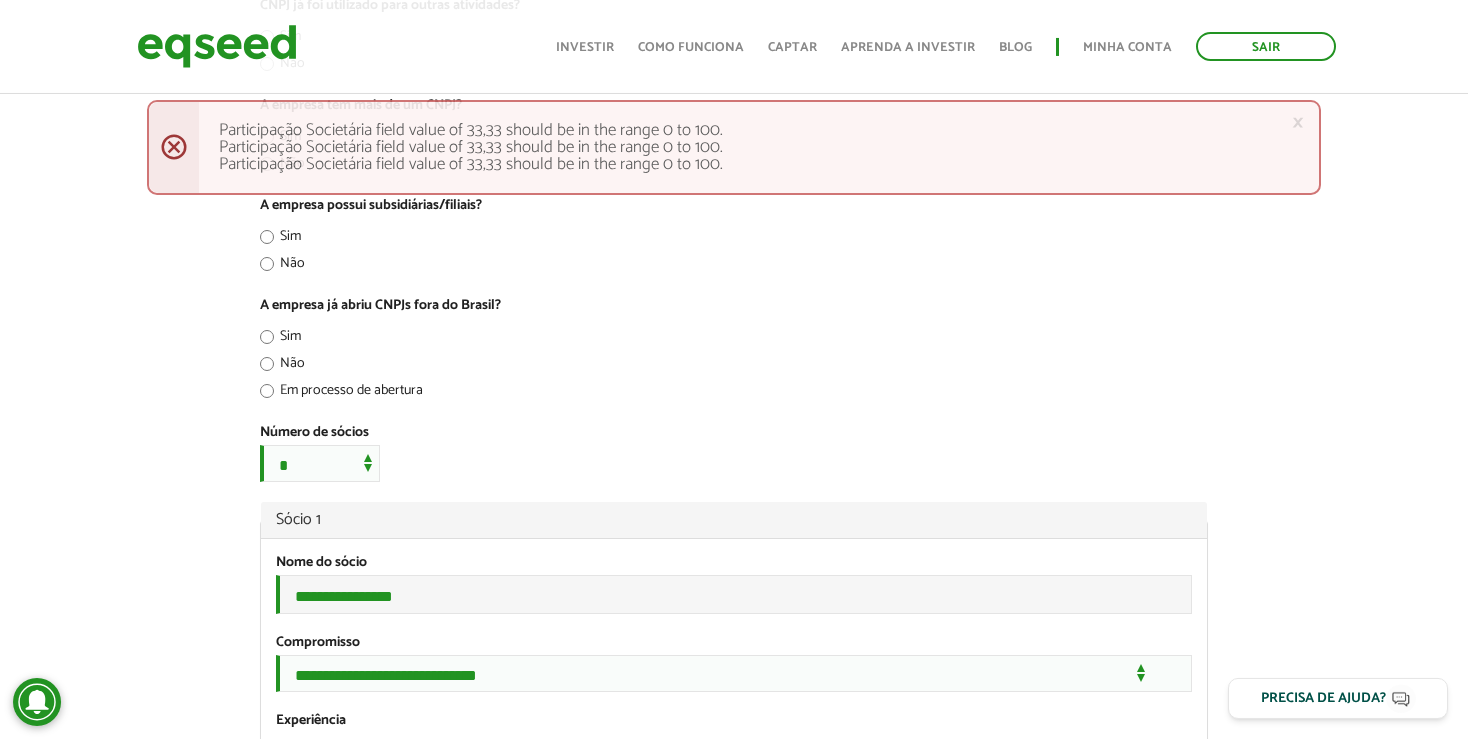 scroll, scrollTop: 1056, scrollLeft: 0, axis: vertical 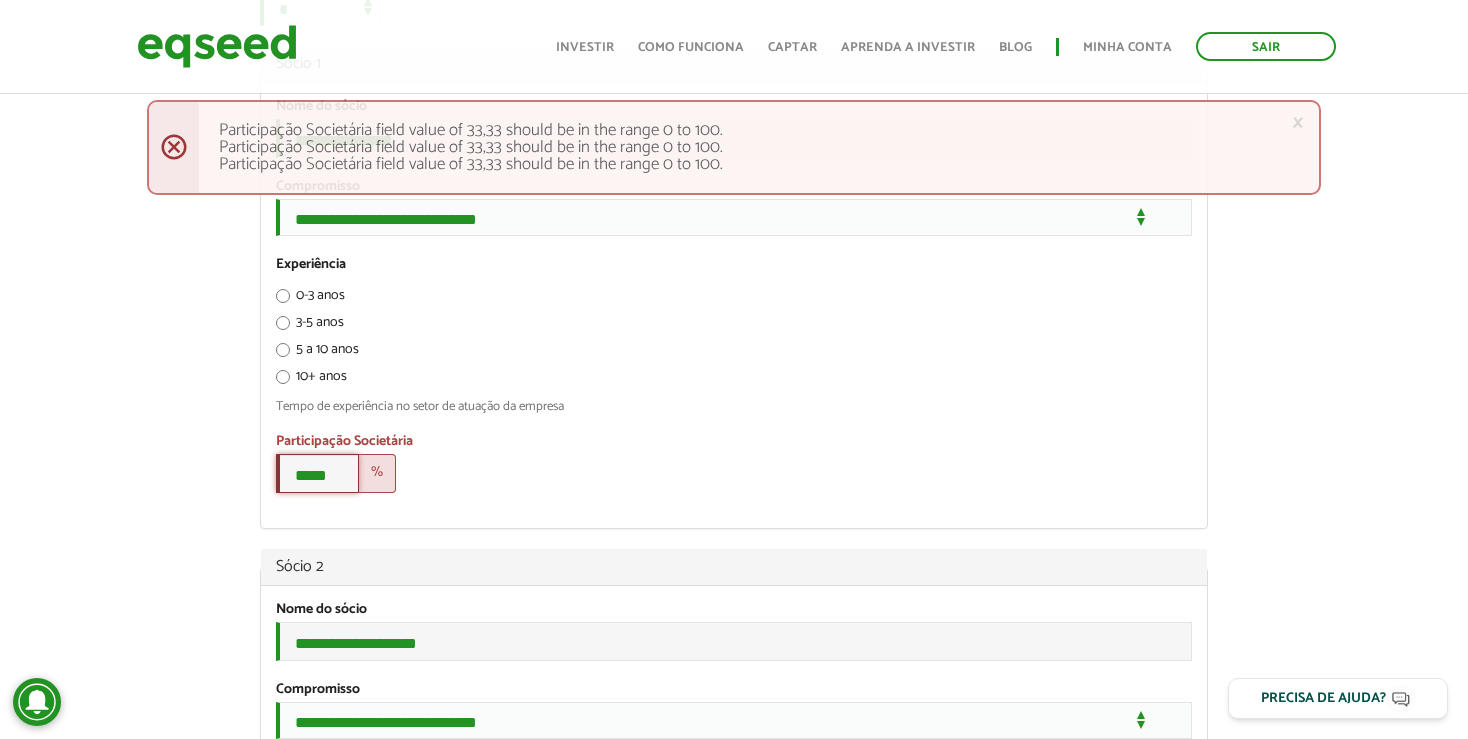 click on "*****" at bounding box center (317, 473) 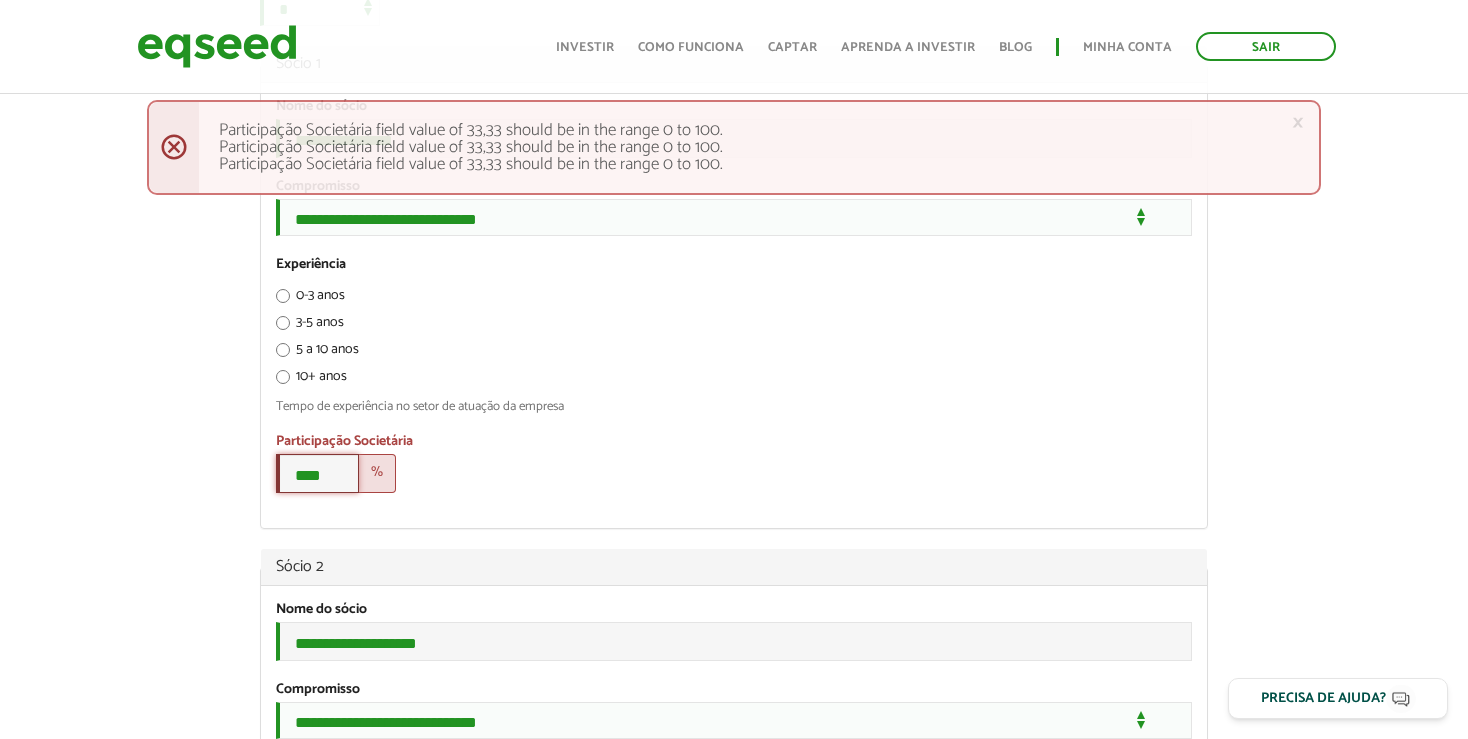 scroll, scrollTop: 739, scrollLeft: 0, axis: vertical 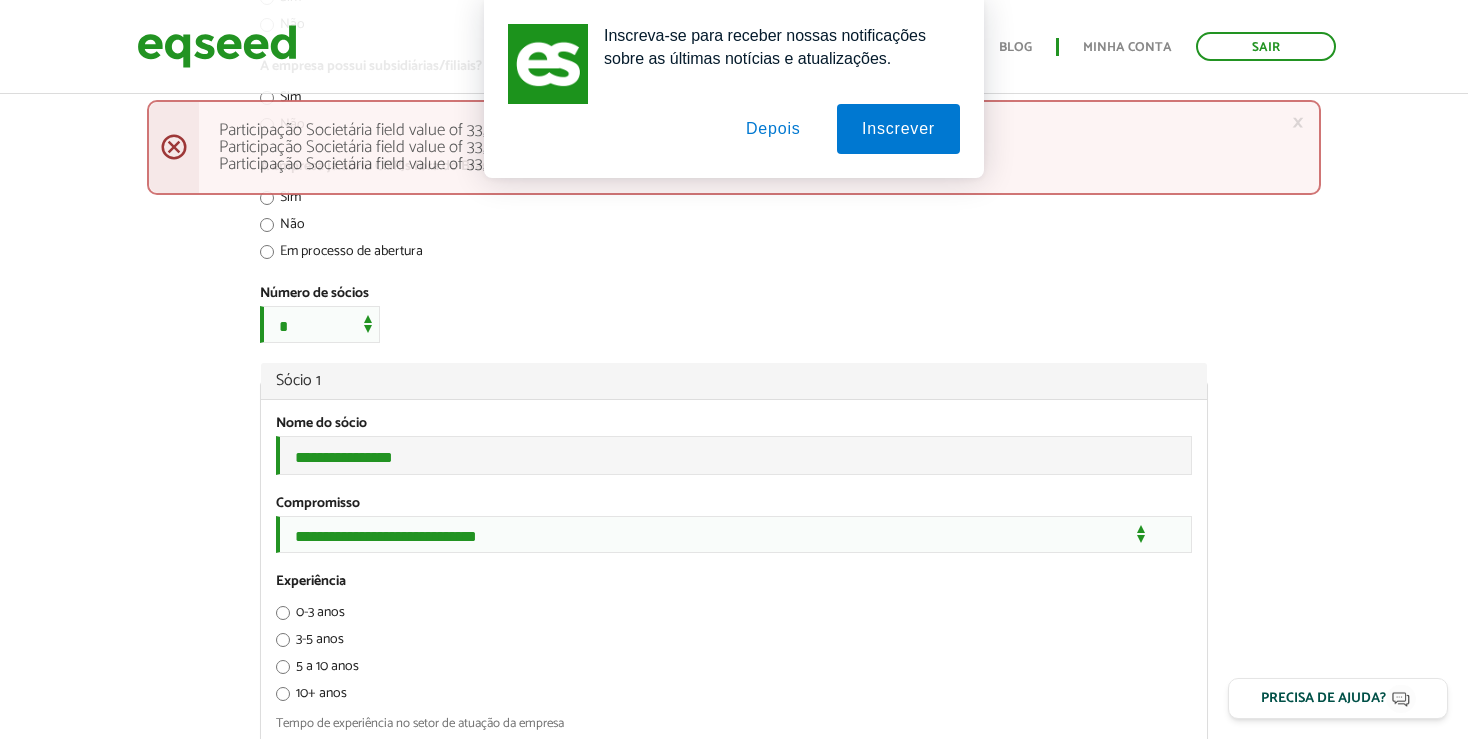 type on "****" 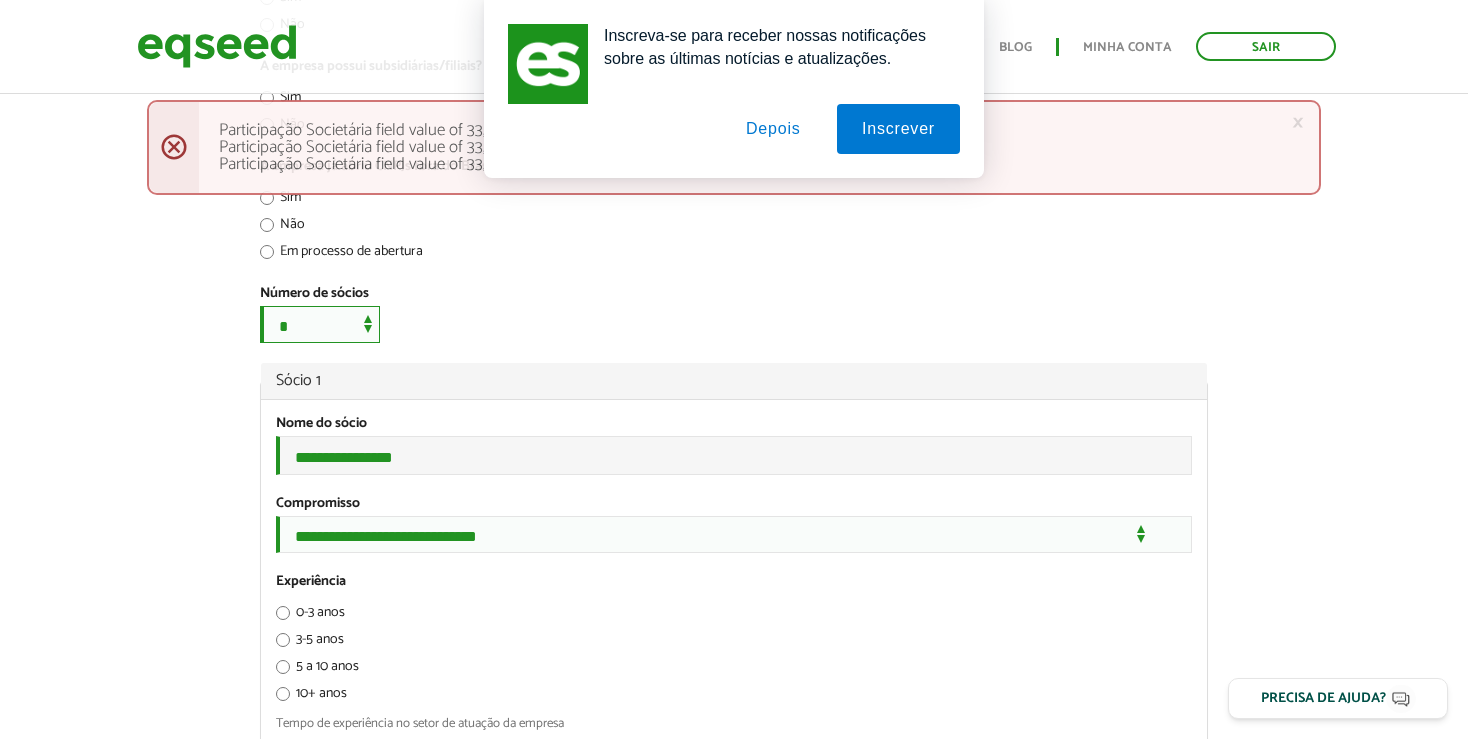 click on "**********" at bounding box center [320, 324] 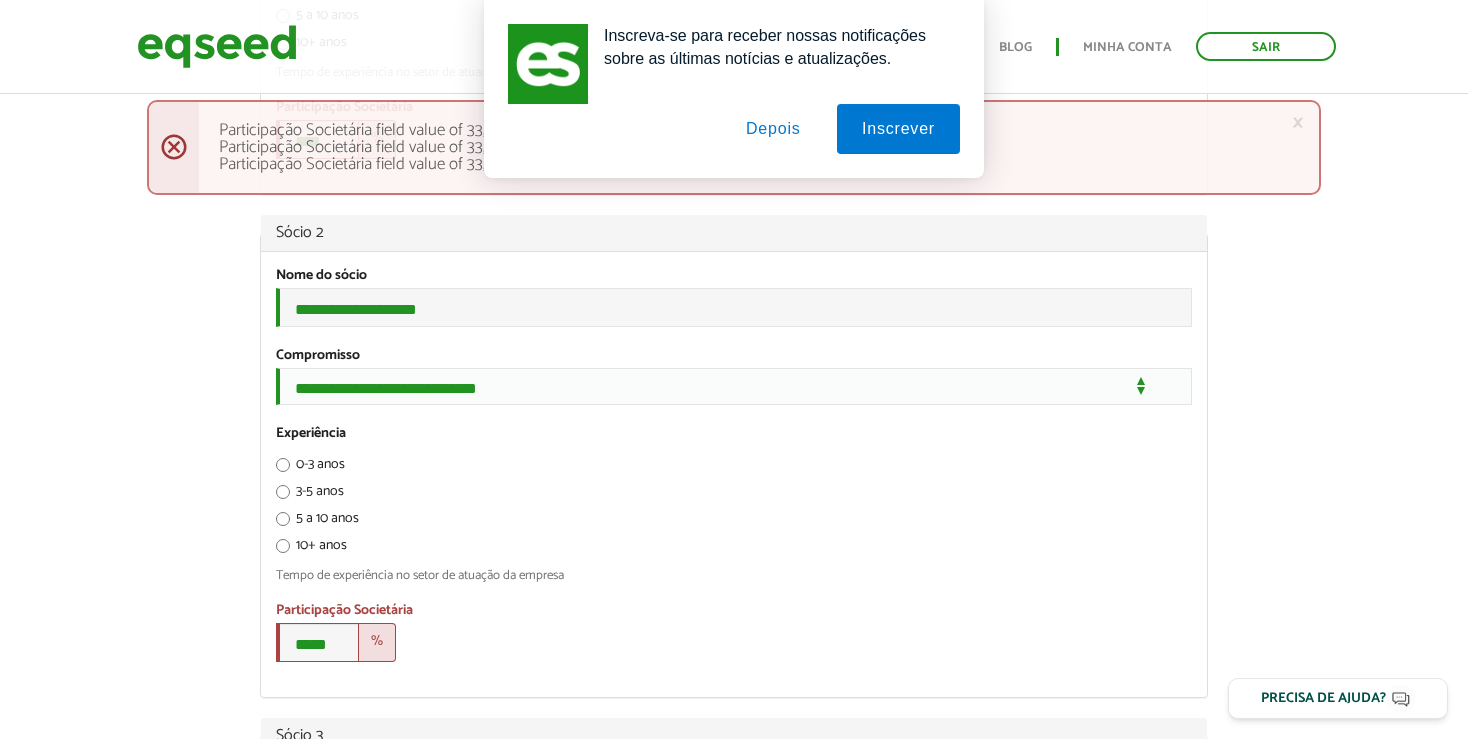 scroll, scrollTop: 1689, scrollLeft: 0, axis: vertical 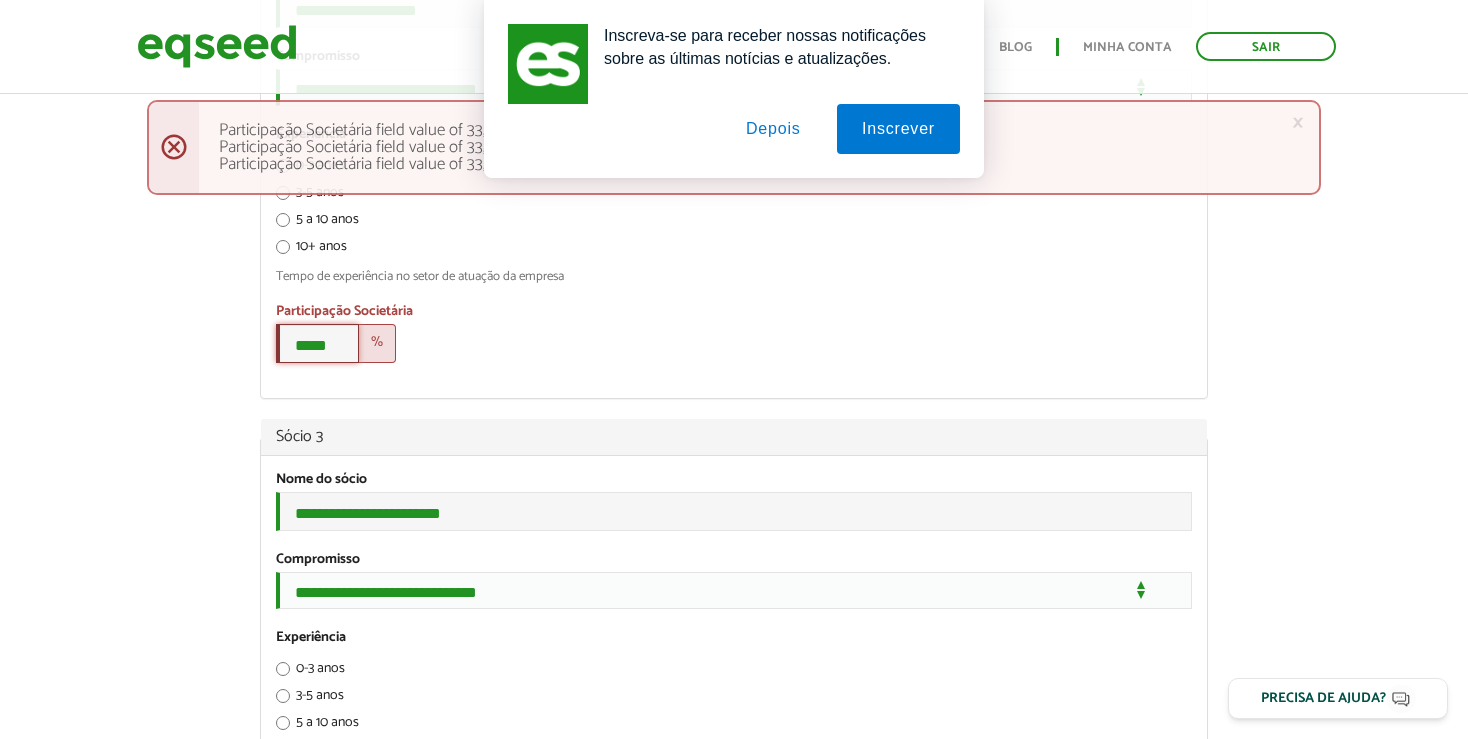click on "*****" at bounding box center [317, 343] 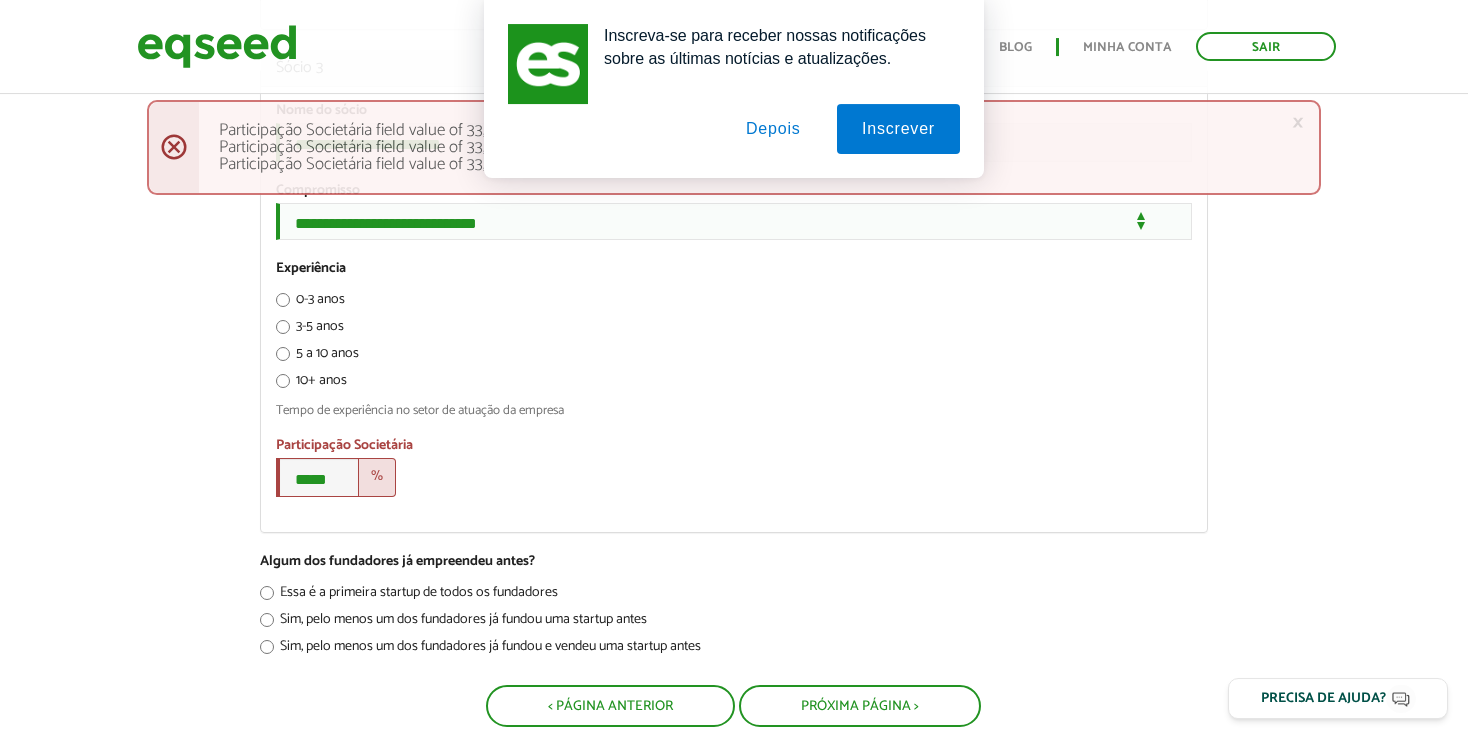 scroll, scrollTop: 2112, scrollLeft: 0, axis: vertical 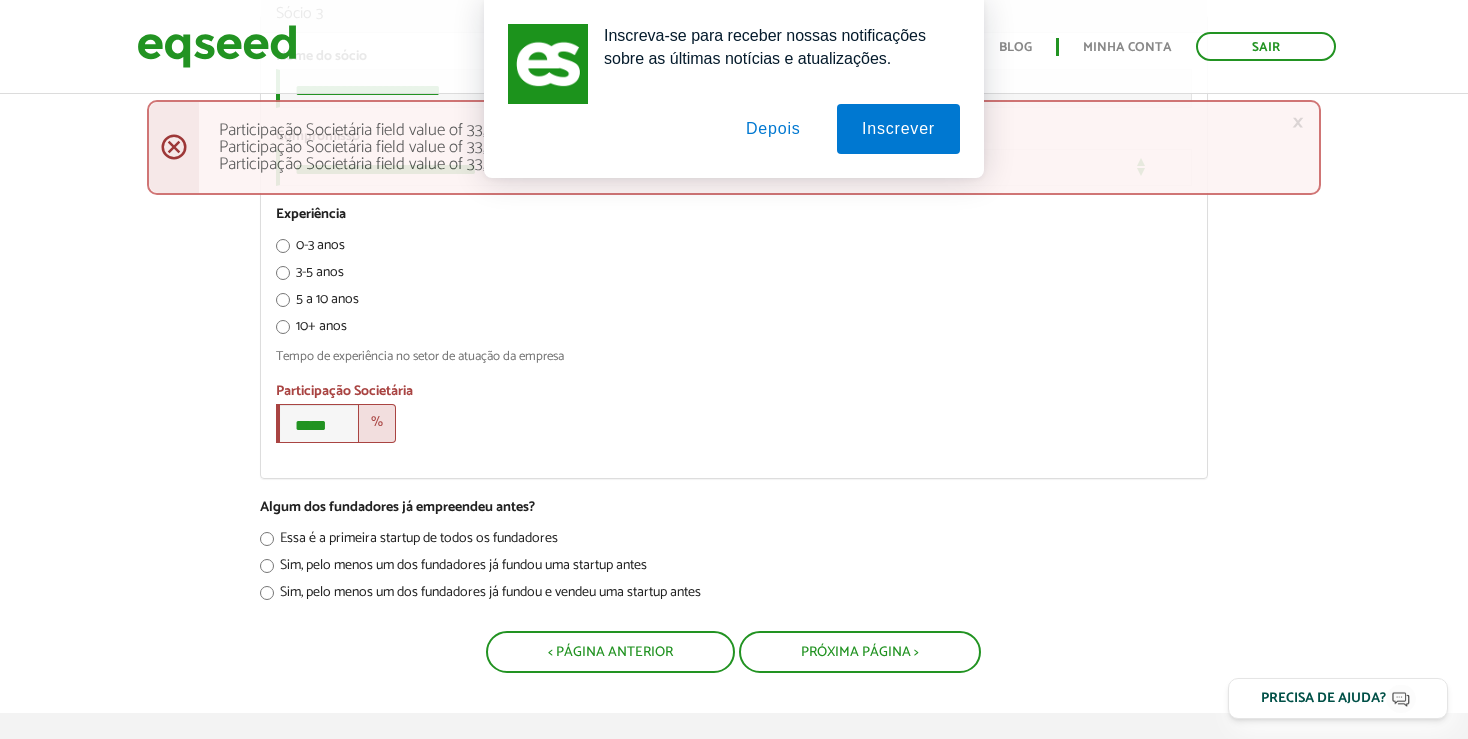 type on "****" 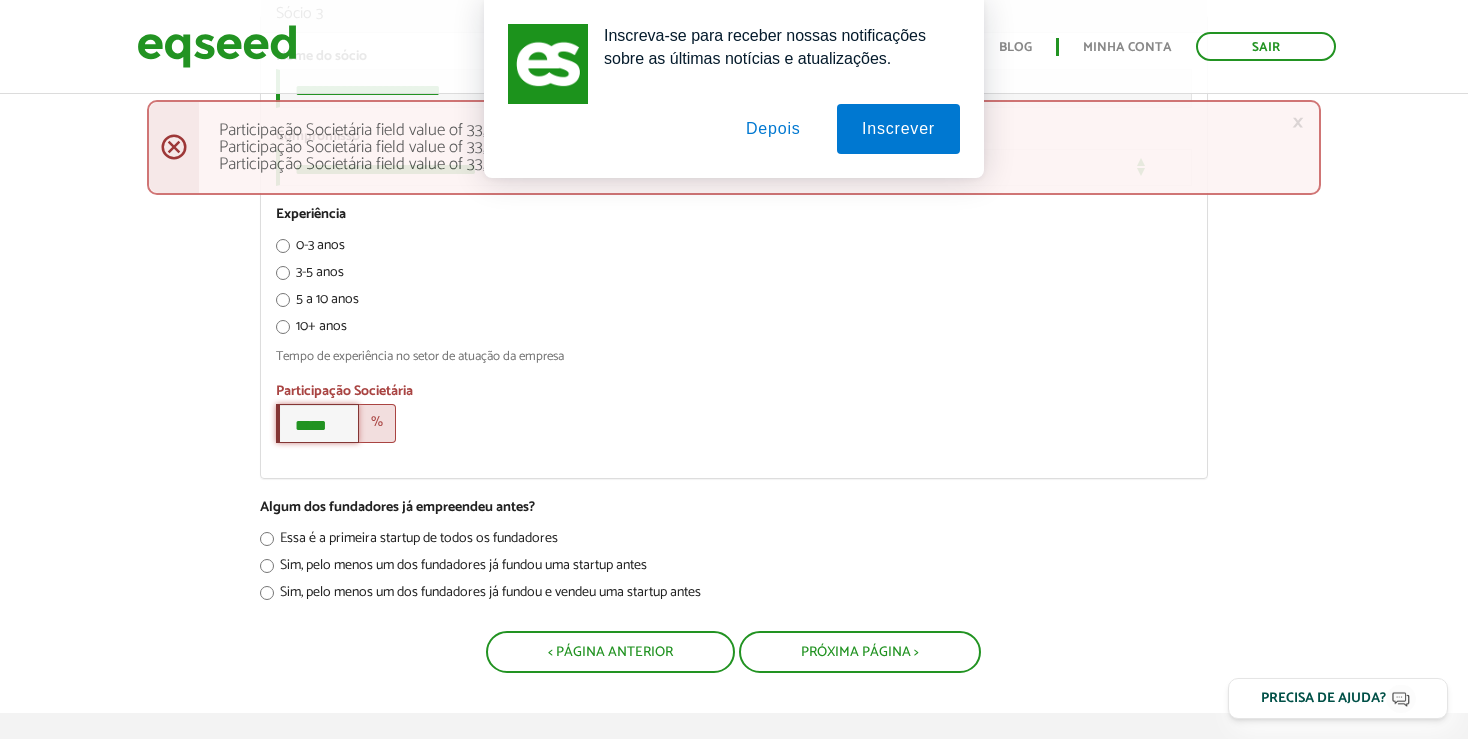 click on "*****" at bounding box center (317, 423) 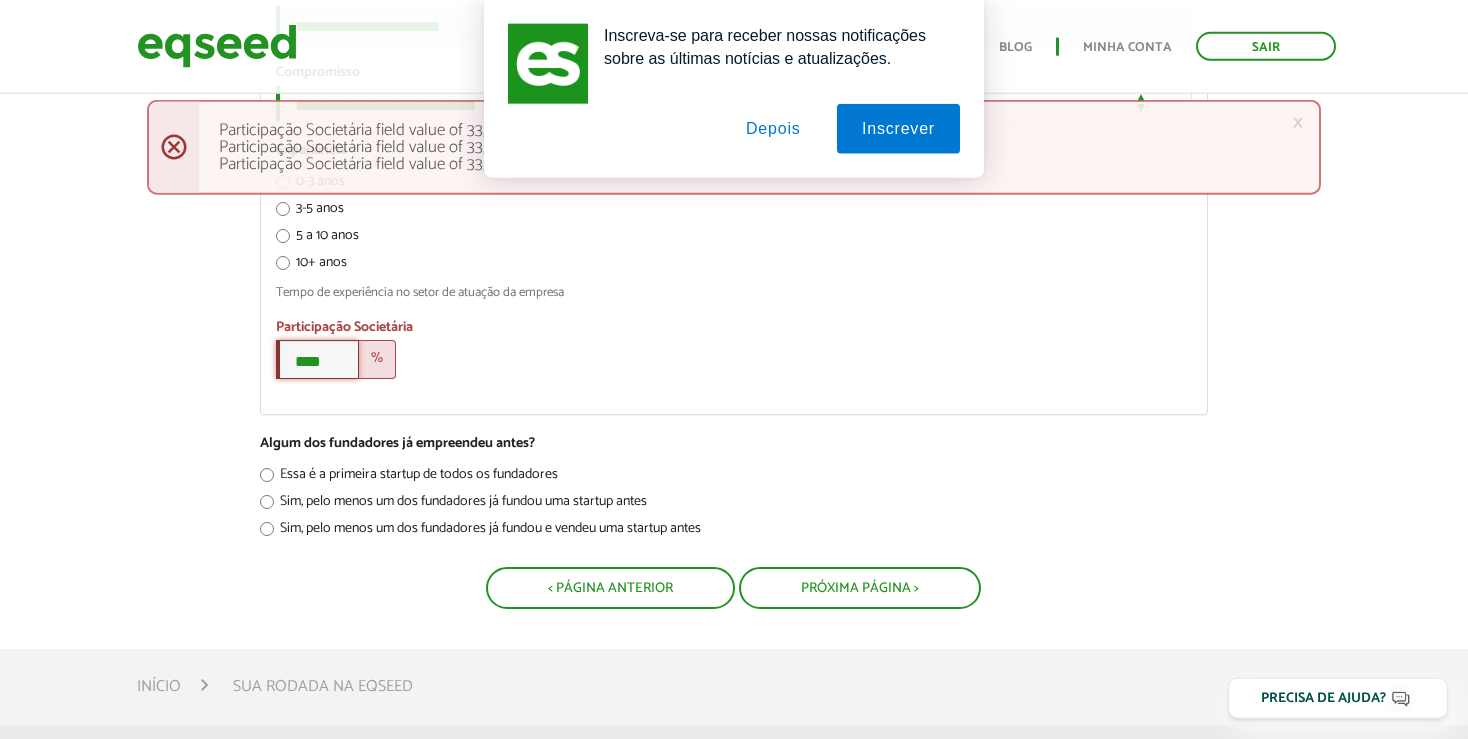 scroll, scrollTop: 2217, scrollLeft: 0, axis: vertical 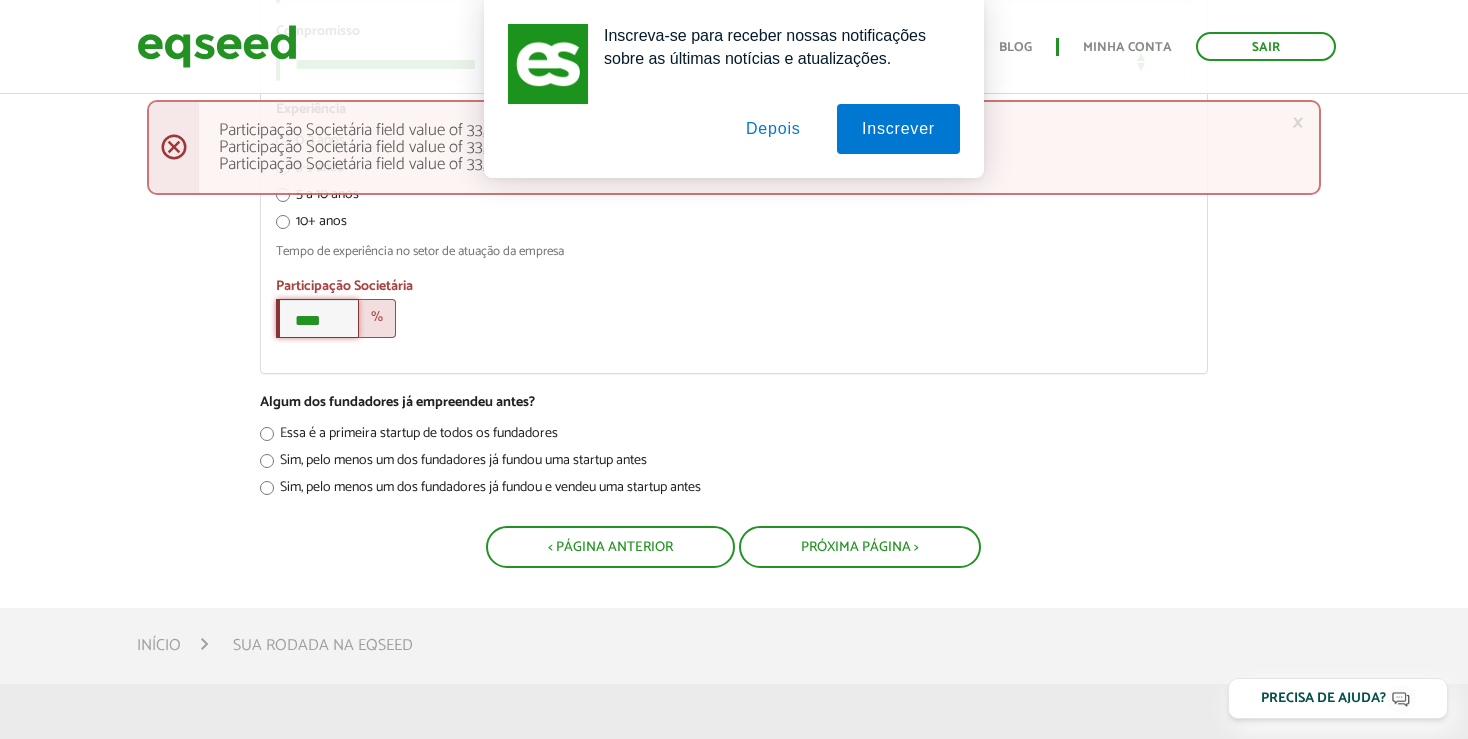 type on "****" 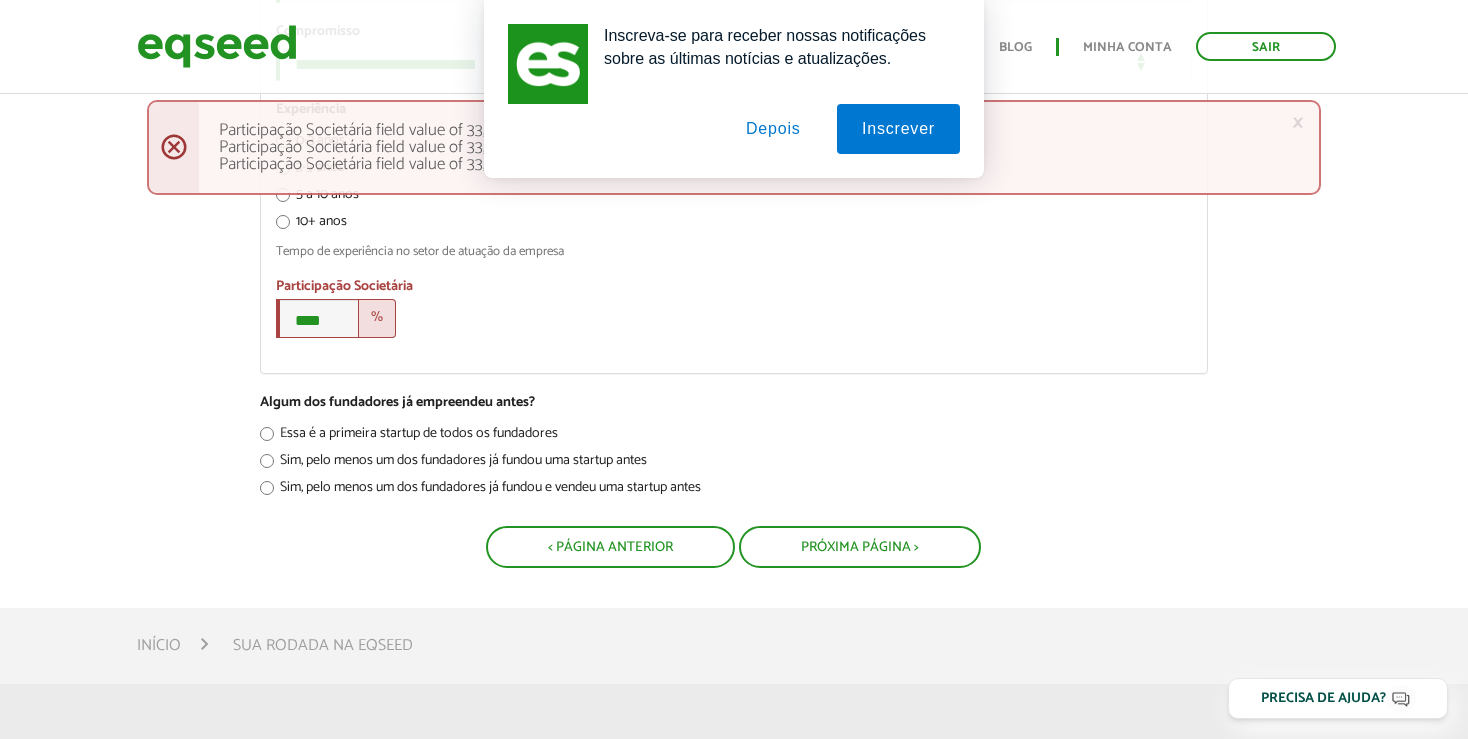 click on "Essa é a primeira startup de todos os fundadores" at bounding box center (734, 436) 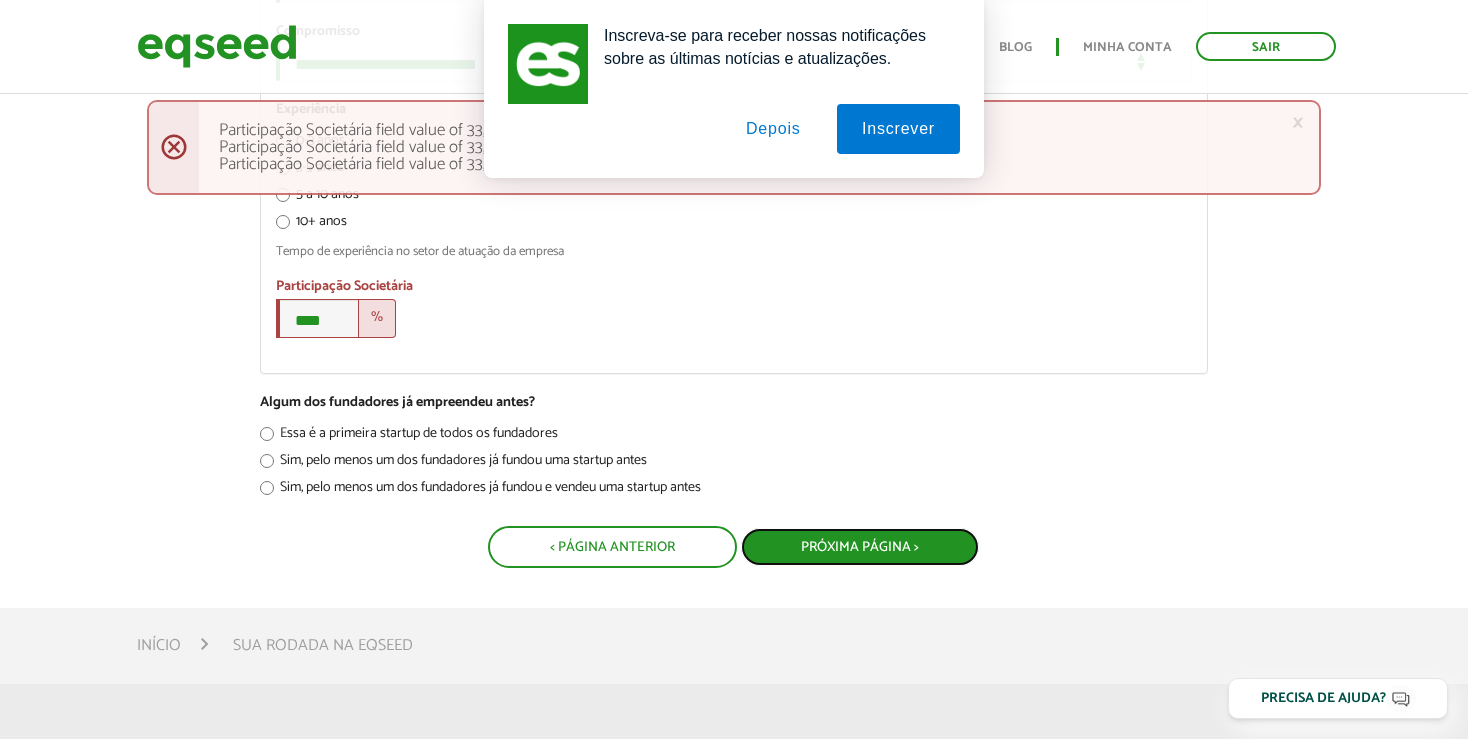click on "< Página Anterior
Próxima Página >" at bounding box center [734, 547] 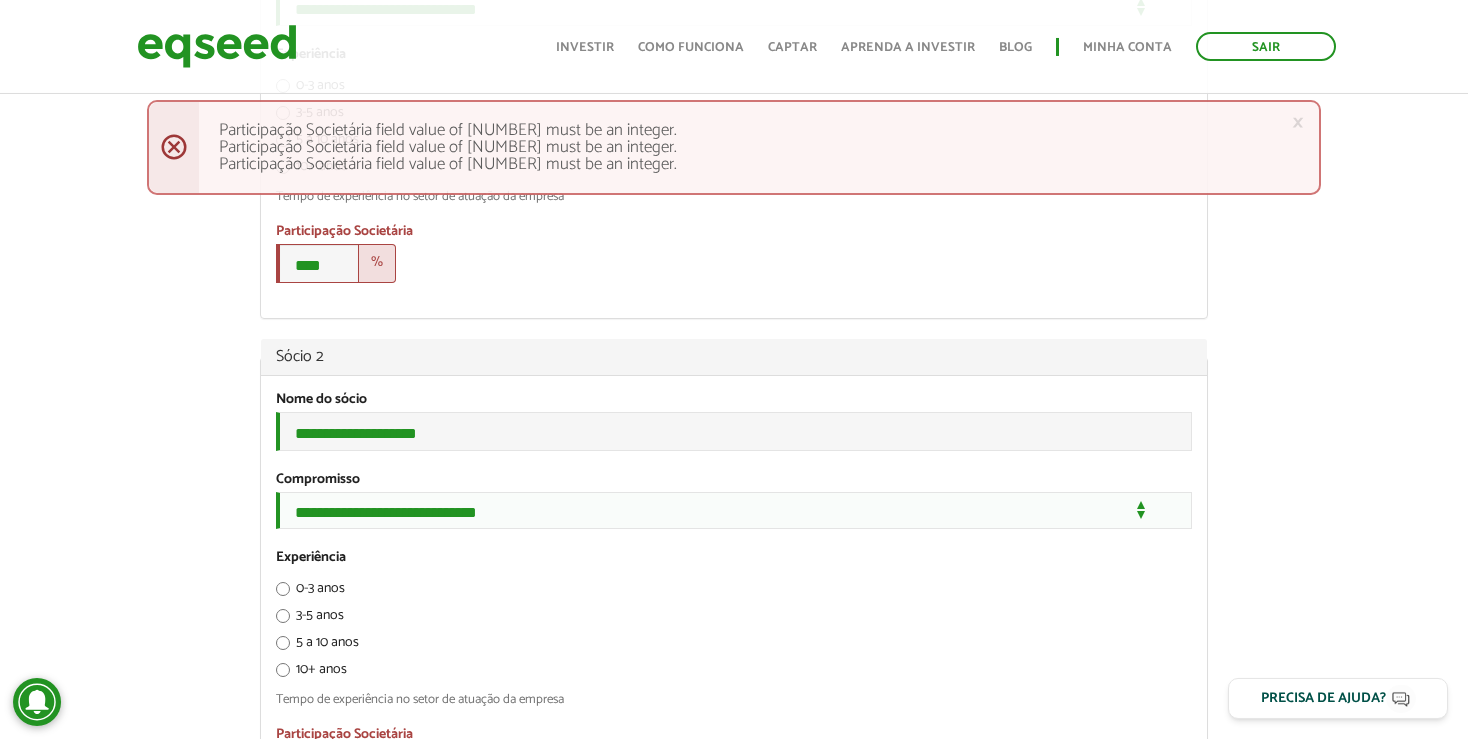 scroll, scrollTop: 1267, scrollLeft: 0, axis: vertical 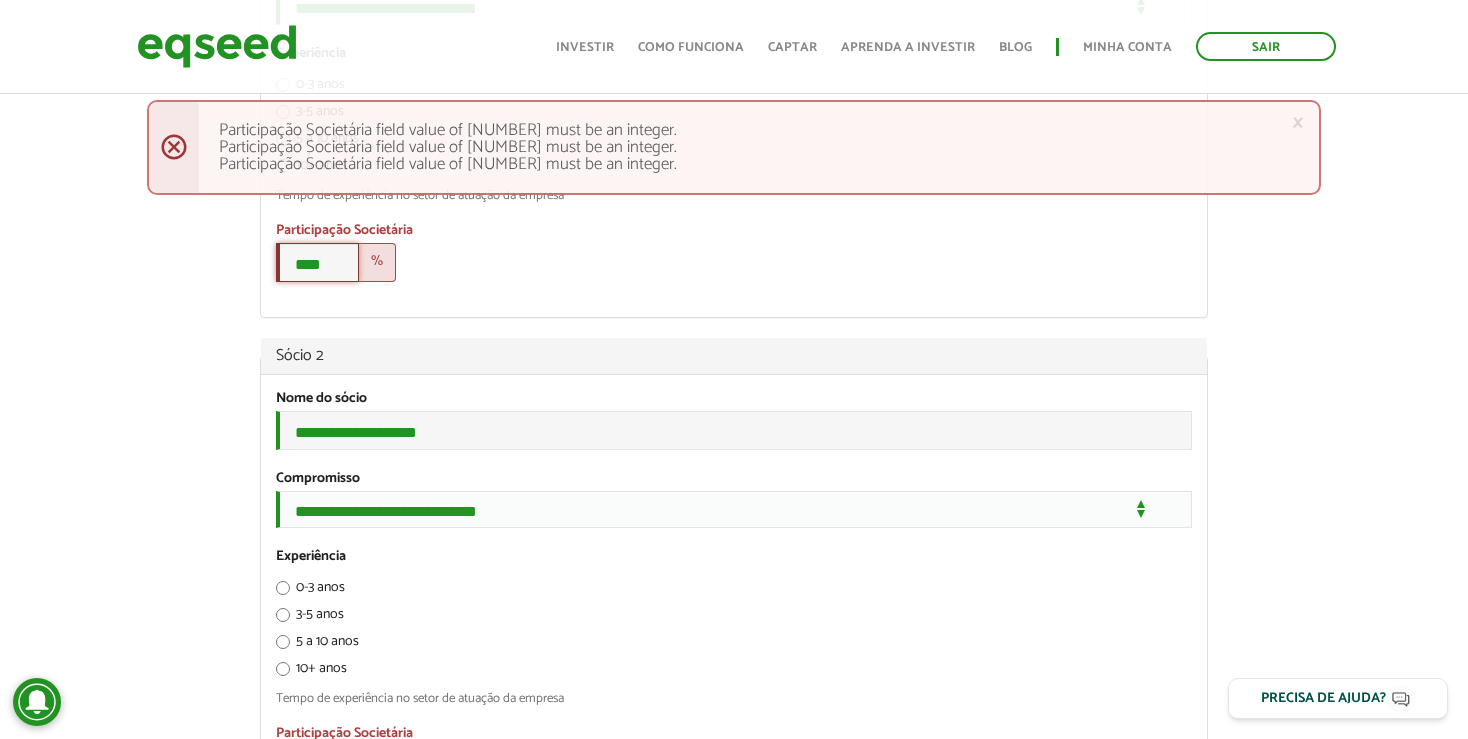 click on "****" at bounding box center (317, 262) 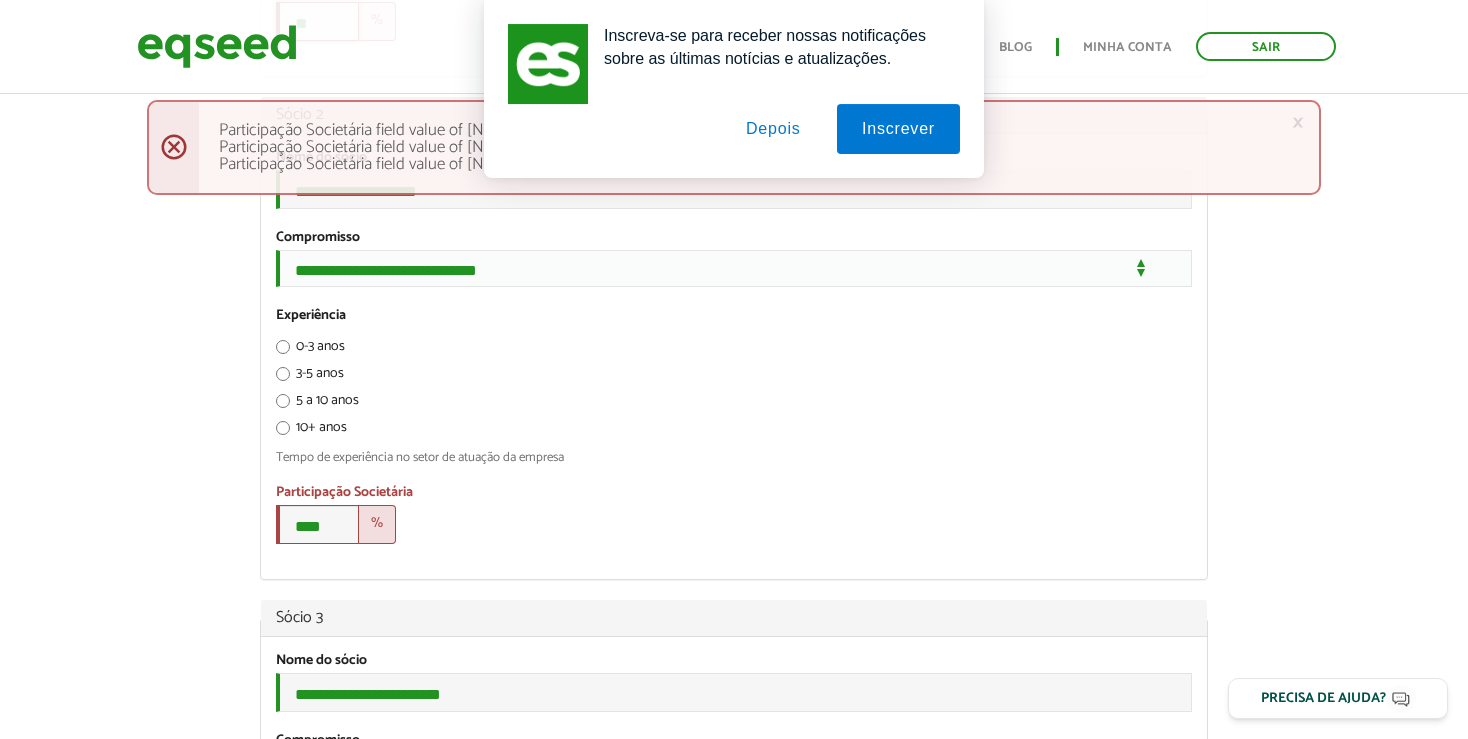 scroll, scrollTop: 1689, scrollLeft: 0, axis: vertical 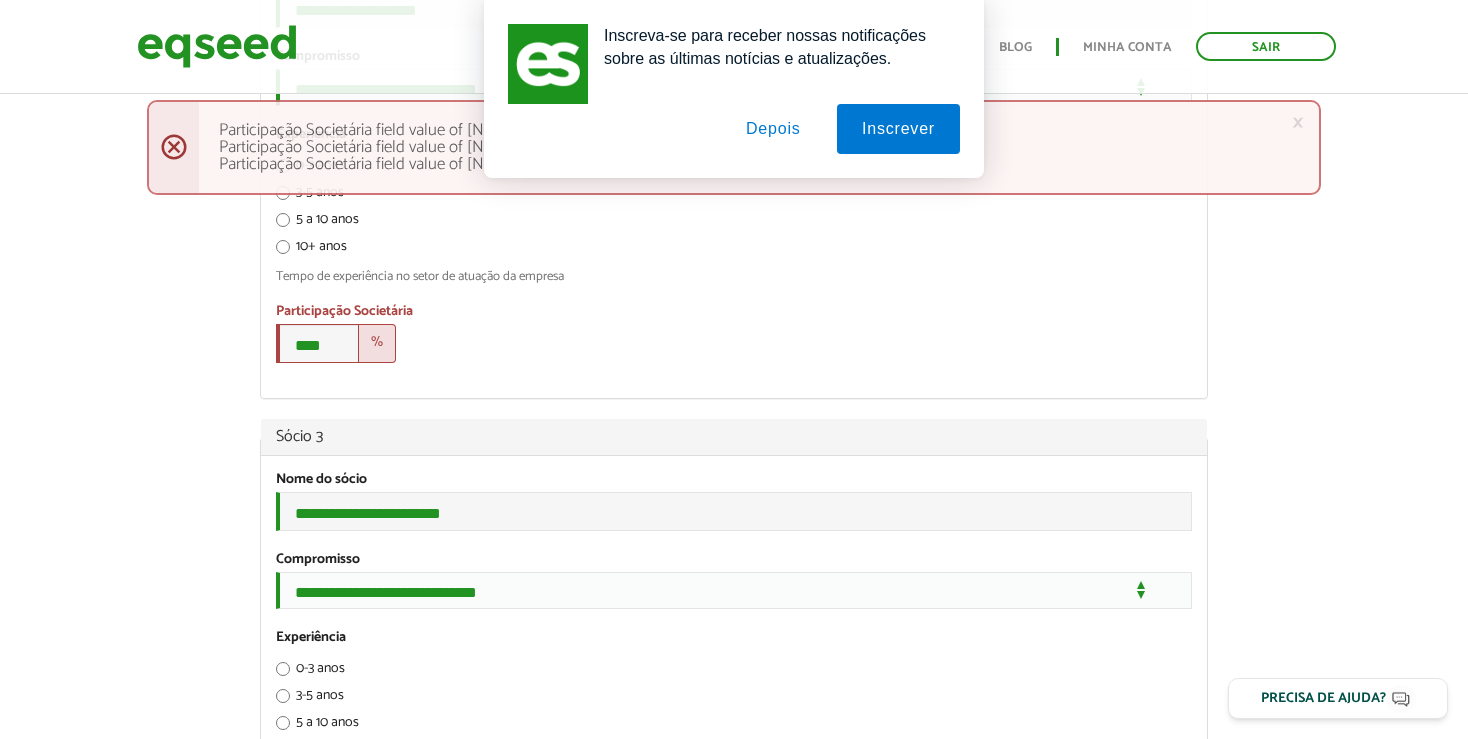 type on "**" 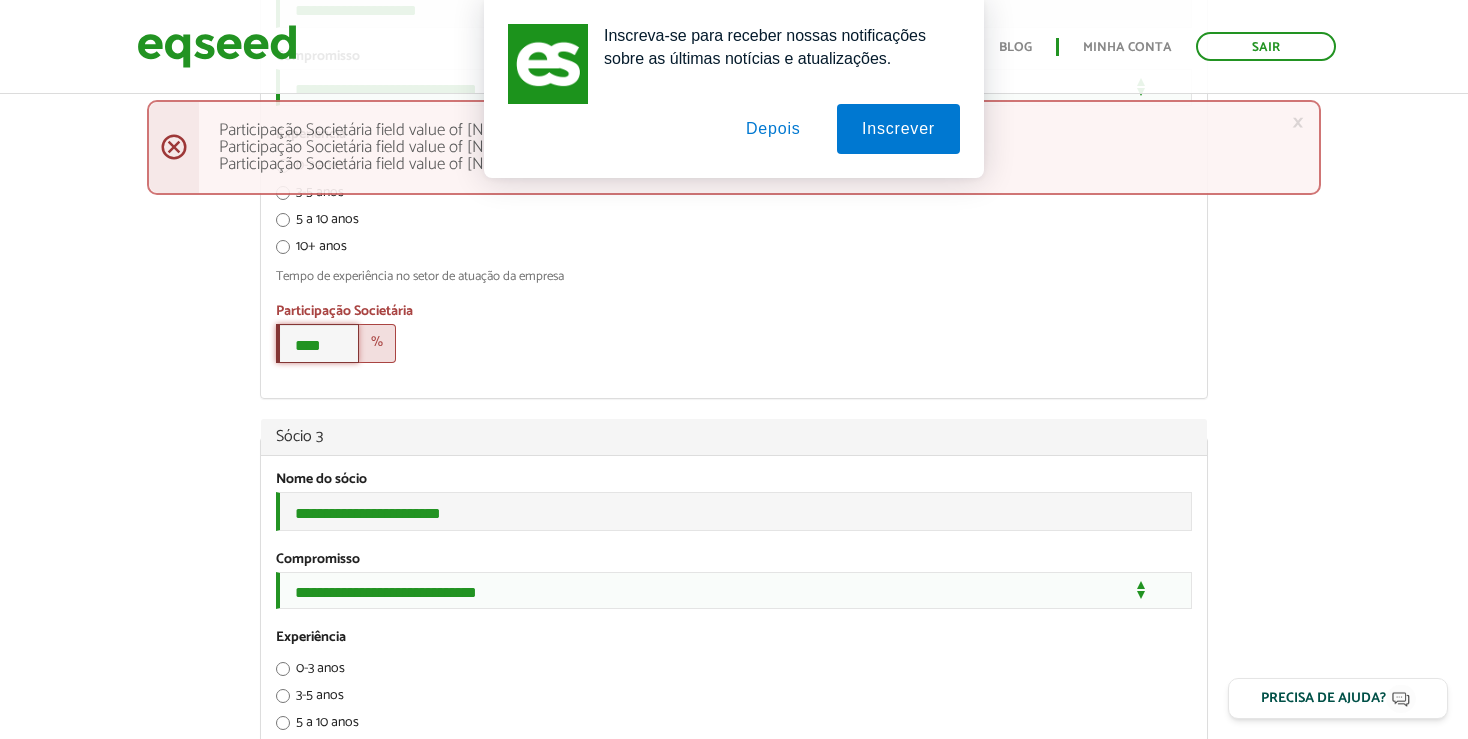 click on "****" at bounding box center (317, 343) 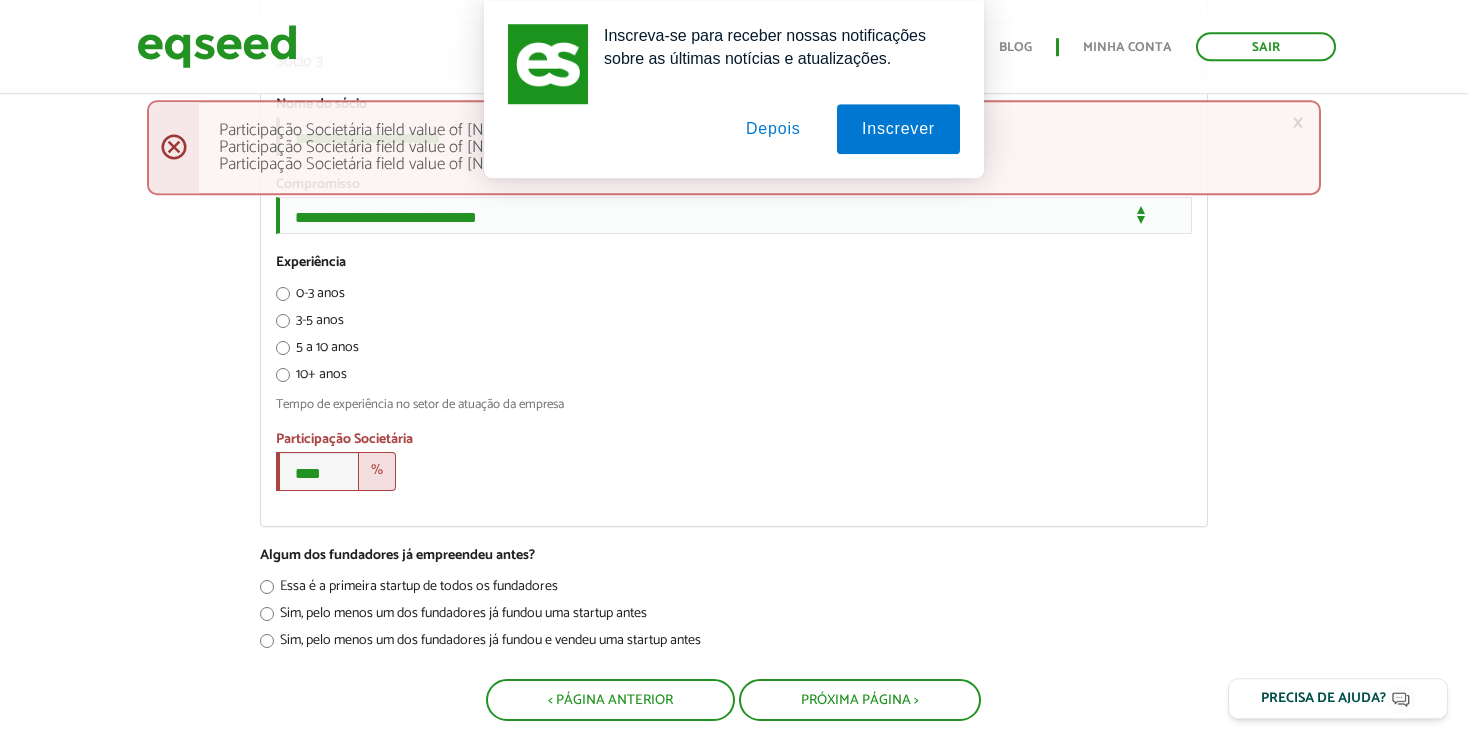 scroll, scrollTop: 2112, scrollLeft: 0, axis: vertical 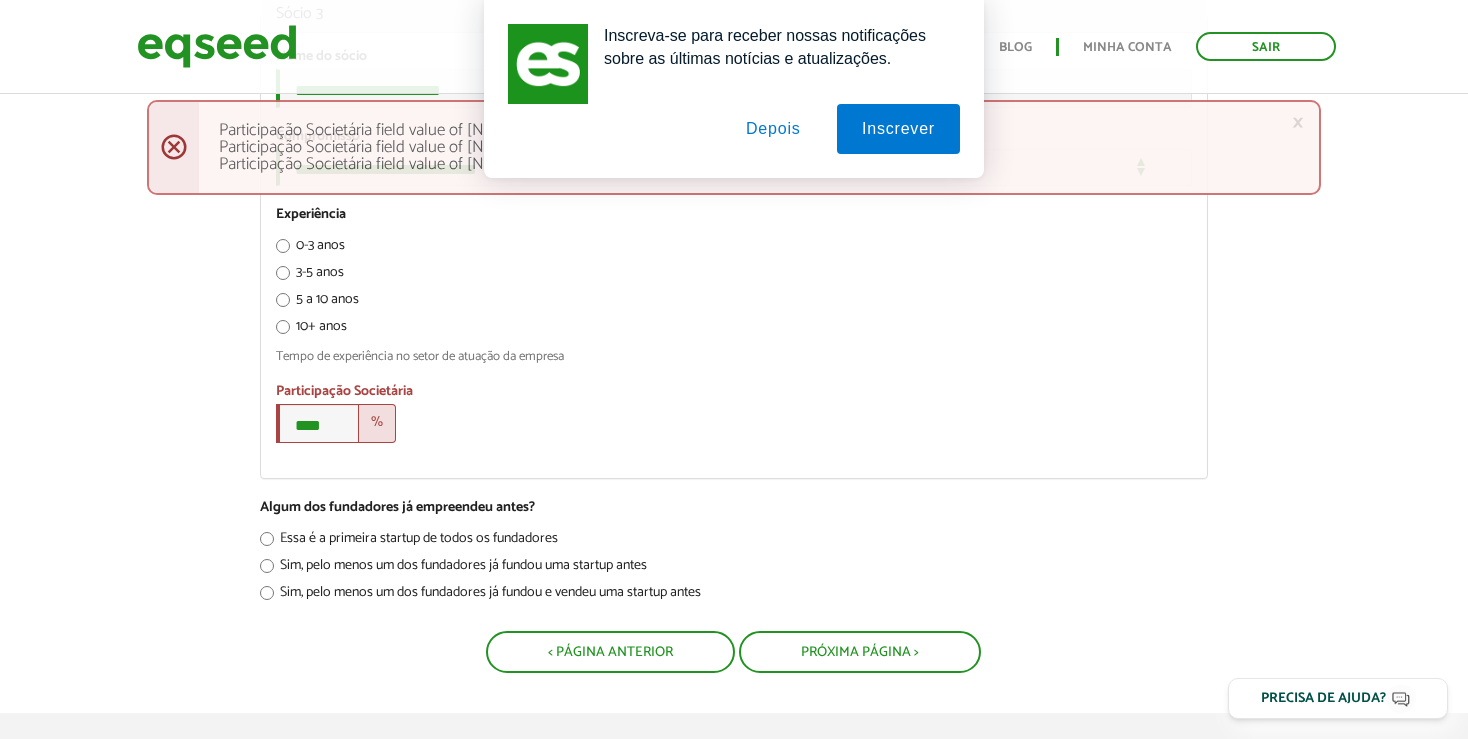type on "**" 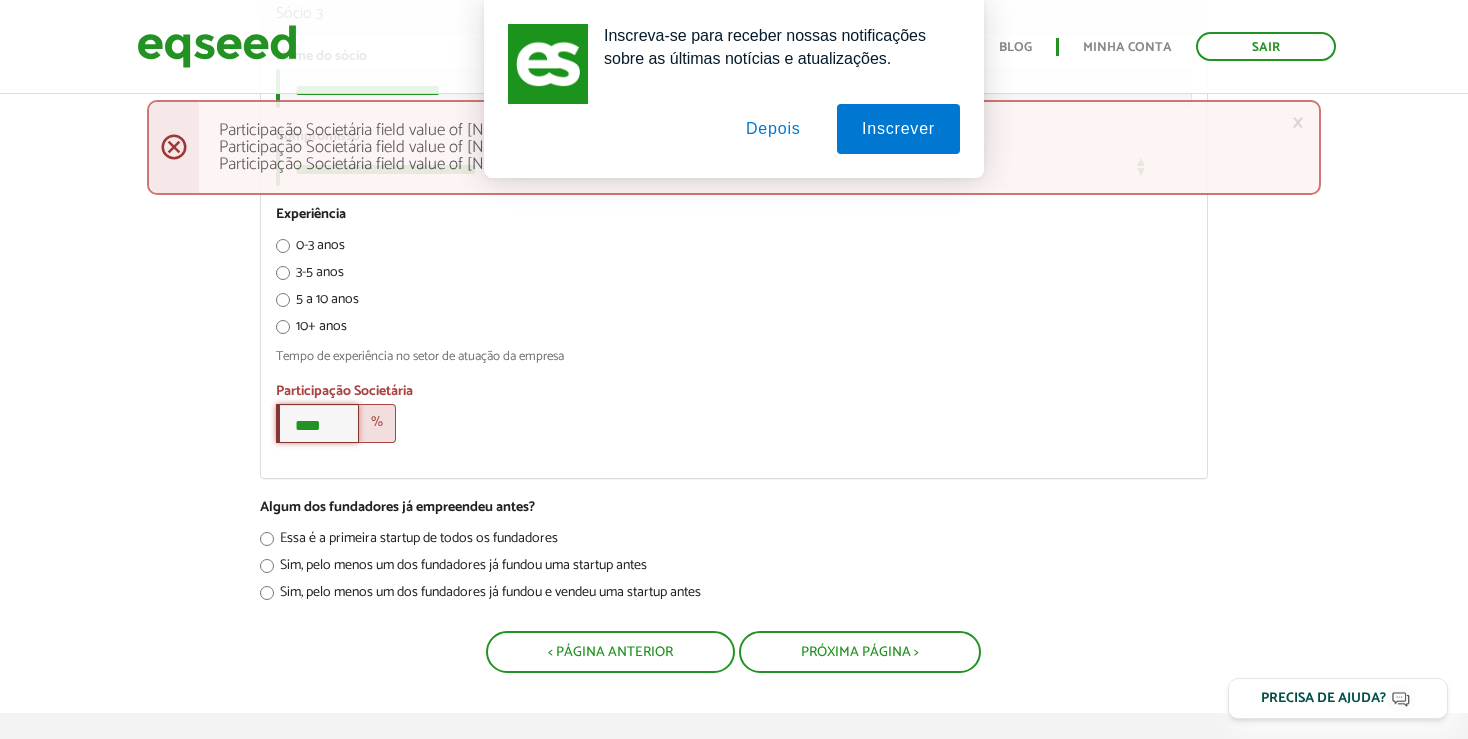 click on "****" at bounding box center (317, 423) 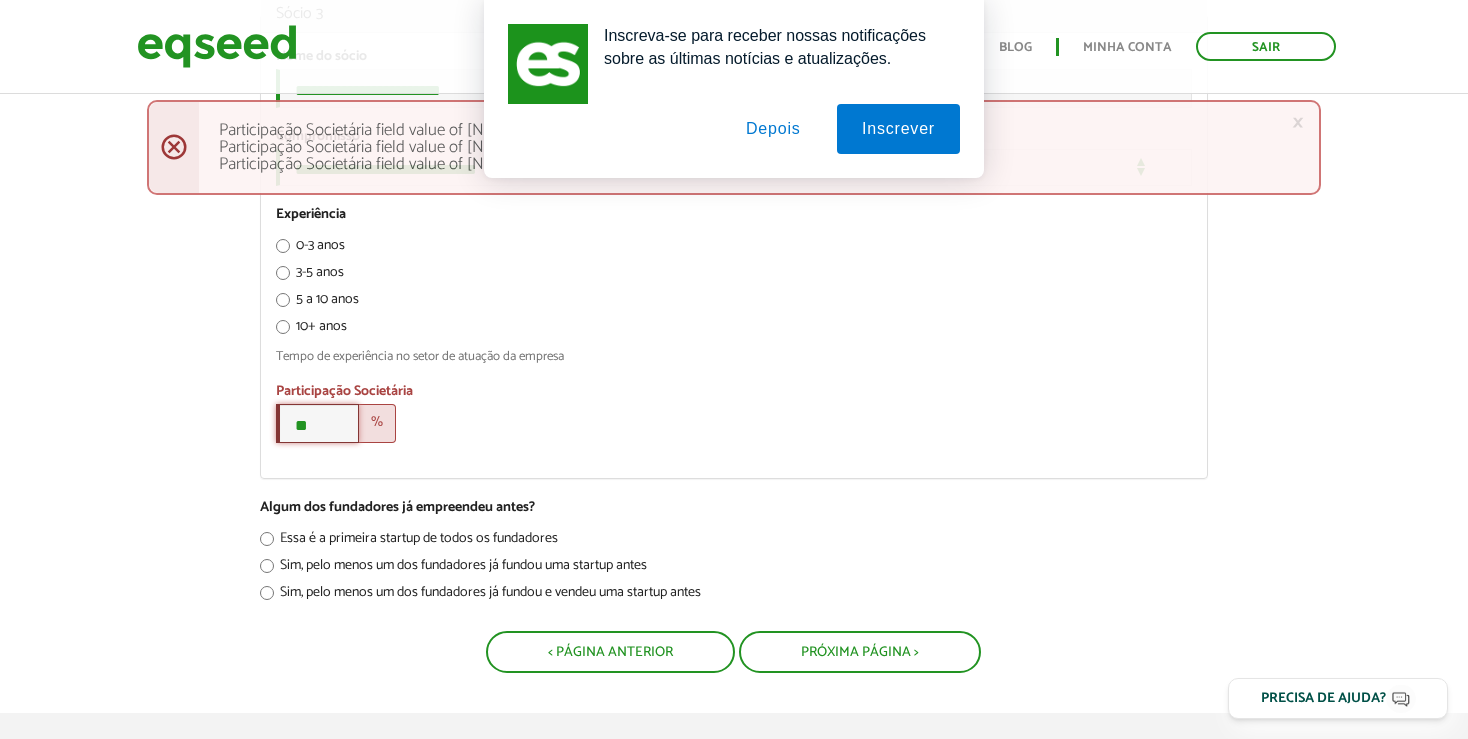 type on "**" 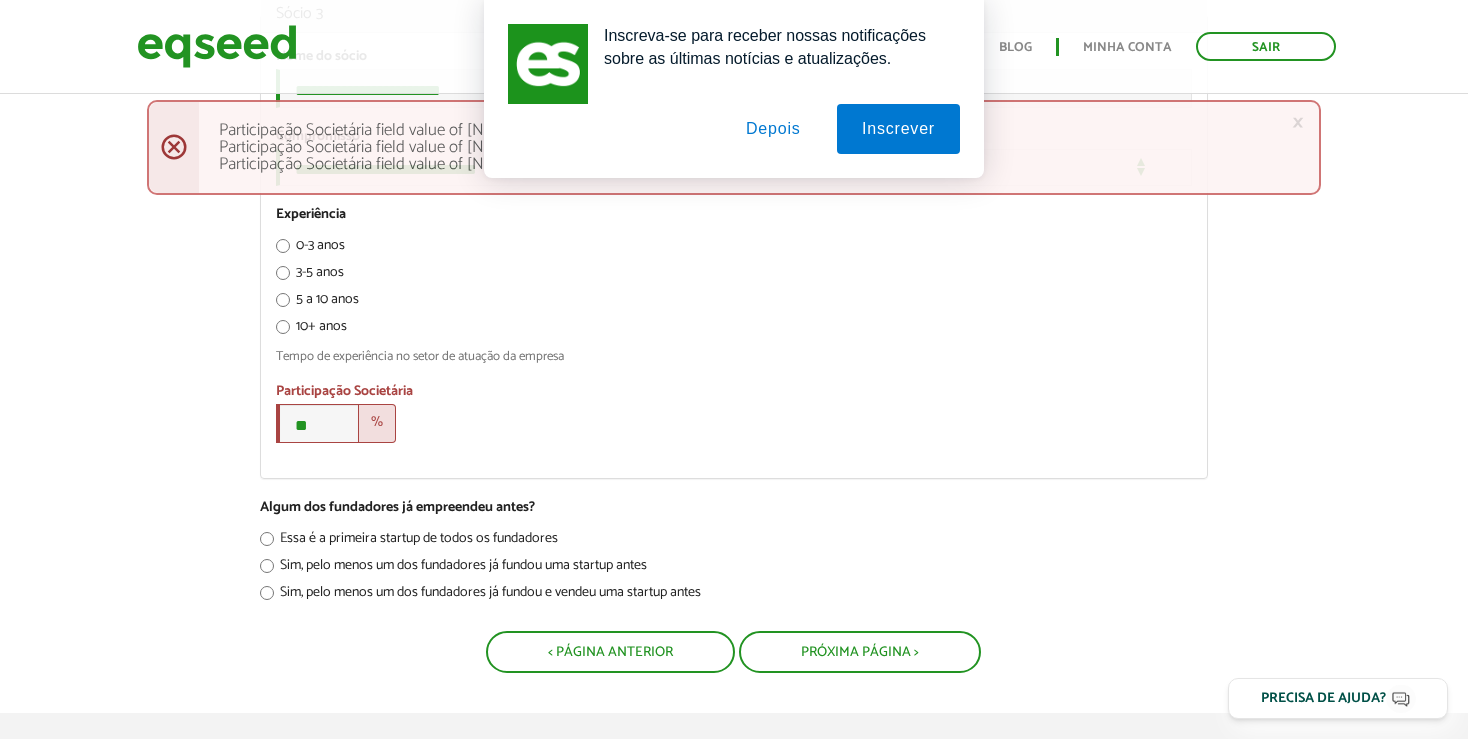 click on "**********" at bounding box center [734, 255] 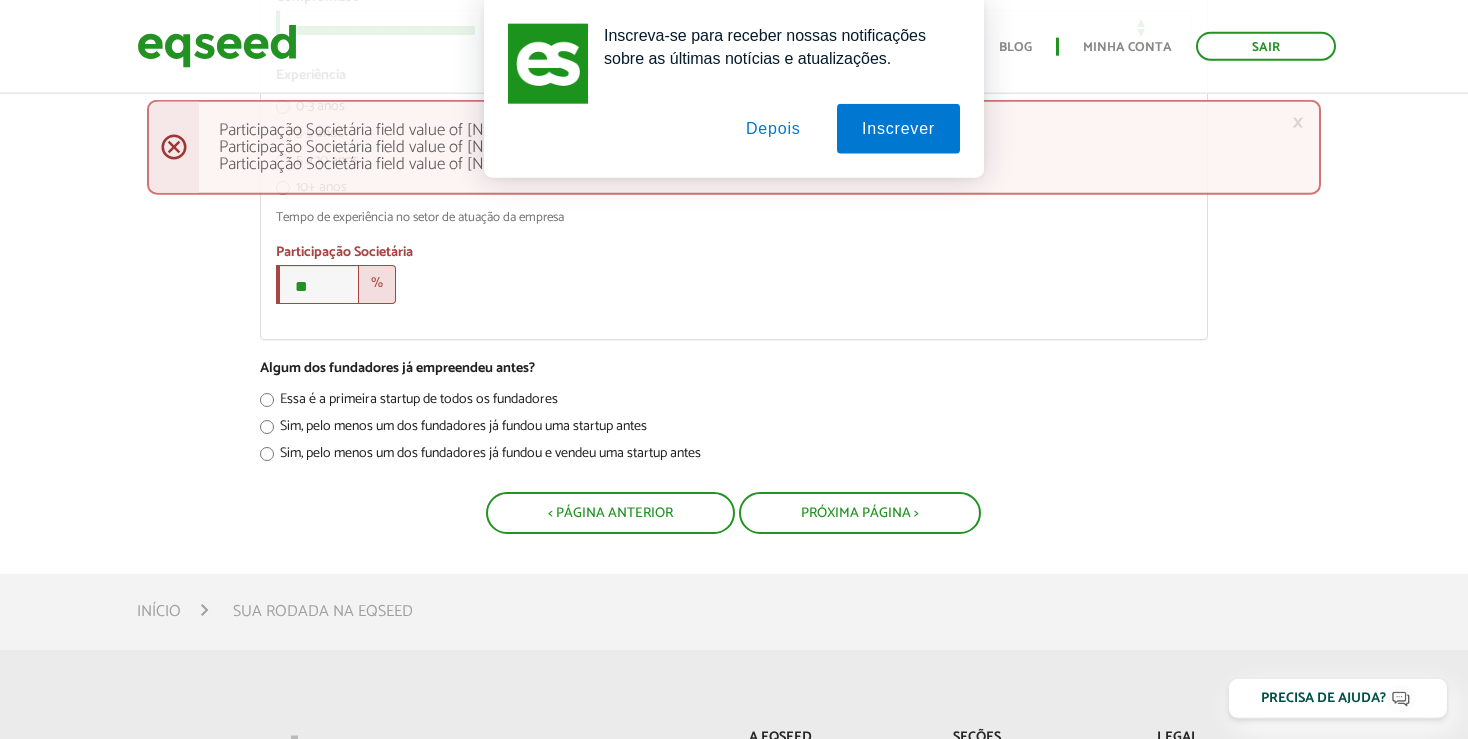 scroll, scrollTop: 2217, scrollLeft: 0, axis: vertical 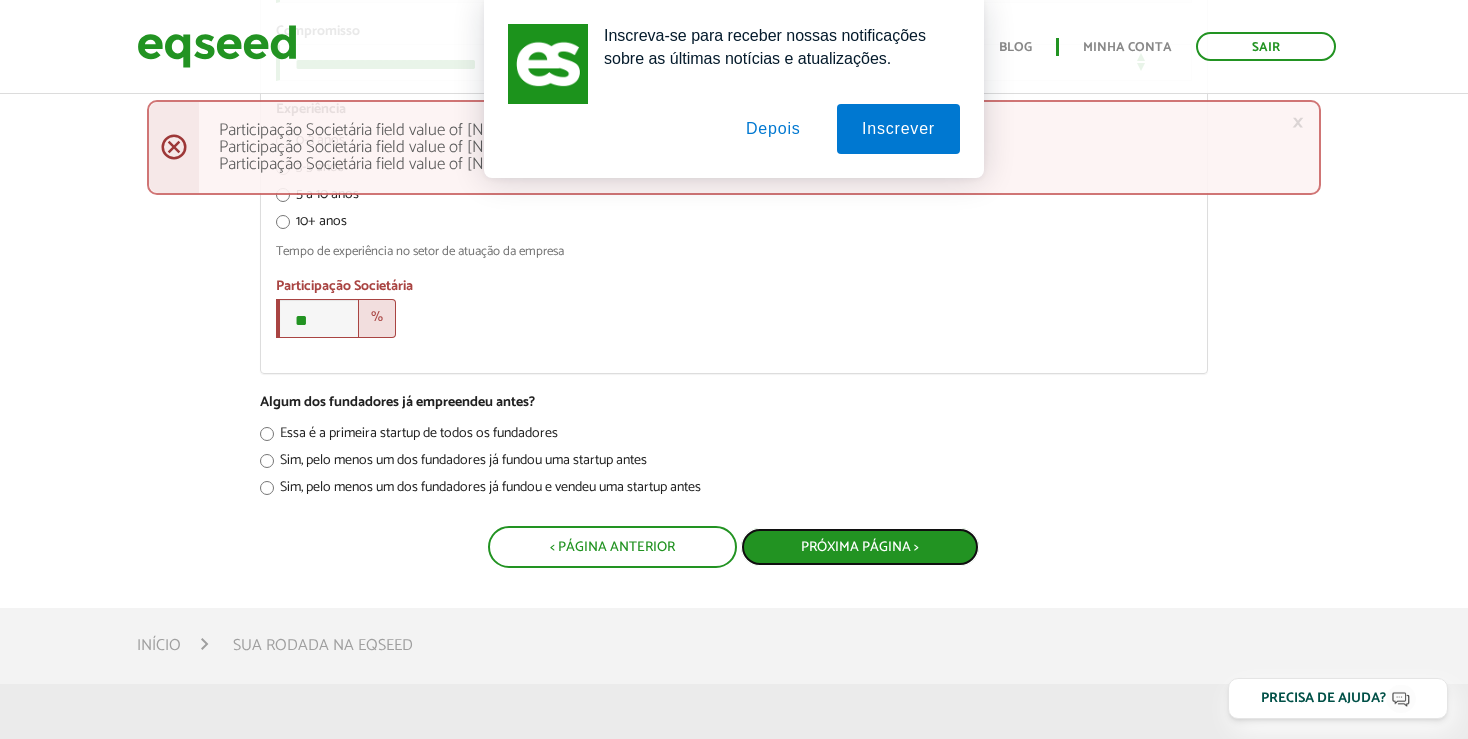 click on "Próxima Página >" at bounding box center (860, 547) 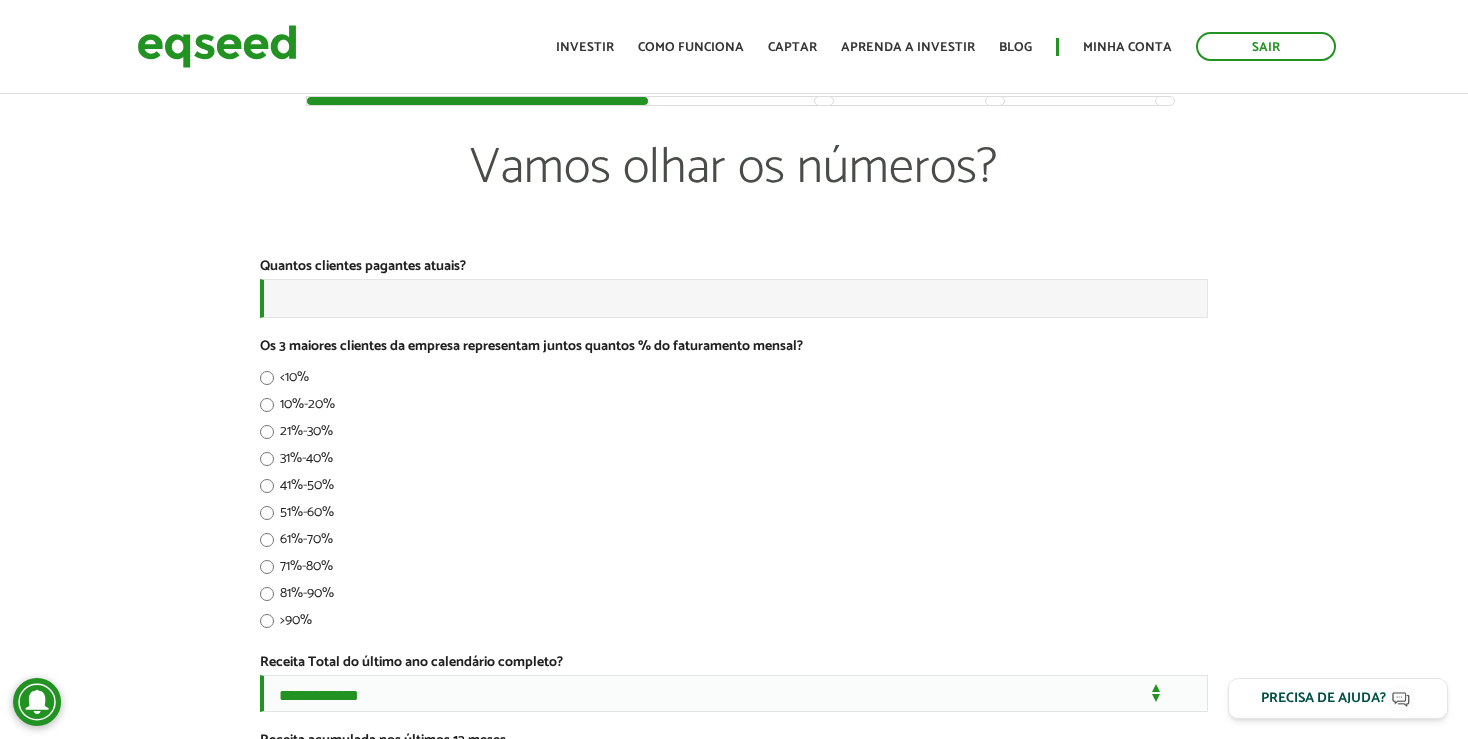 scroll, scrollTop: 0, scrollLeft: 0, axis: both 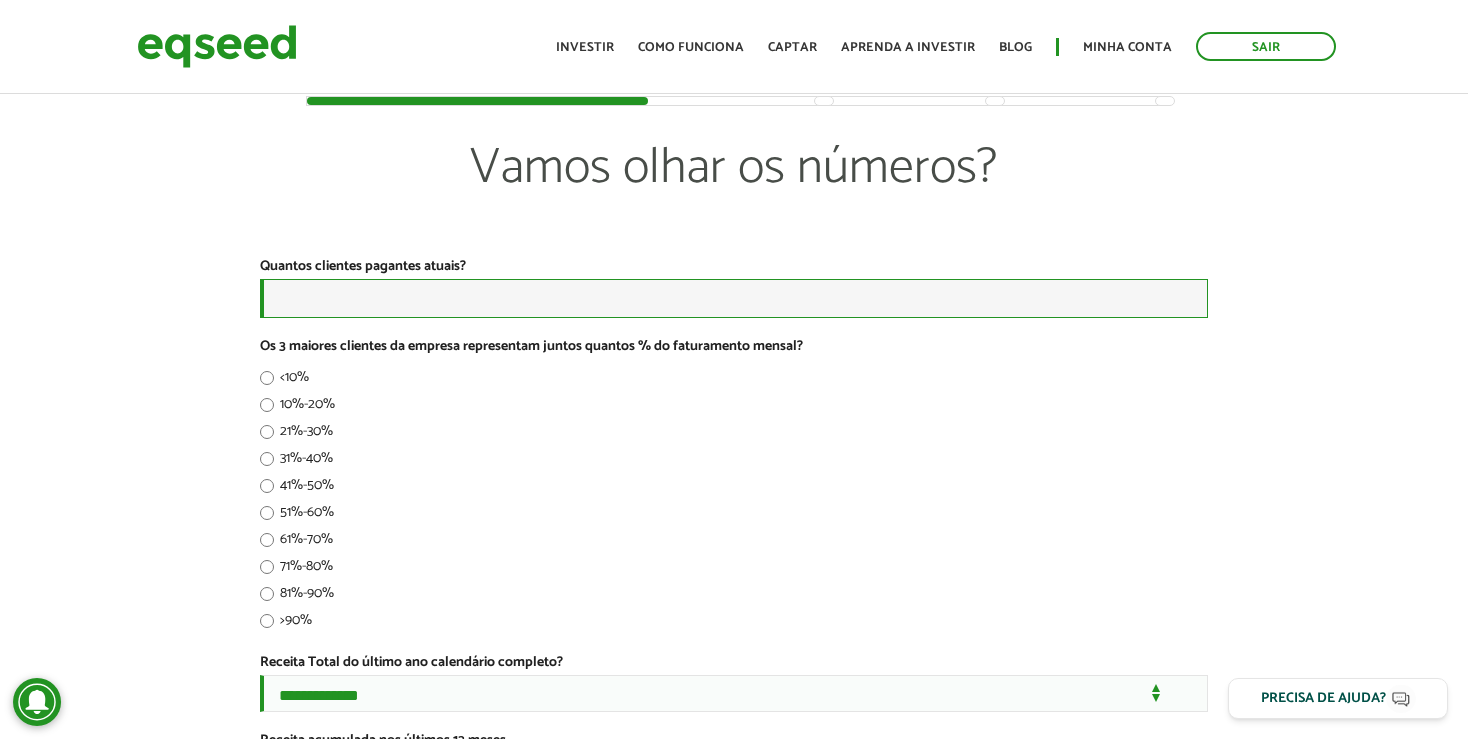 click on "Quantos clientes pagantes atuais?  *" at bounding box center [734, 298] 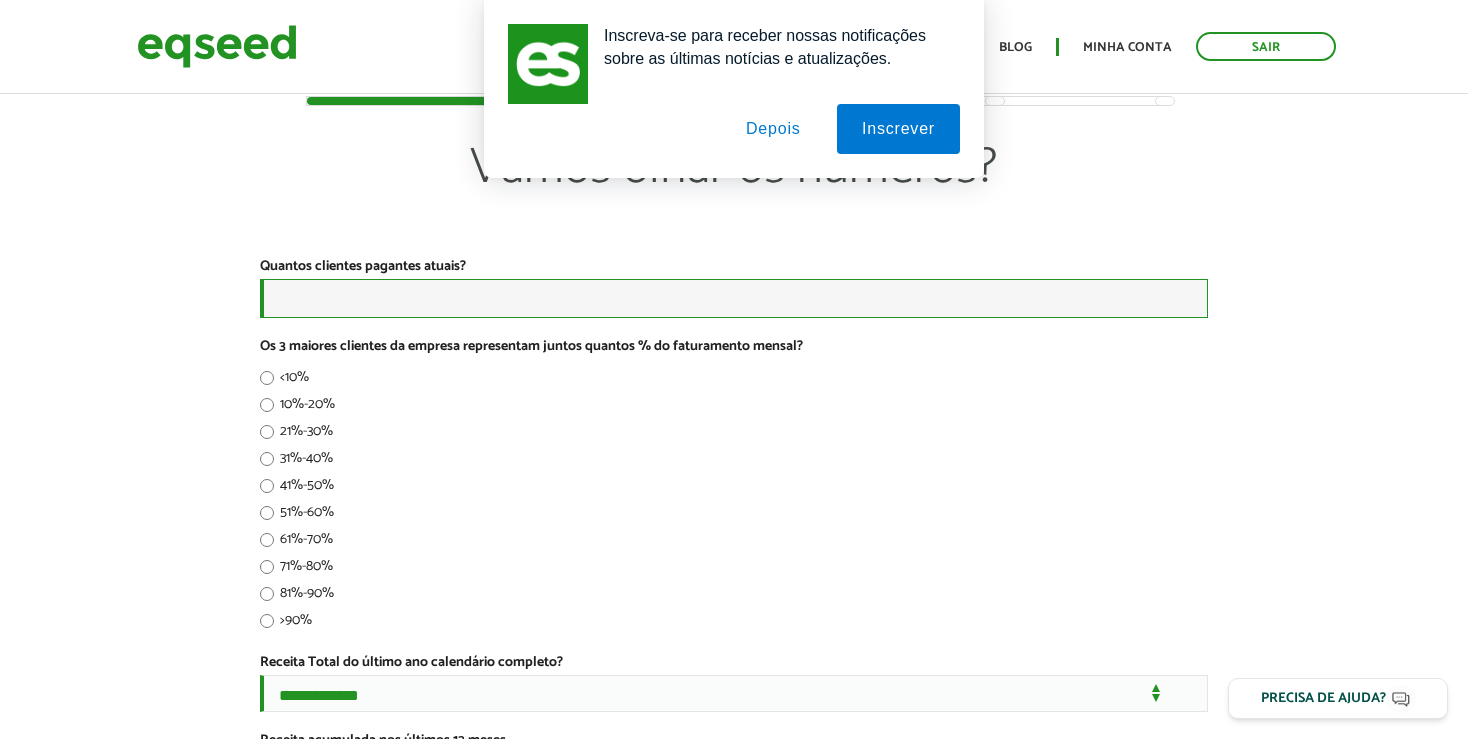 click on "Quantos clientes pagantes atuais?  *" at bounding box center [734, 298] 